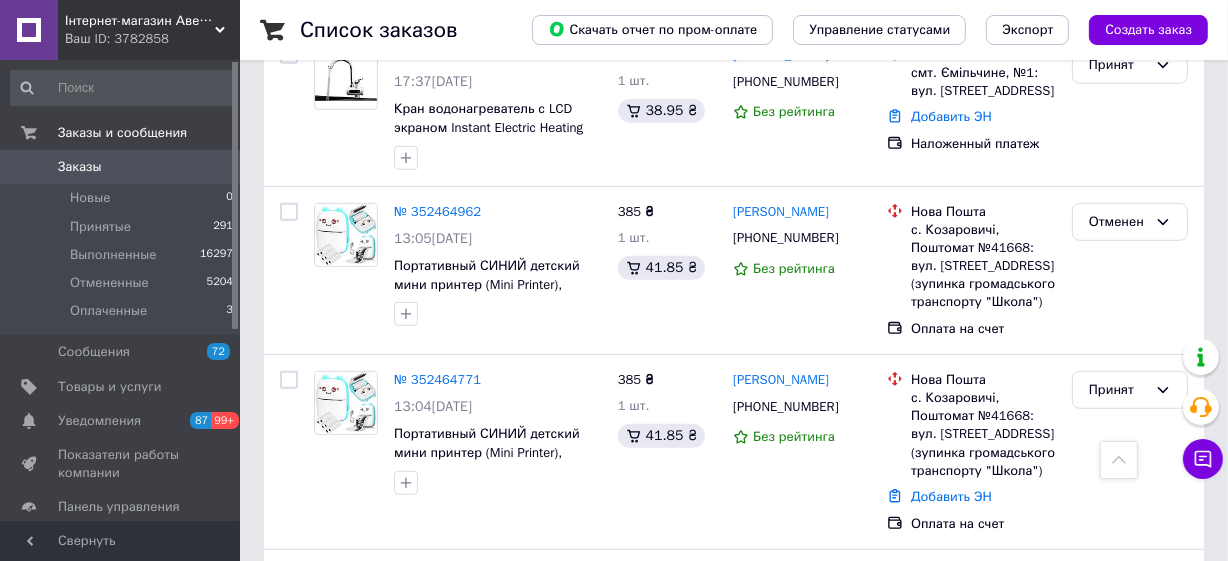 scroll, scrollTop: 909, scrollLeft: 0, axis: vertical 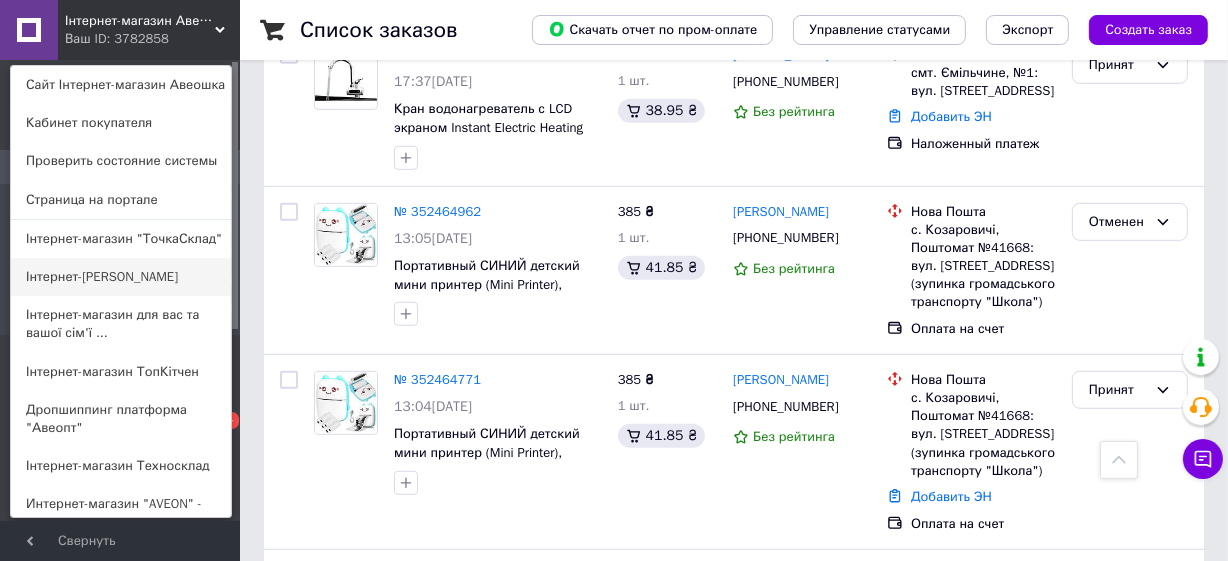 click on "Інтернет-[PERSON_NAME]" at bounding box center [121, 277] 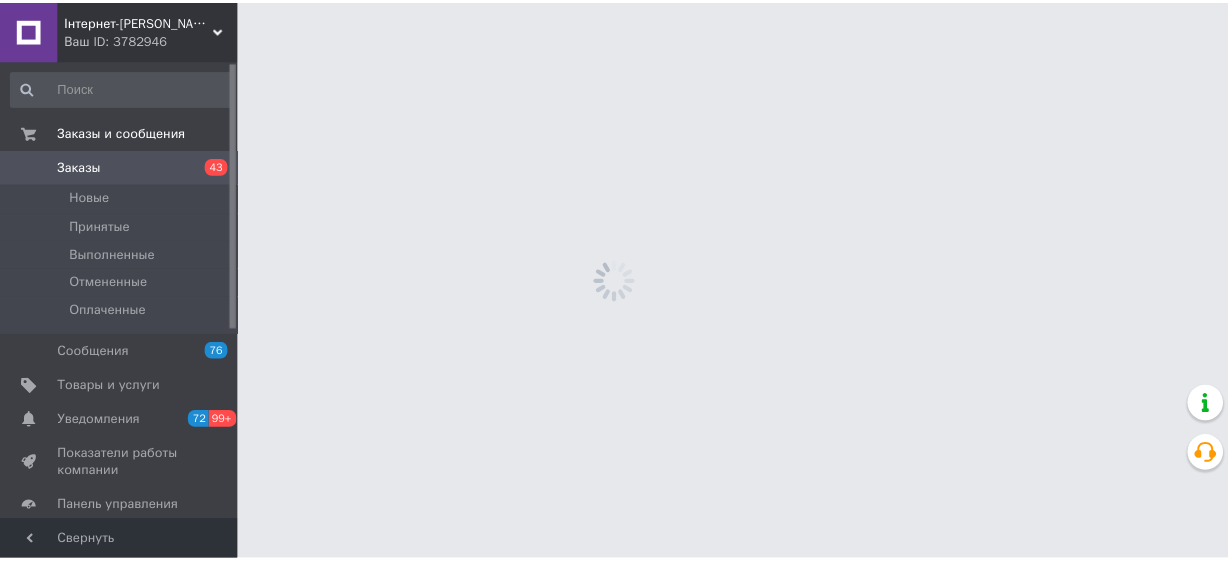 scroll, scrollTop: 0, scrollLeft: 0, axis: both 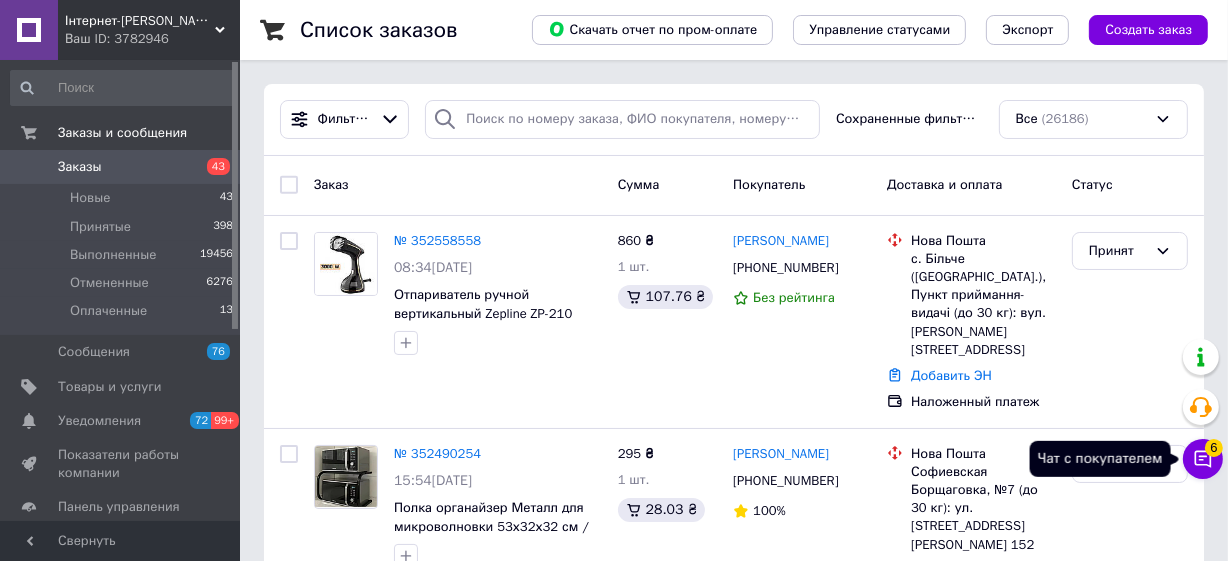 click 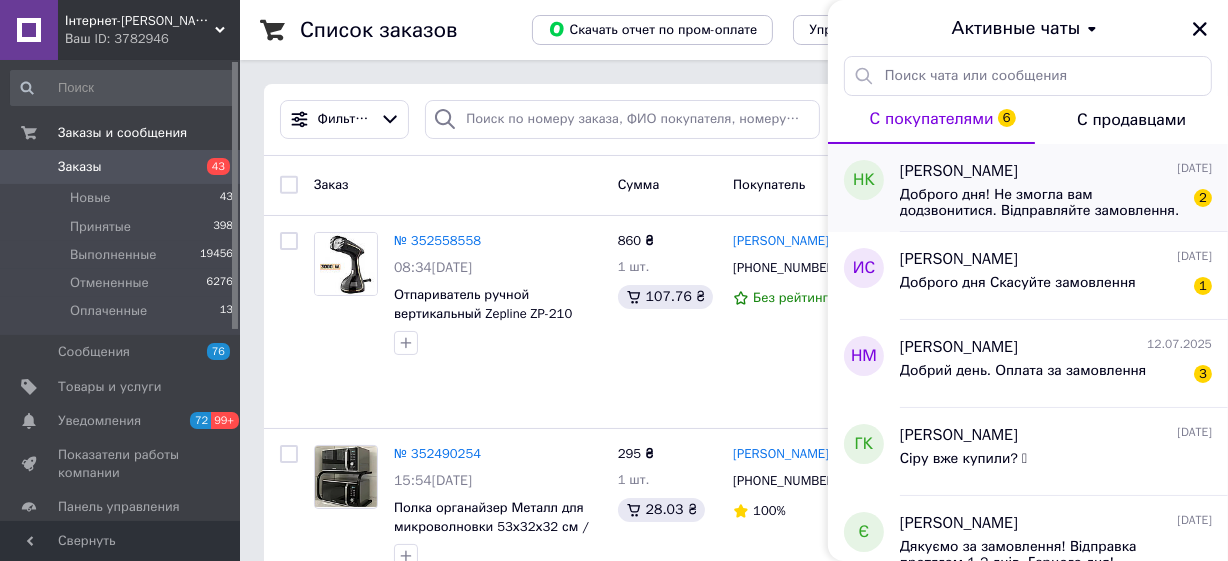 click on "Наталья Карнакова 13.07.2025 Доброго дня! Не змогла вам додзвонитися. Відправляйте замовлення. Чекаю! 2" at bounding box center [1064, 188] 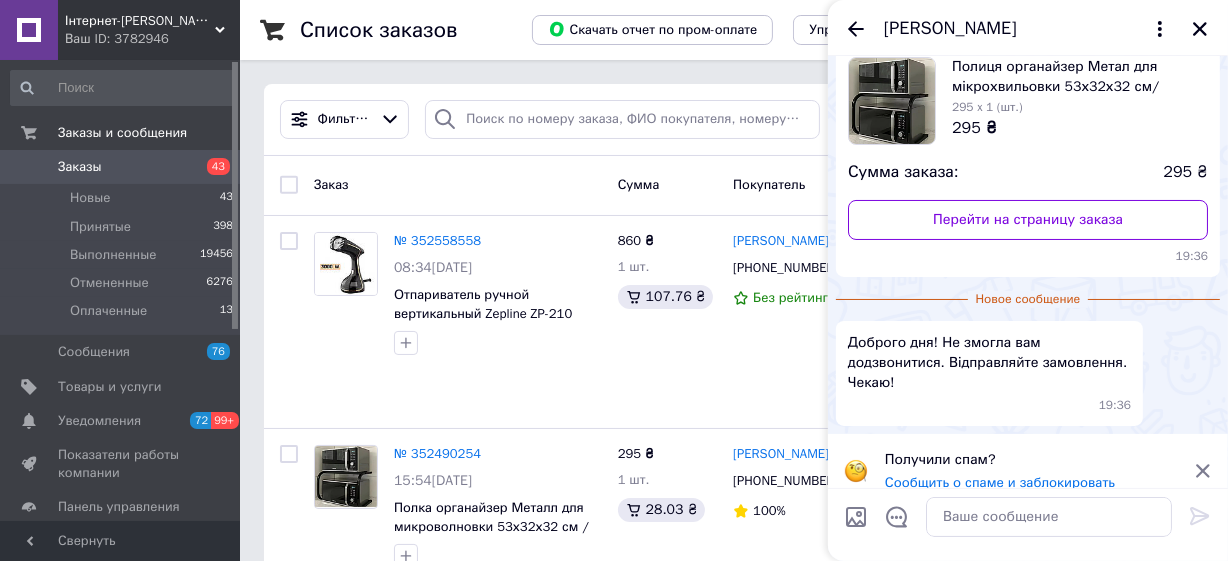 scroll, scrollTop: 0, scrollLeft: 0, axis: both 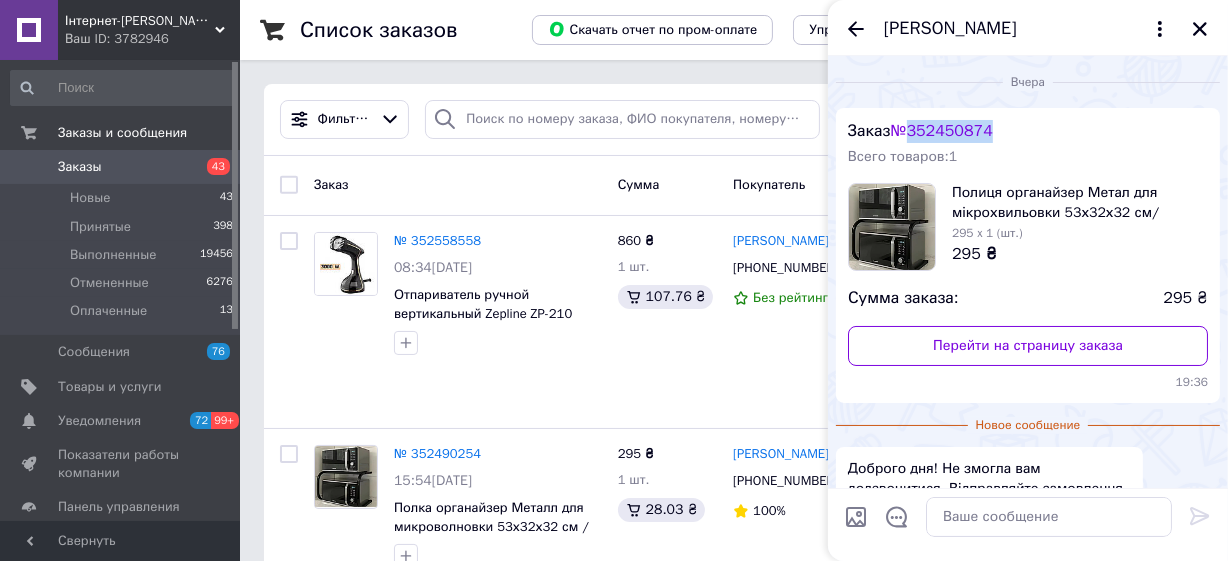 drag, startPoint x: 912, startPoint y: 130, endPoint x: 1032, endPoint y: 130, distance: 120 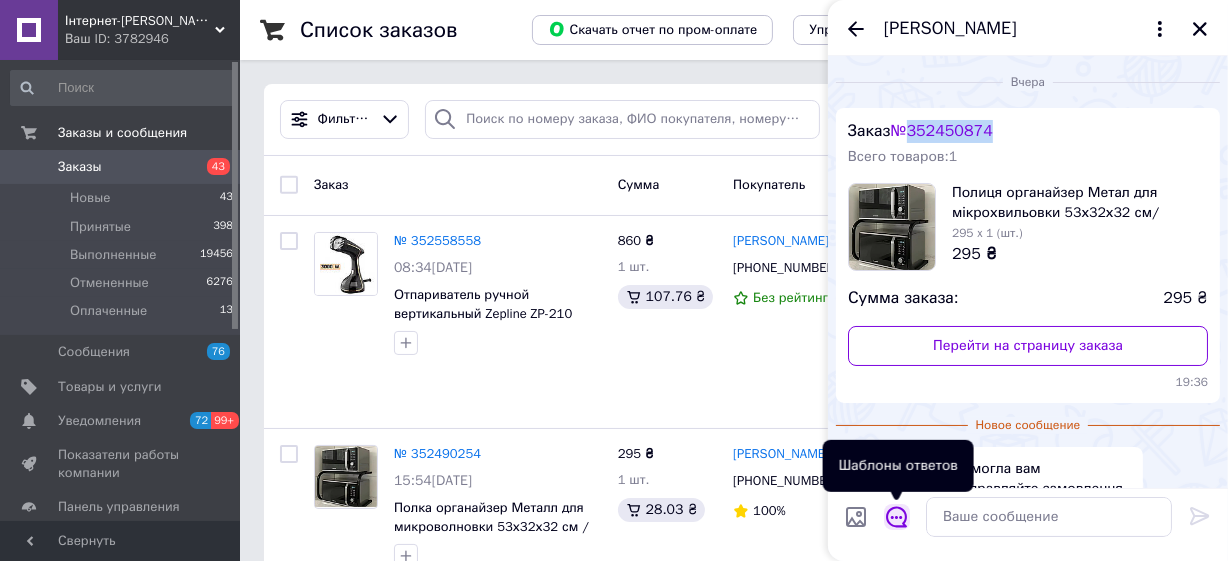 click 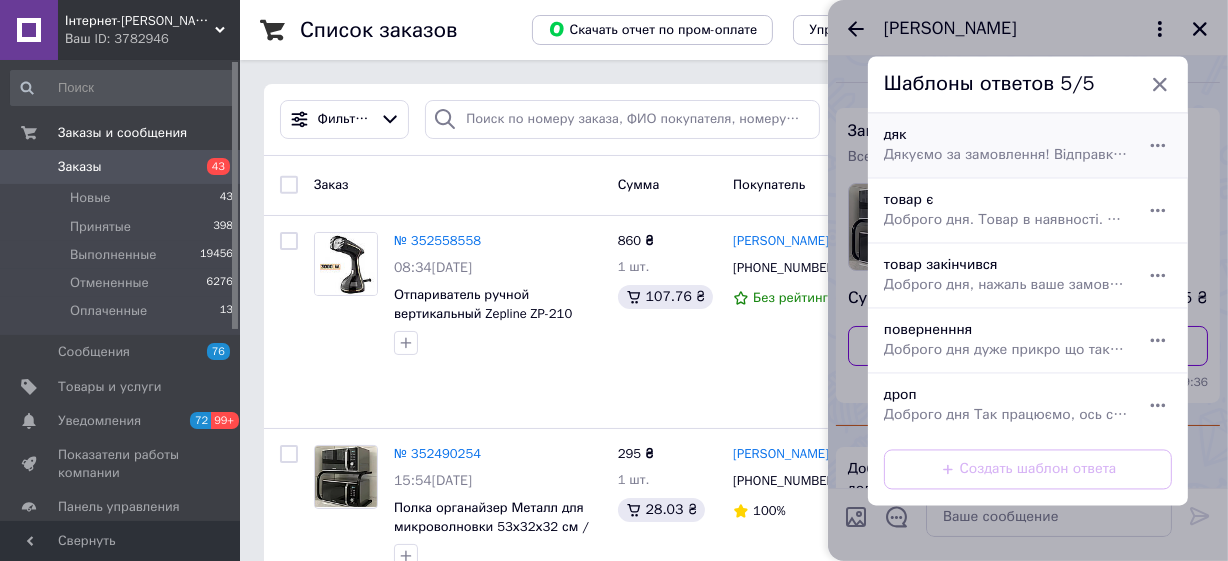 click on "Дякуємо за замовлення! Відправка протягом 1-2 днів. Гарного дня!" at bounding box center (1006, 155) 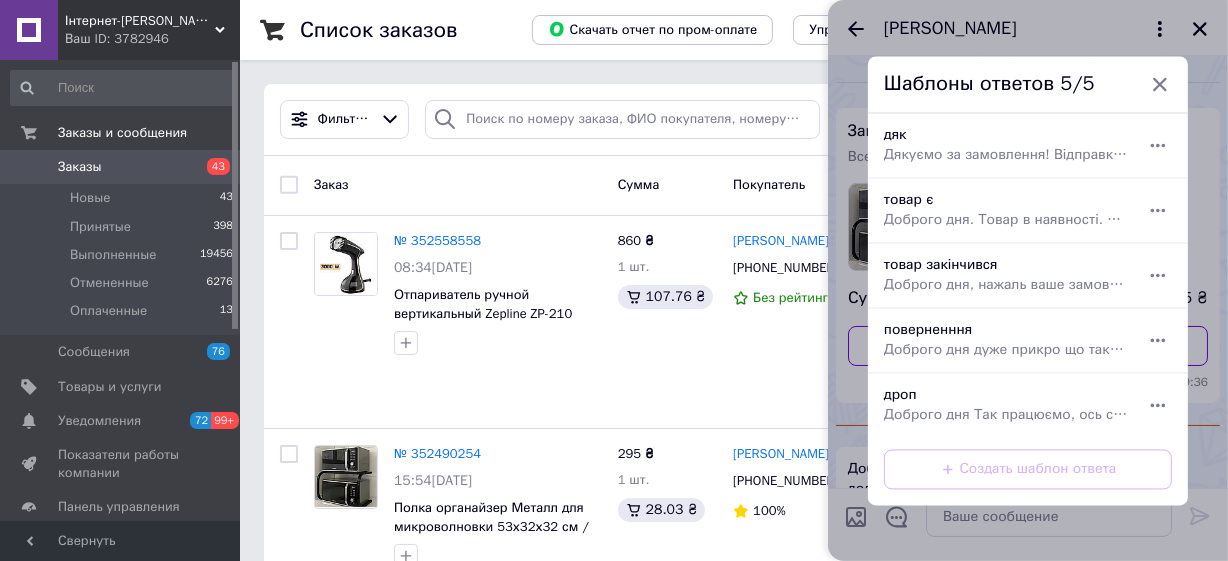 type on "Дякуємо за замовлення! Відправка протягом 1-2 днів. Гарного дня!" 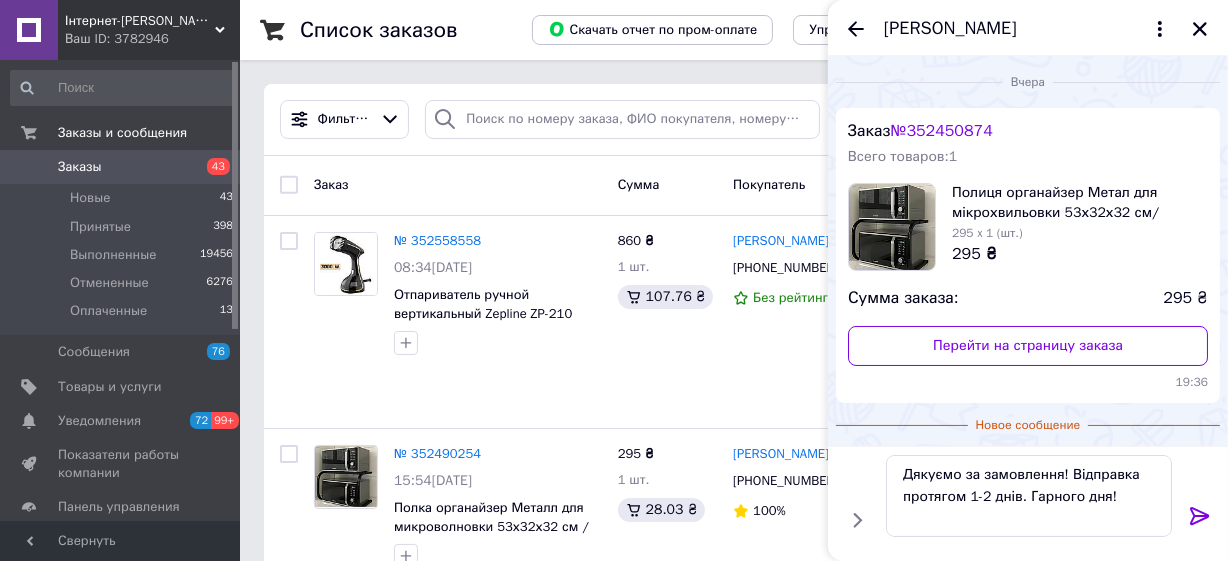 click 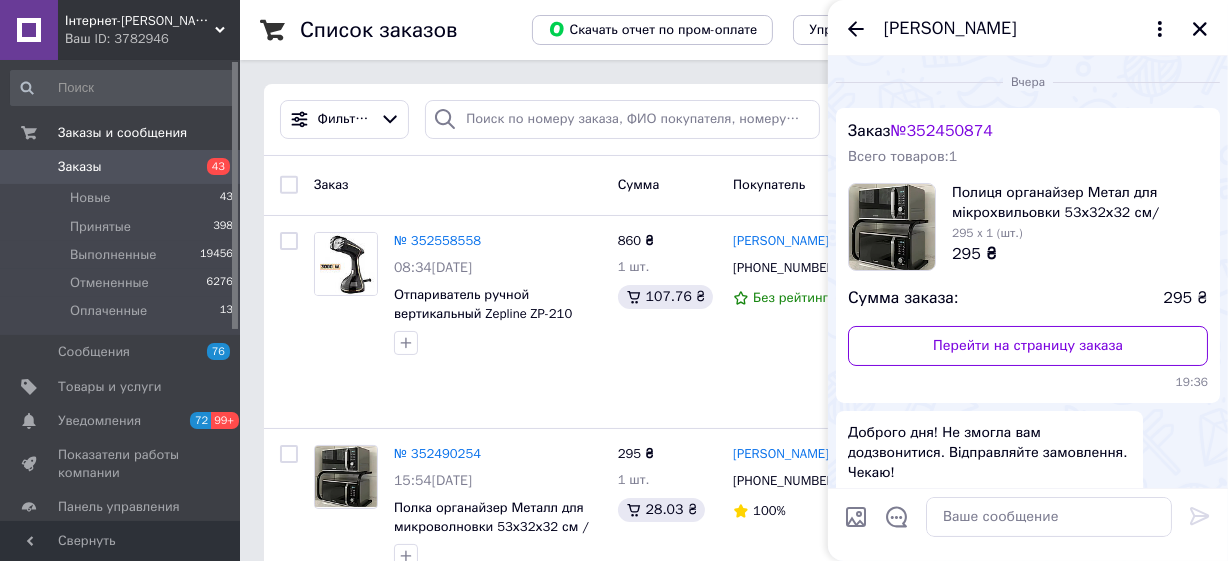 scroll, scrollTop: 160, scrollLeft: 0, axis: vertical 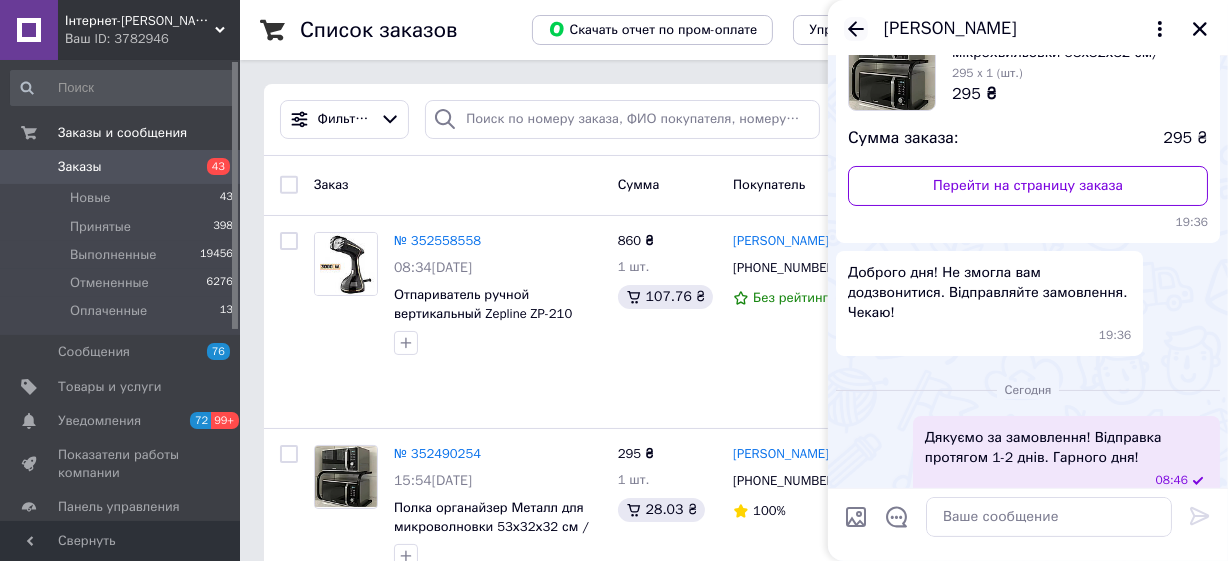 click 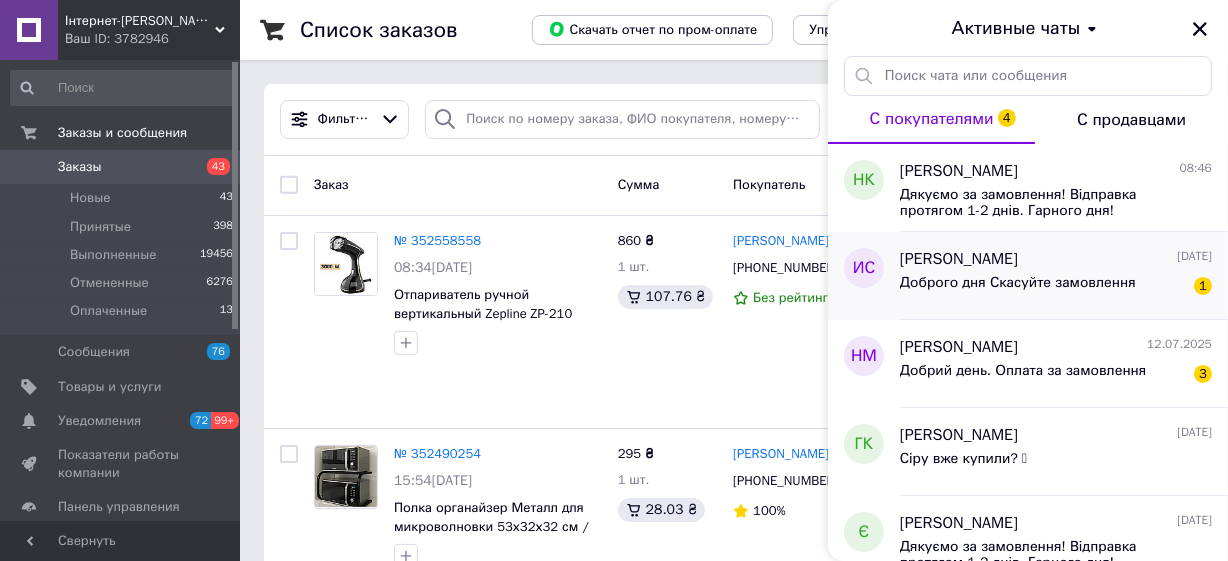 click on "Инна Санасарян" at bounding box center [959, 259] 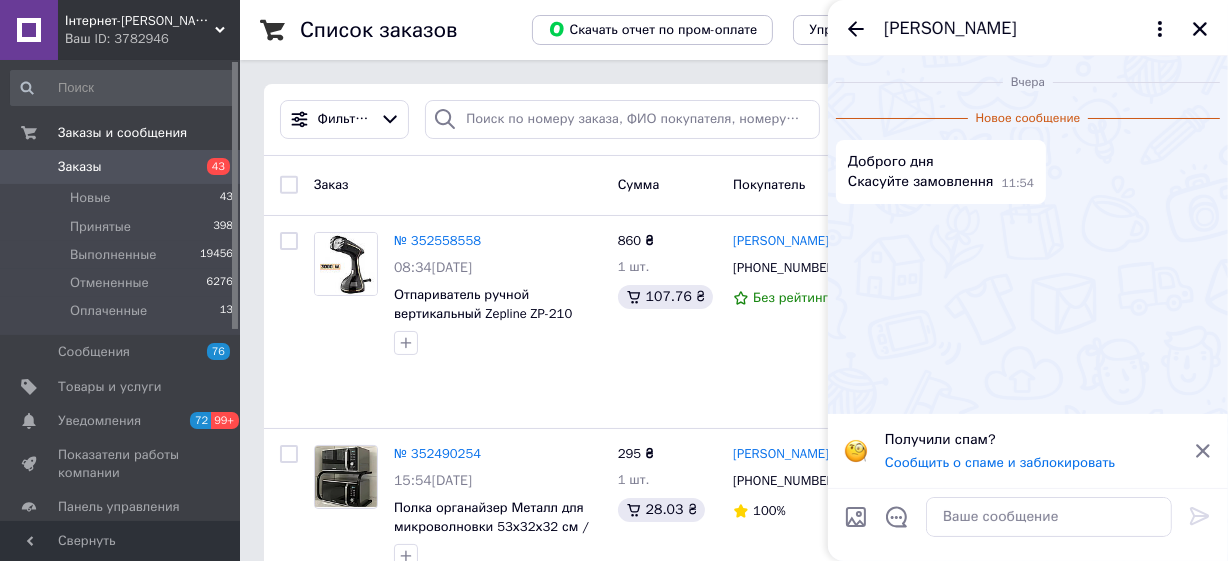 click on "Инна Санасарян" at bounding box center (950, 29) 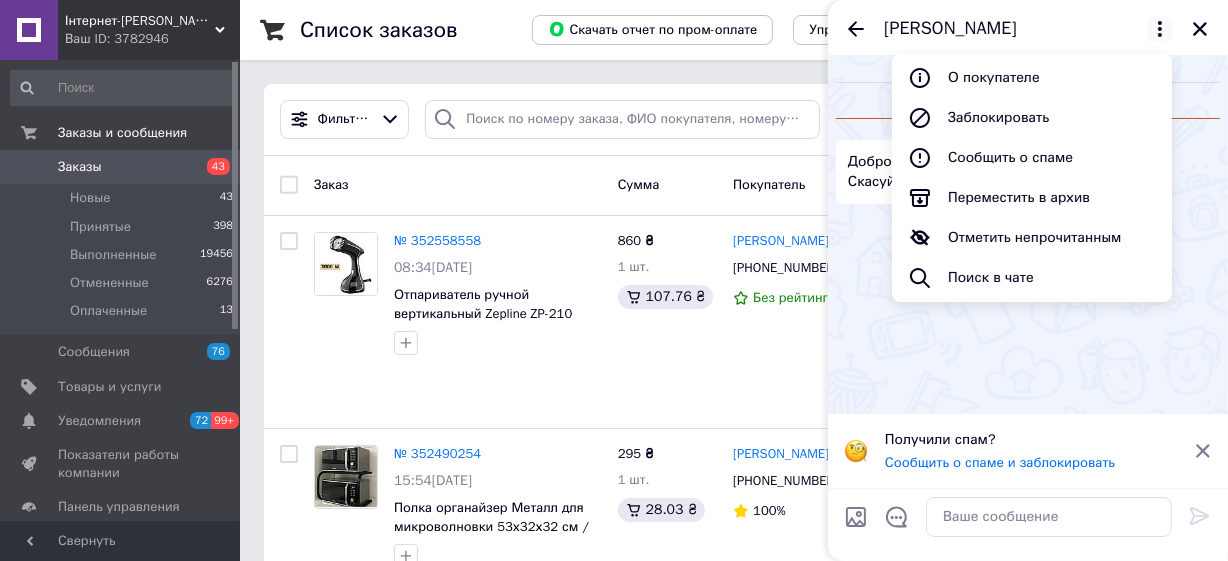 click on "О покупателе" at bounding box center [1032, 78] 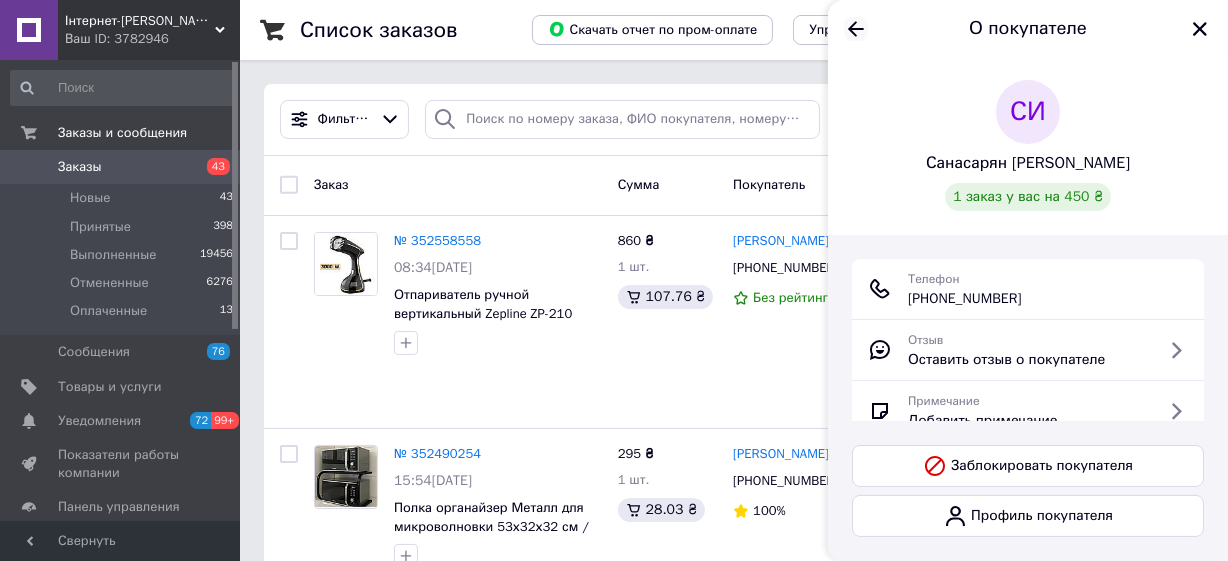 click 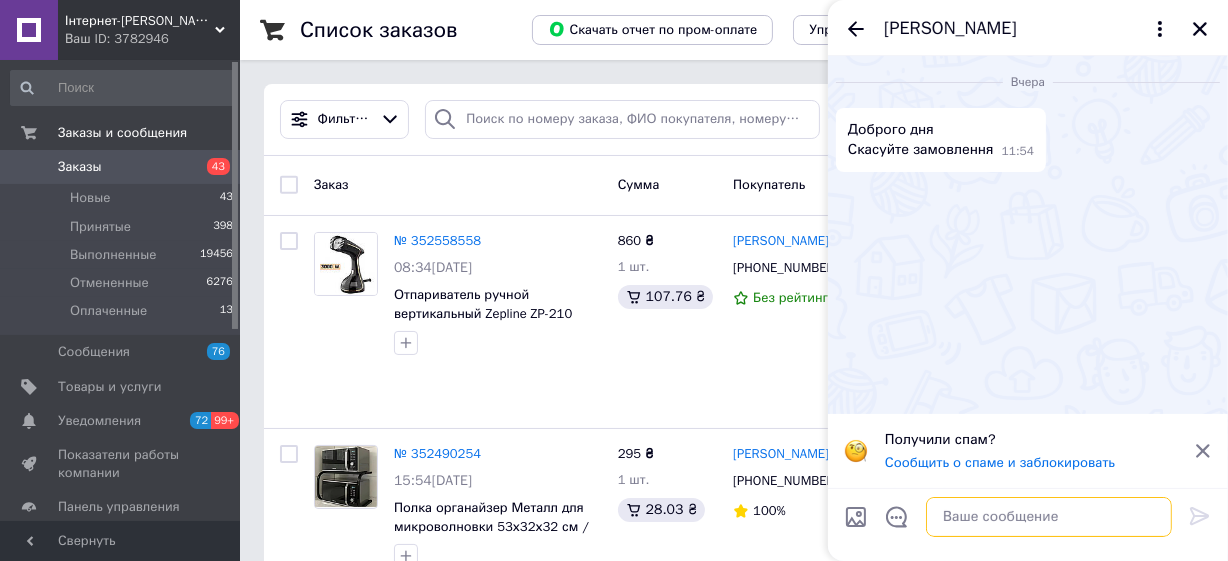 click at bounding box center (1049, 517) 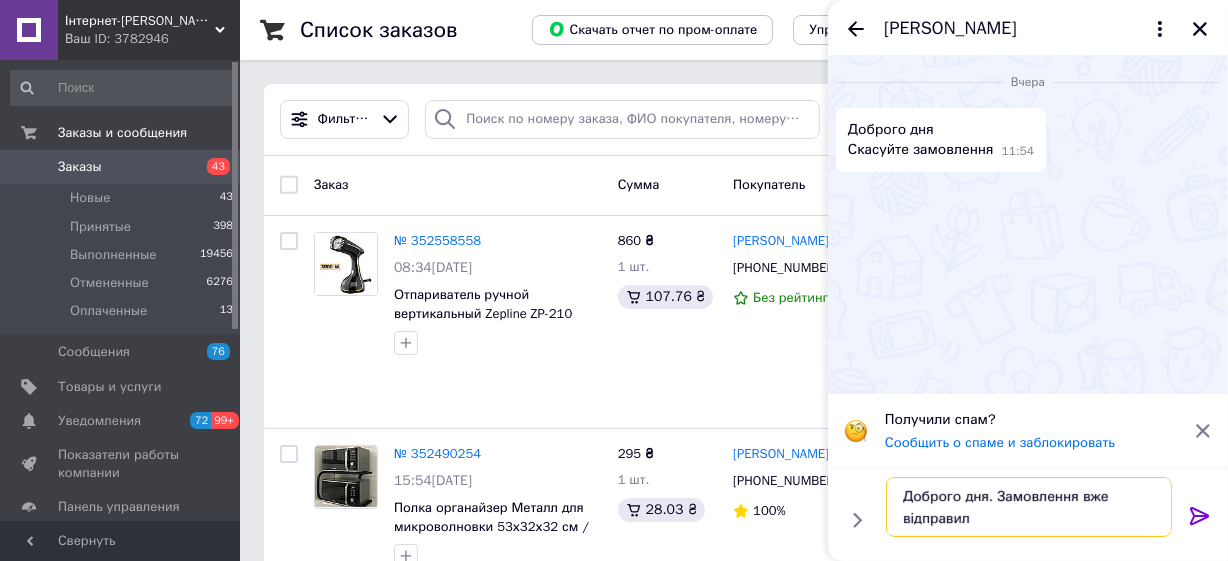 type on "Доброго дня. Замовлення вже відправили" 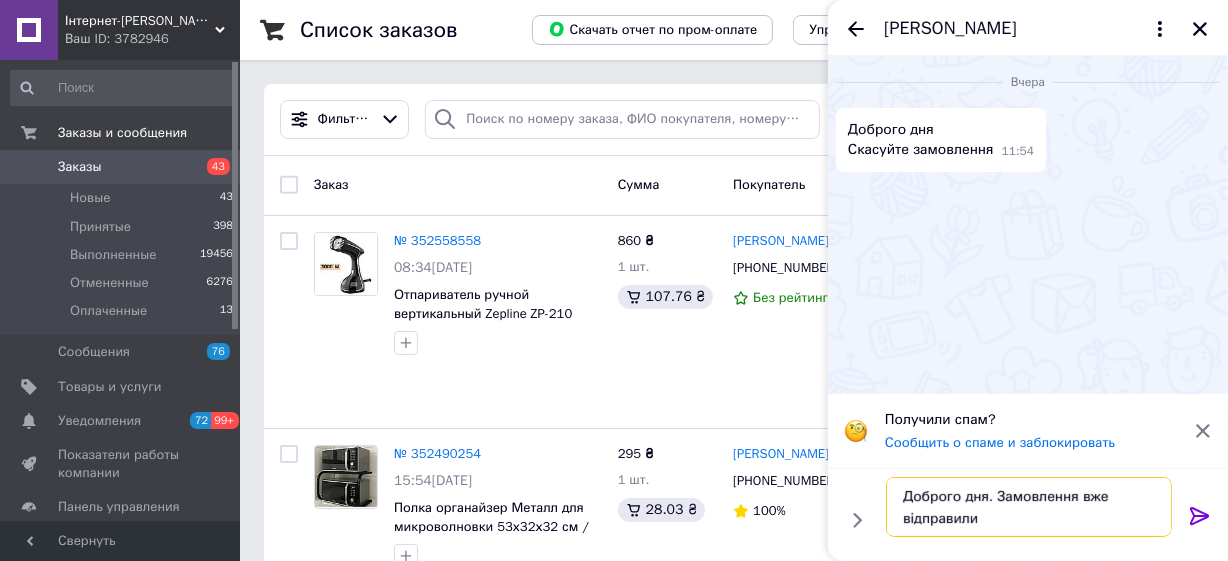 type 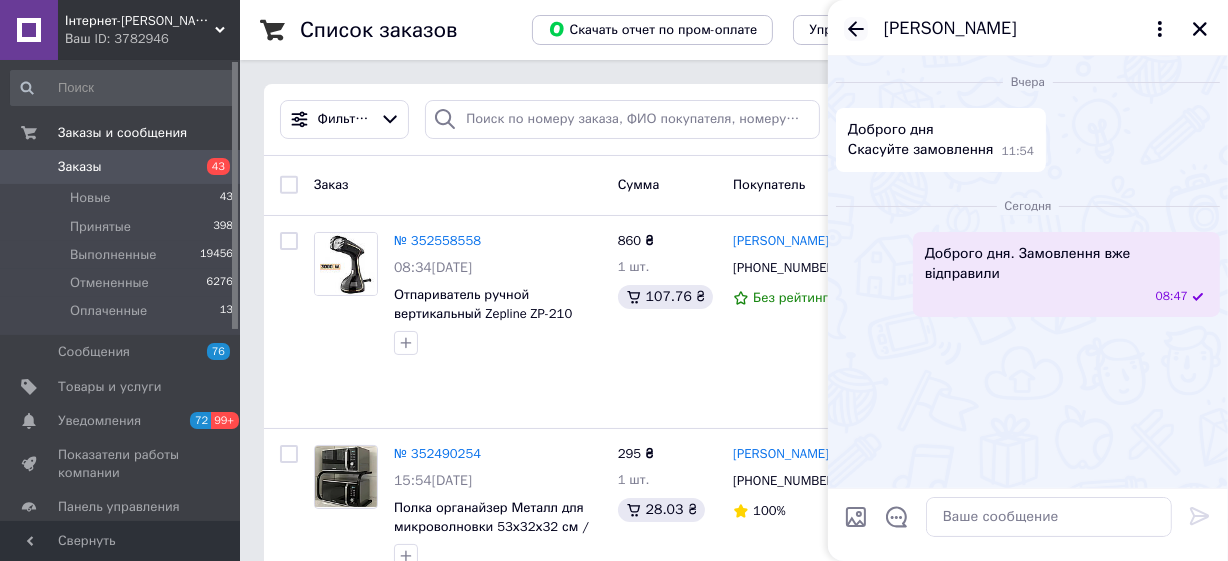 click 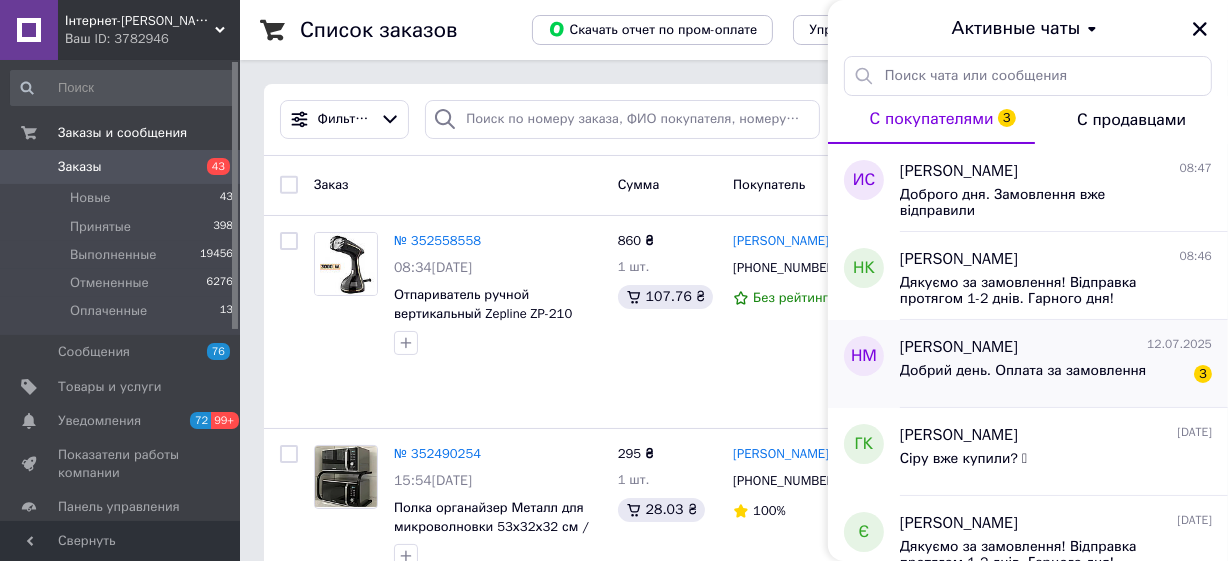 click on "Надежда Матиенко" at bounding box center [959, 347] 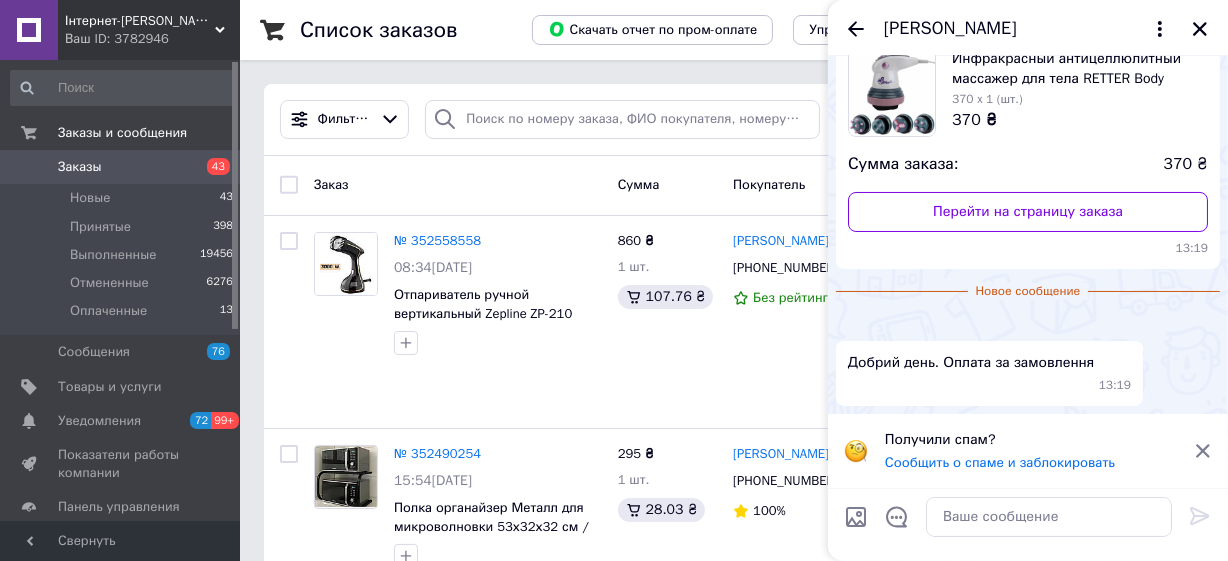 scroll, scrollTop: 0, scrollLeft: 0, axis: both 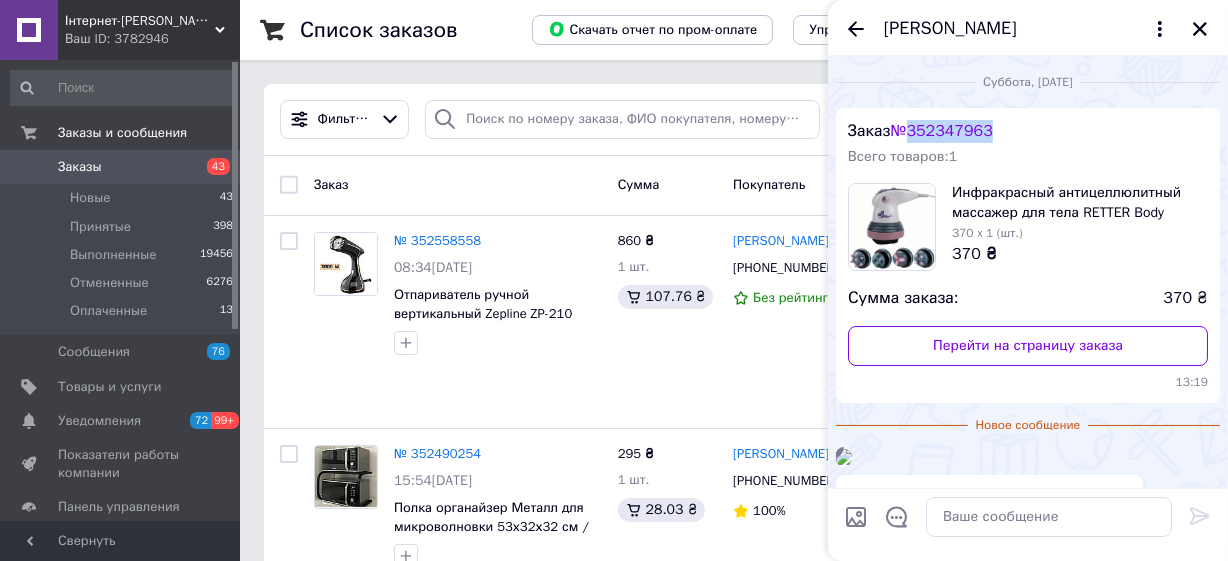 drag, startPoint x: 909, startPoint y: 129, endPoint x: 1018, endPoint y: 130, distance: 109.004585 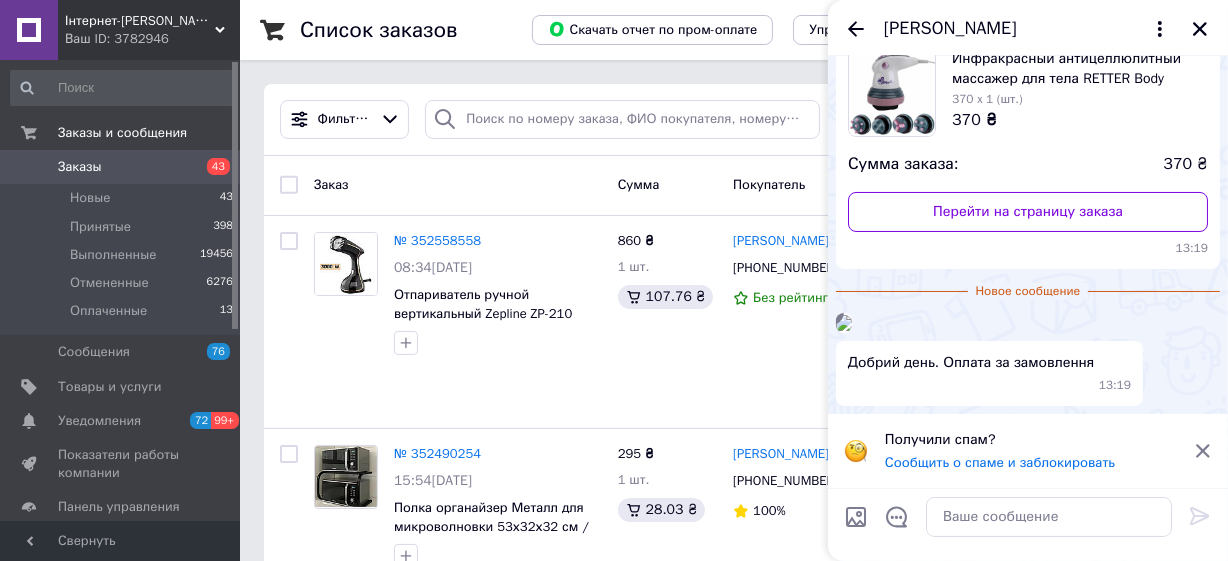 scroll, scrollTop: 393, scrollLeft: 0, axis: vertical 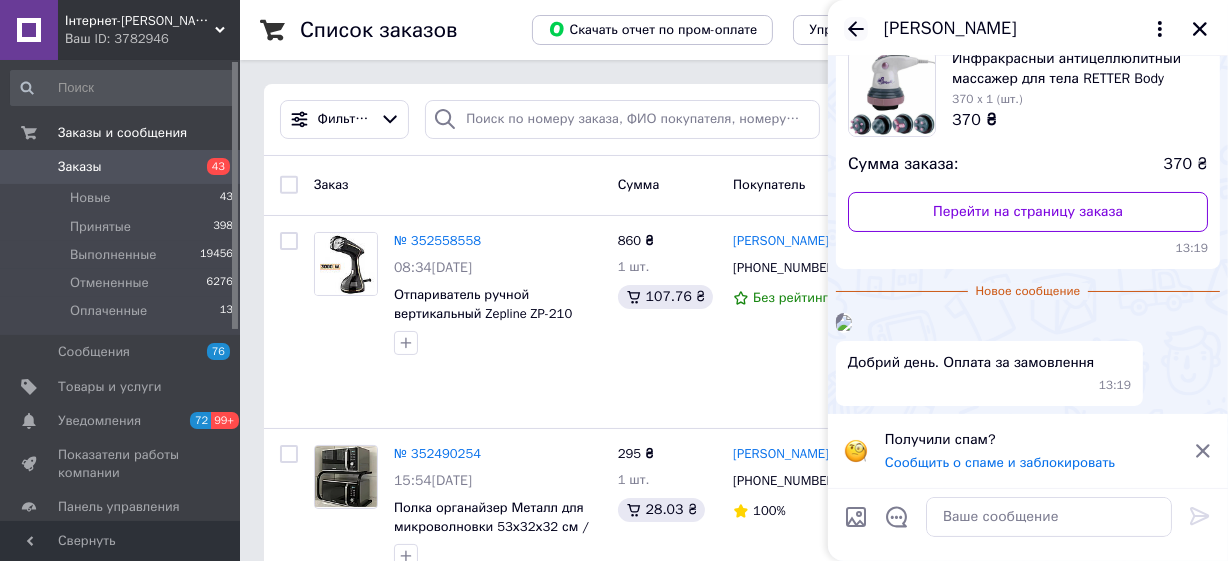 click 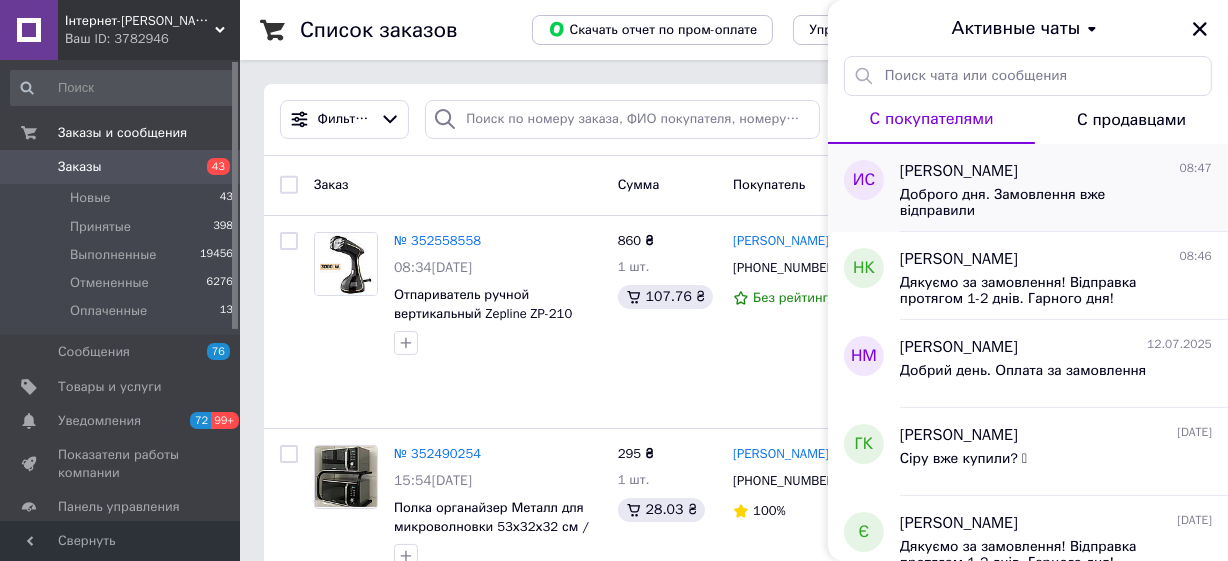 scroll, scrollTop: 454, scrollLeft: 0, axis: vertical 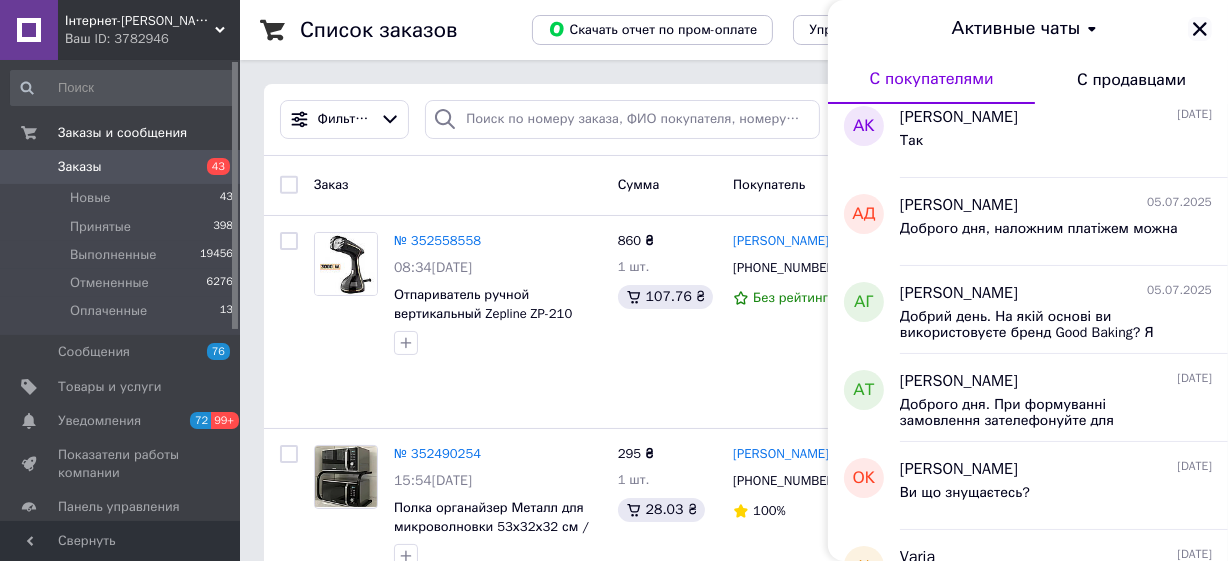 click 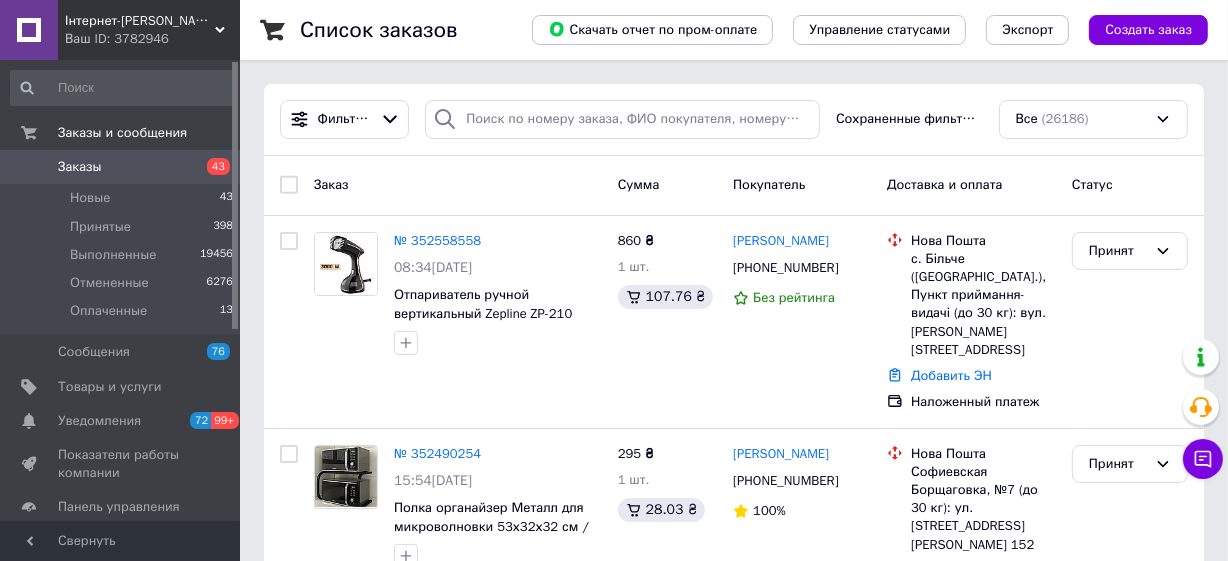 click on "Ваш ID: 3782946" at bounding box center (152, 39) 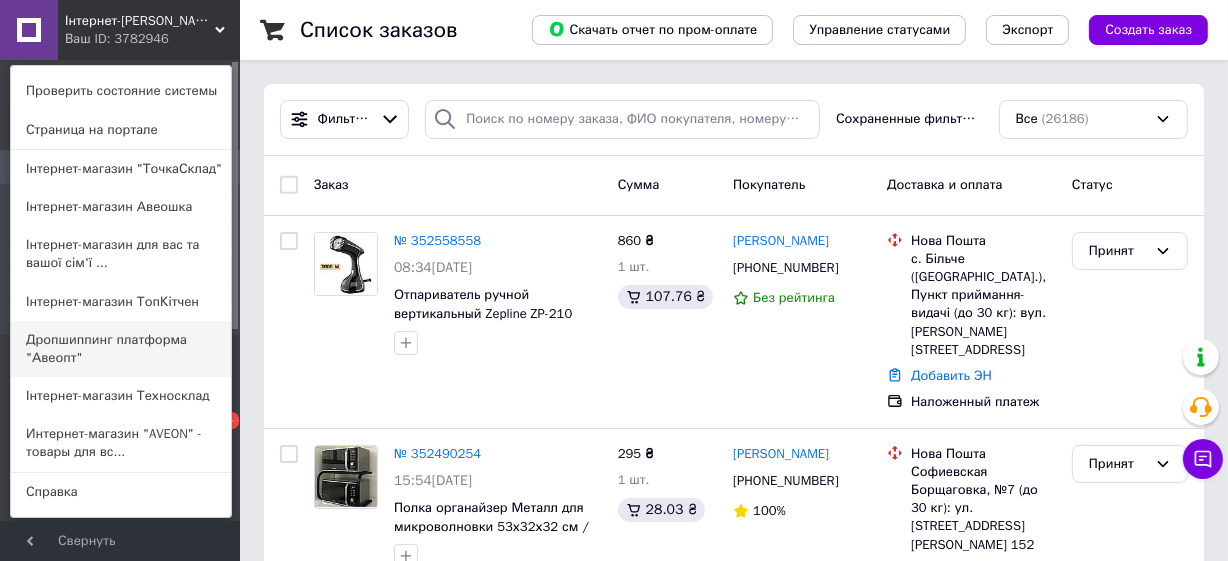 scroll, scrollTop: 101, scrollLeft: 0, axis: vertical 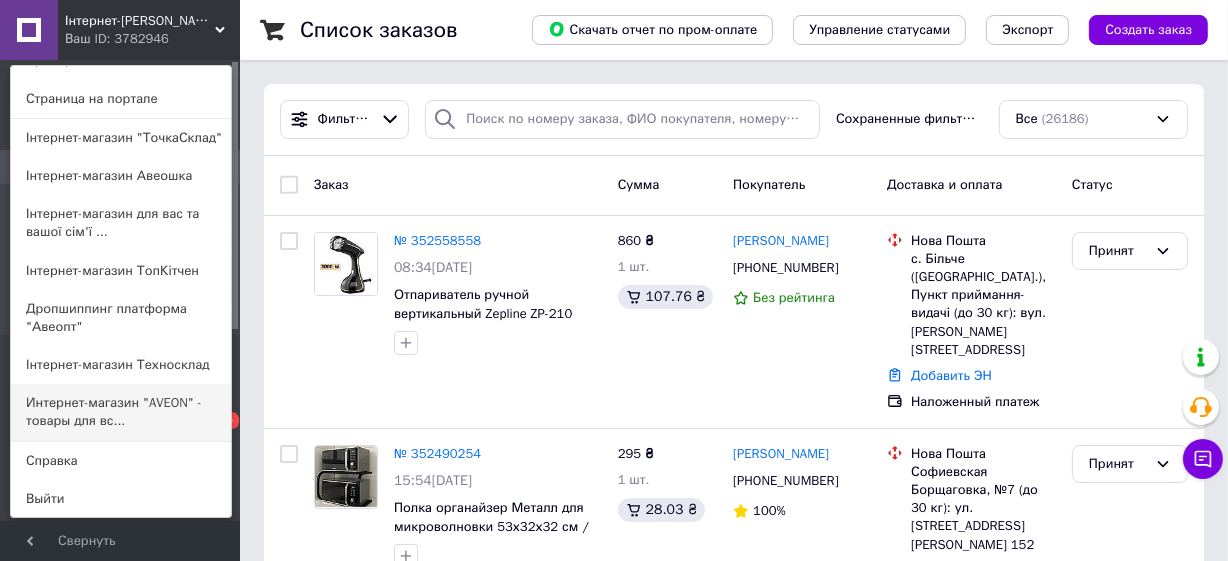 click on "Интернет-магазин "AVEON" - товары для вс..." at bounding box center [121, 412] 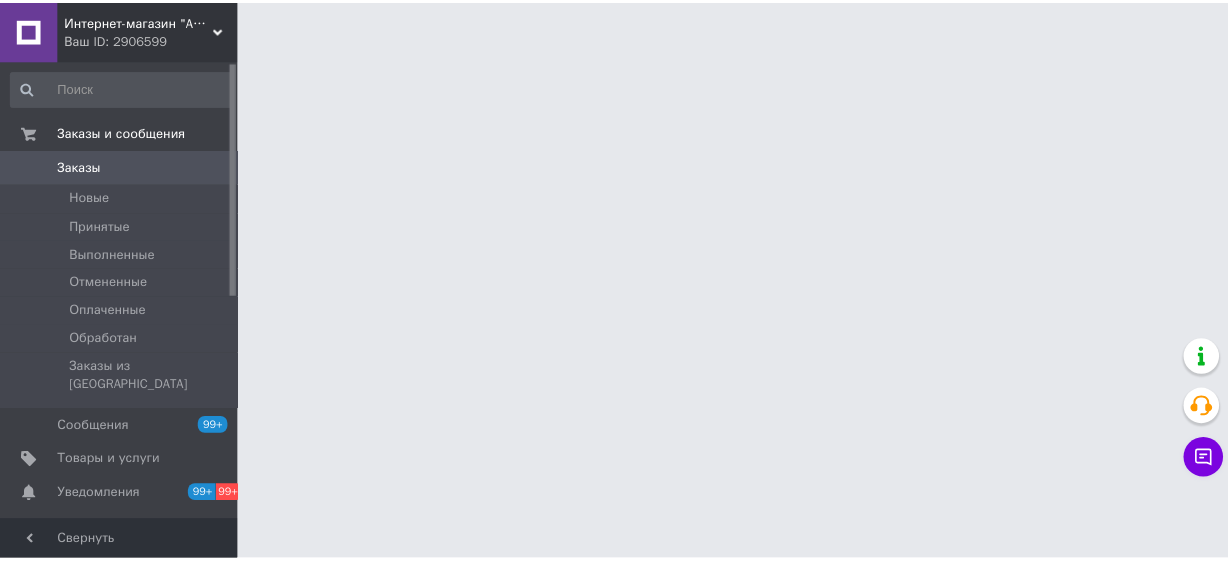 scroll, scrollTop: 0, scrollLeft: 0, axis: both 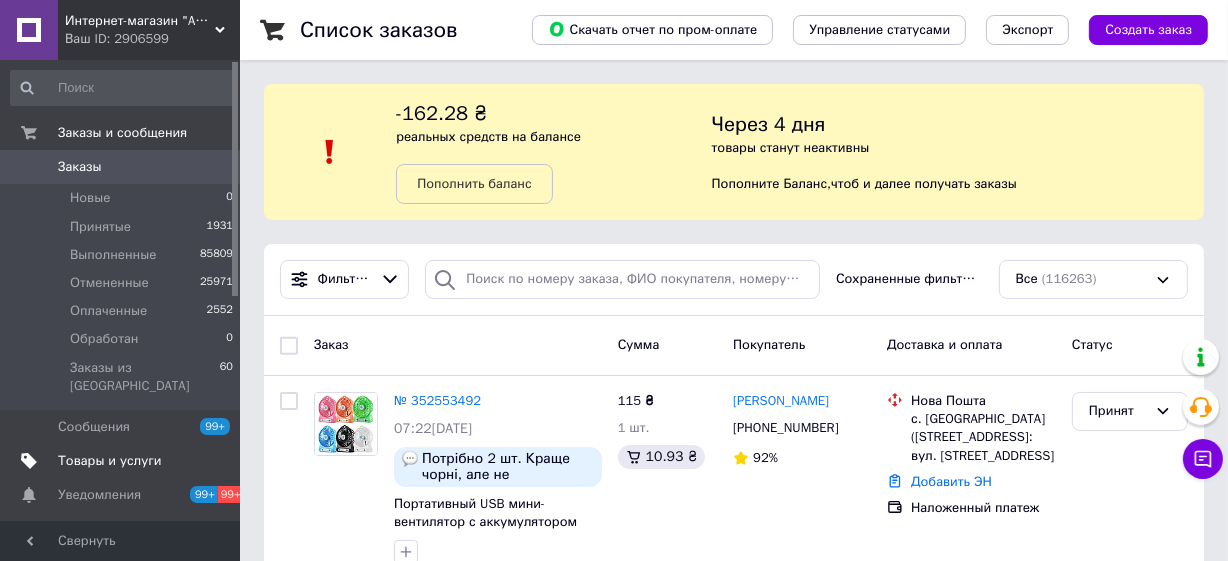click on "Товары и услуги" at bounding box center (121, 461) 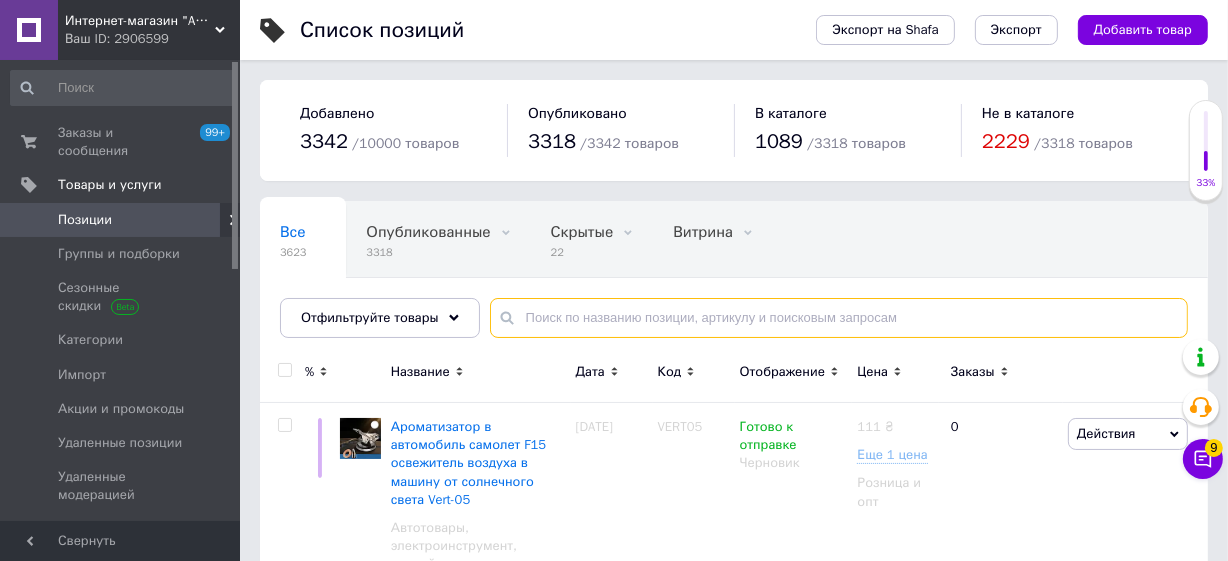 paste on "Светодиодная настольная лампа с двумя плафонами на аккумуляторе с термометром, часами, календарем" 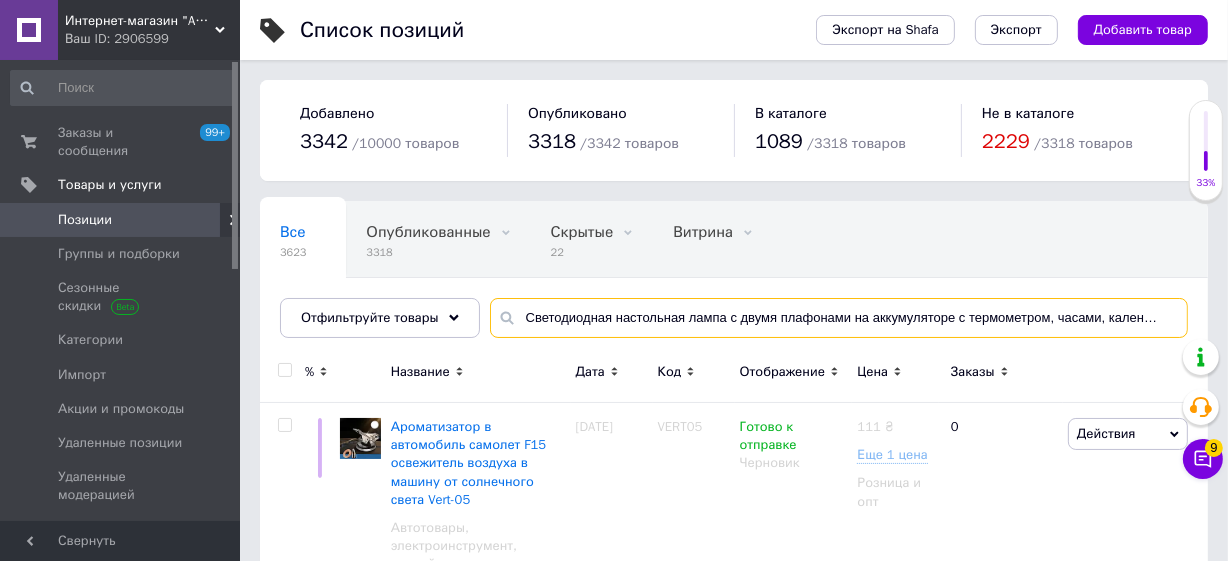 scroll, scrollTop: 0, scrollLeft: 12, axis: horizontal 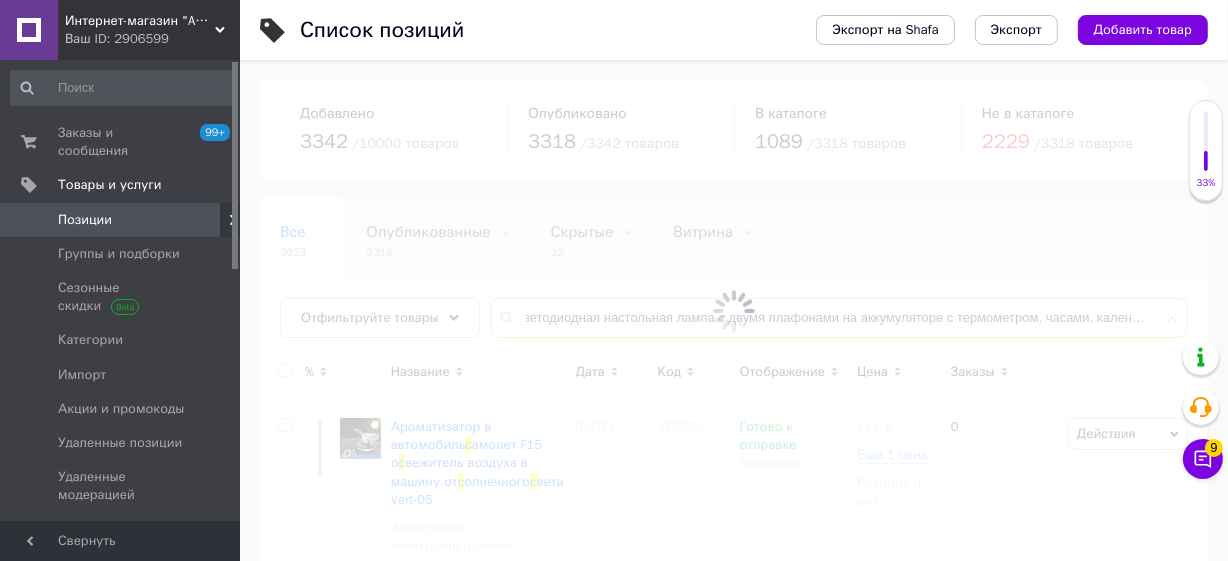 type on "Светодиодная настольная лампа с двумя плафонами на аккумуляторе с термометром, часами, календарем" 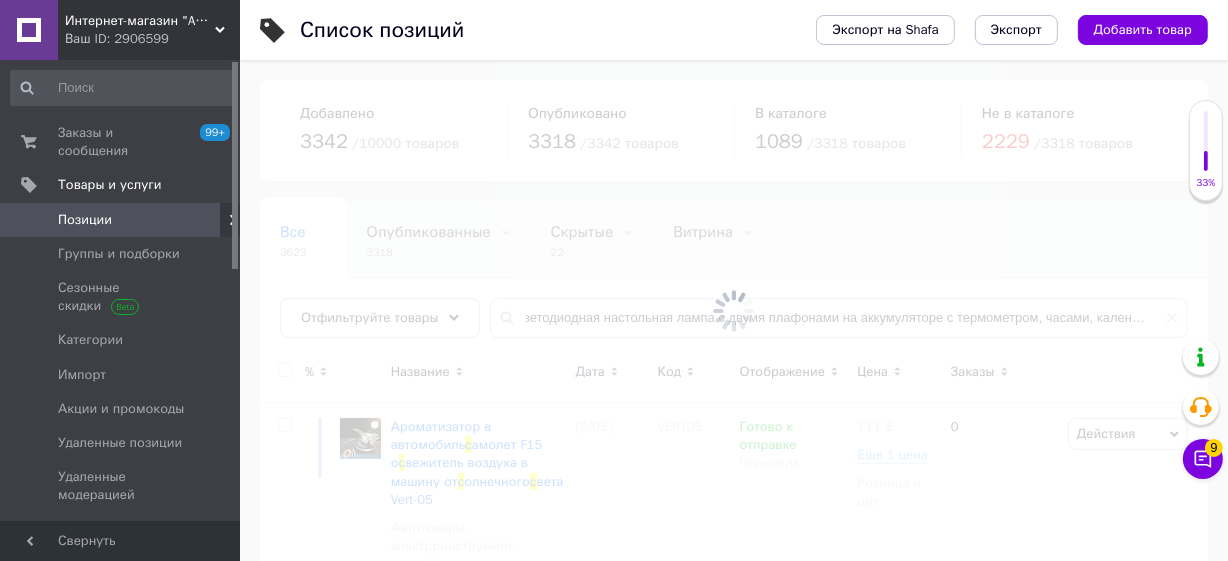 scroll, scrollTop: 0, scrollLeft: 0, axis: both 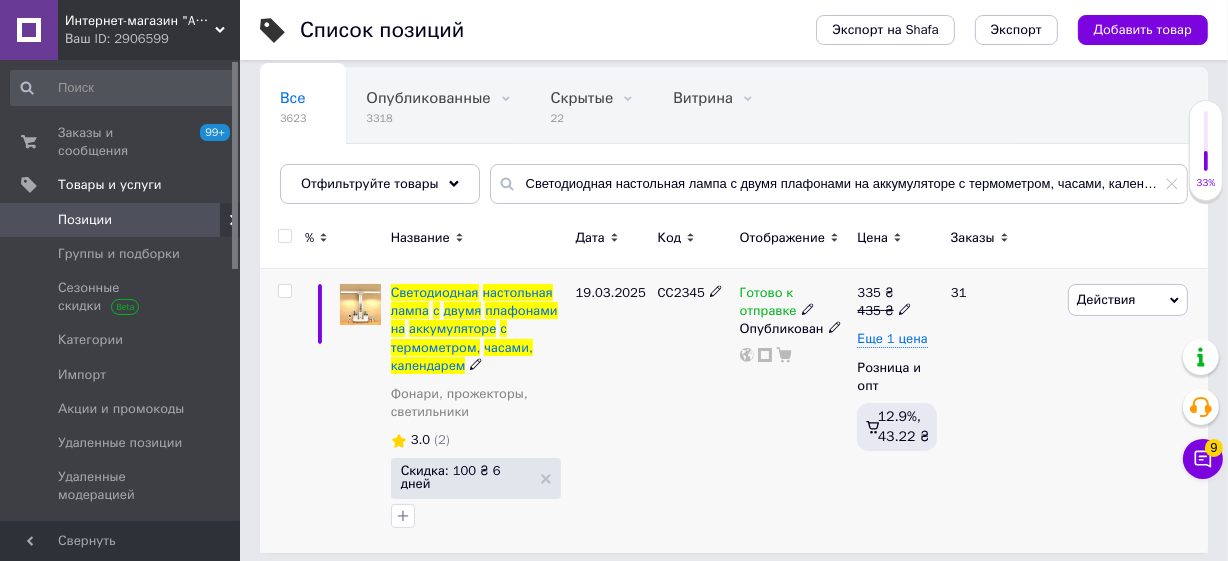 click 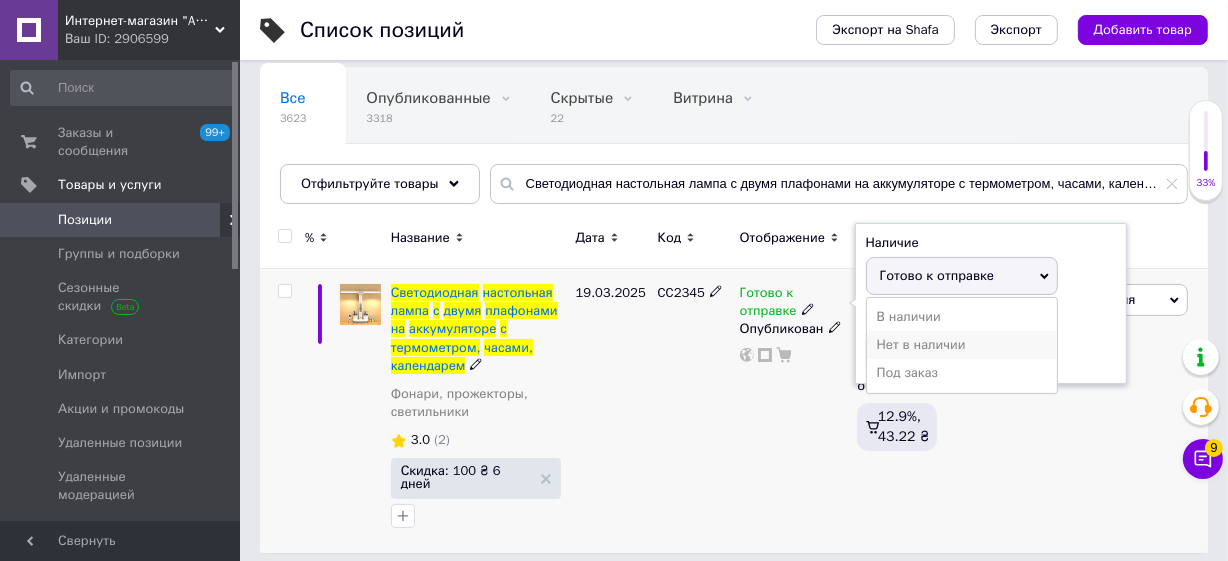 click on "Нет в наличии" at bounding box center [962, 345] 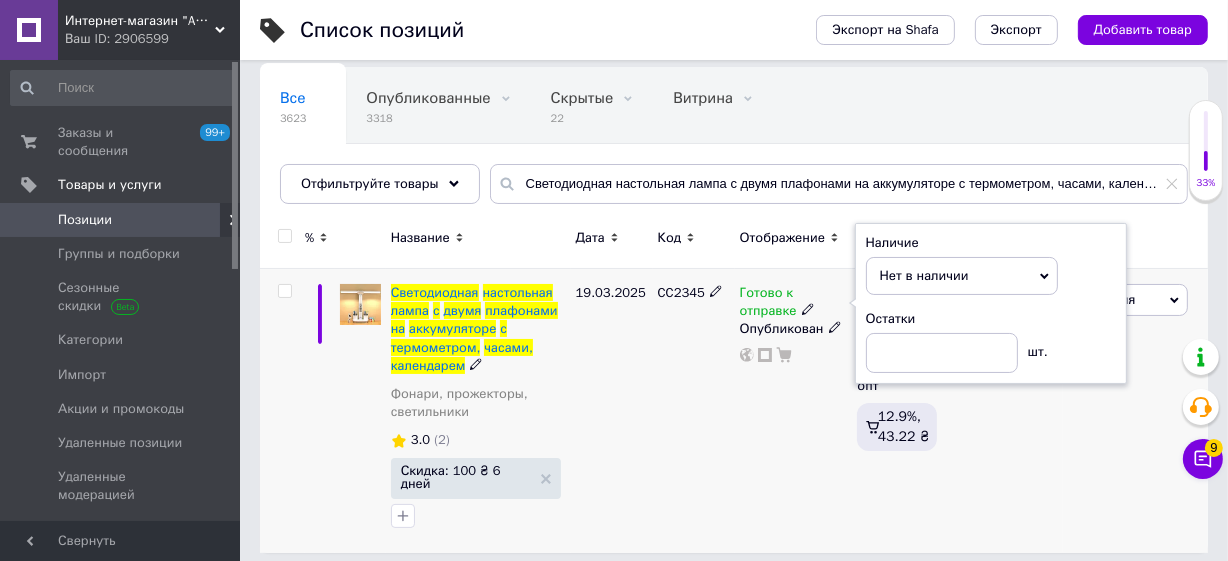 click on "Готово к отправке Наличие Нет в наличии В наличии Под заказ Готово к отправке Остатки шт. Опубликован" at bounding box center (794, 411) 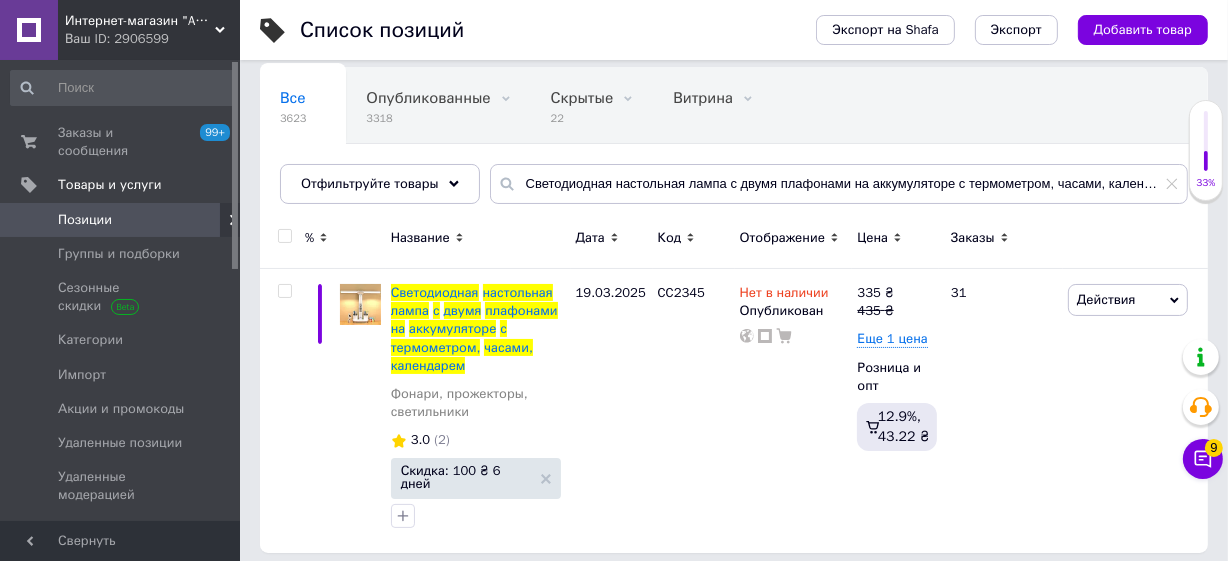 click on "Позиции" at bounding box center (121, 220) 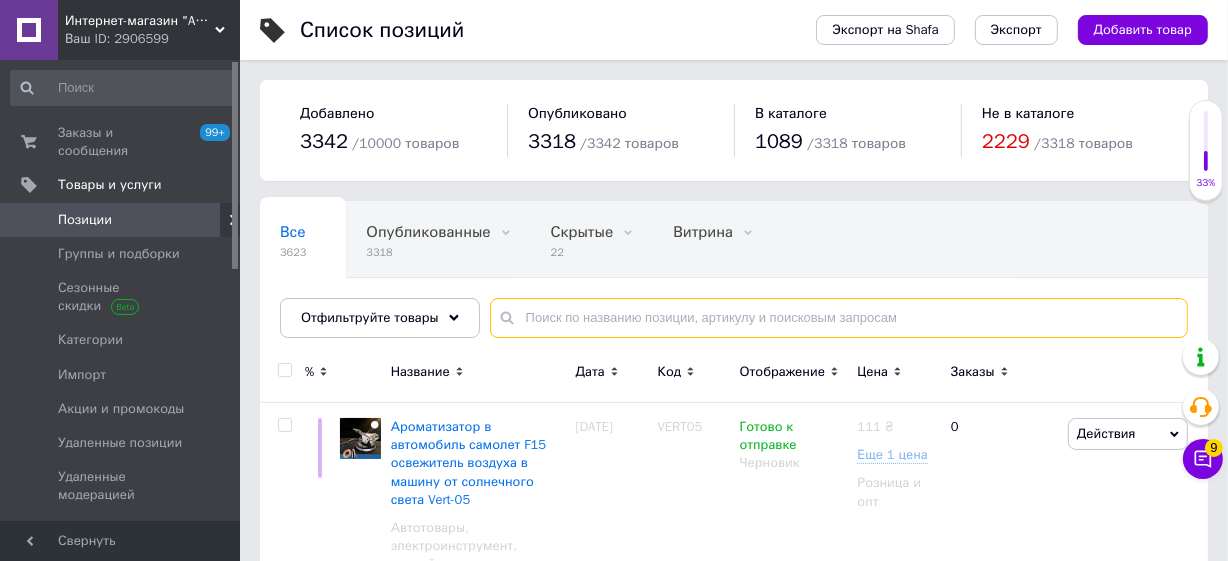 paste on "Набор трубчатых эспандеров для фитнеса 5 штук / Многофункциональный комплект + Чехол" 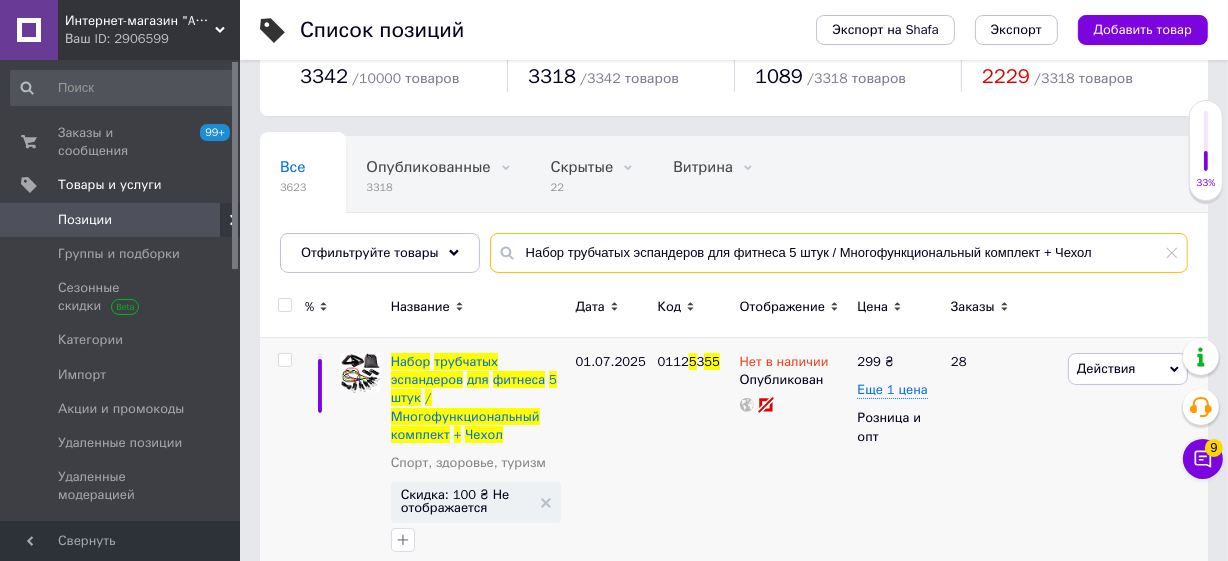 scroll, scrollTop: 100, scrollLeft: 0, axis: vertical 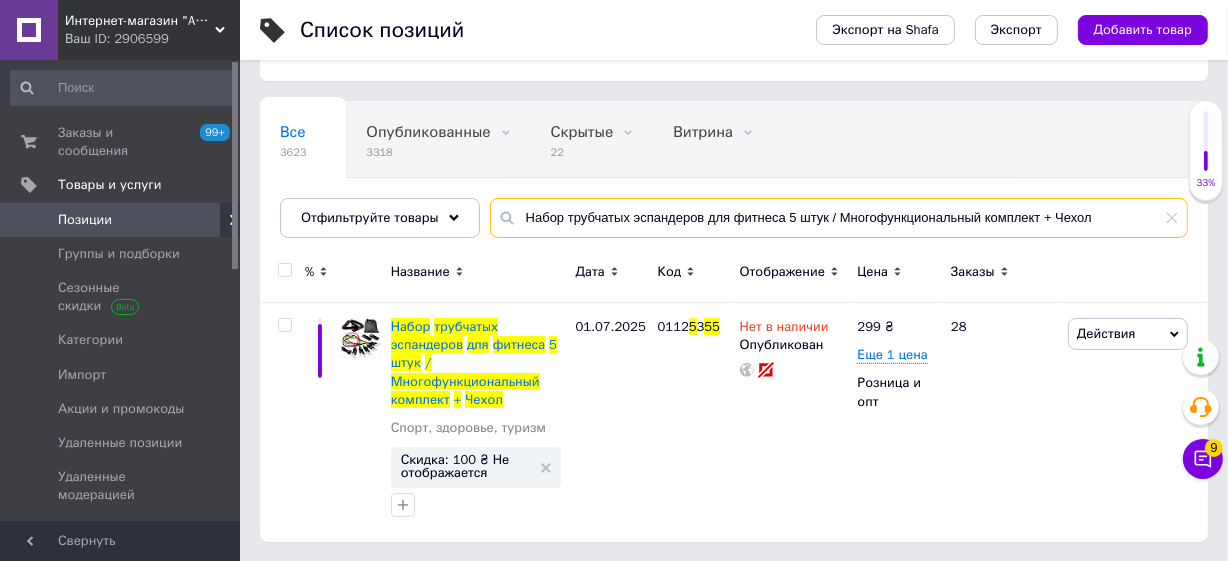 type on "Набор трубчатых эспандеров для фитнеса 5 штук / Многофункциональный комплект + Чехол" 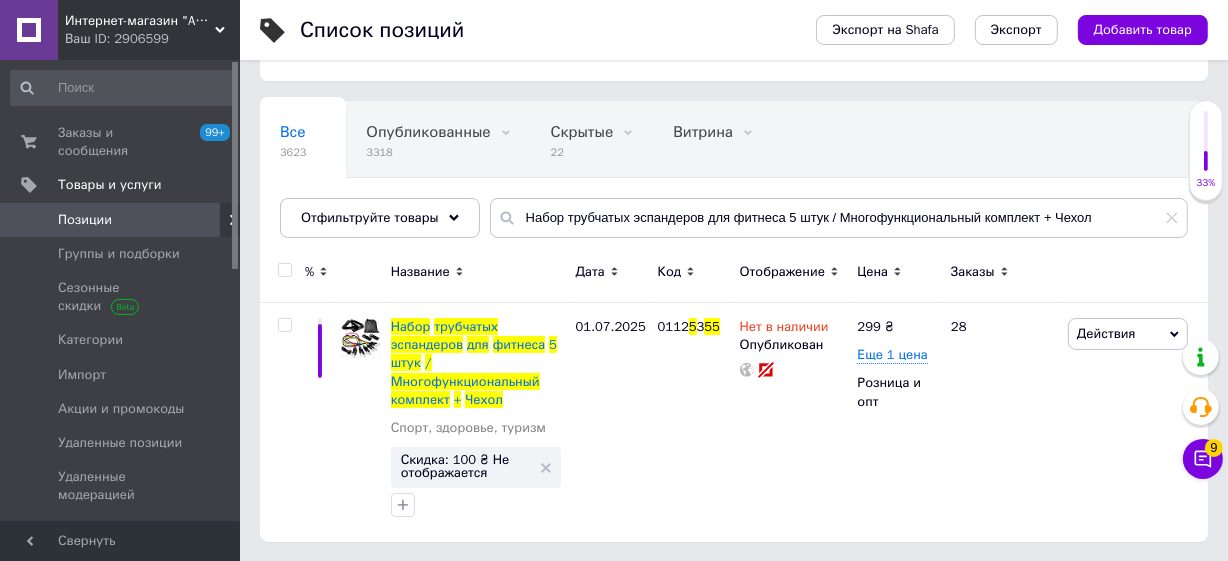 click on "Позиции" at bounding box center (121, 220) 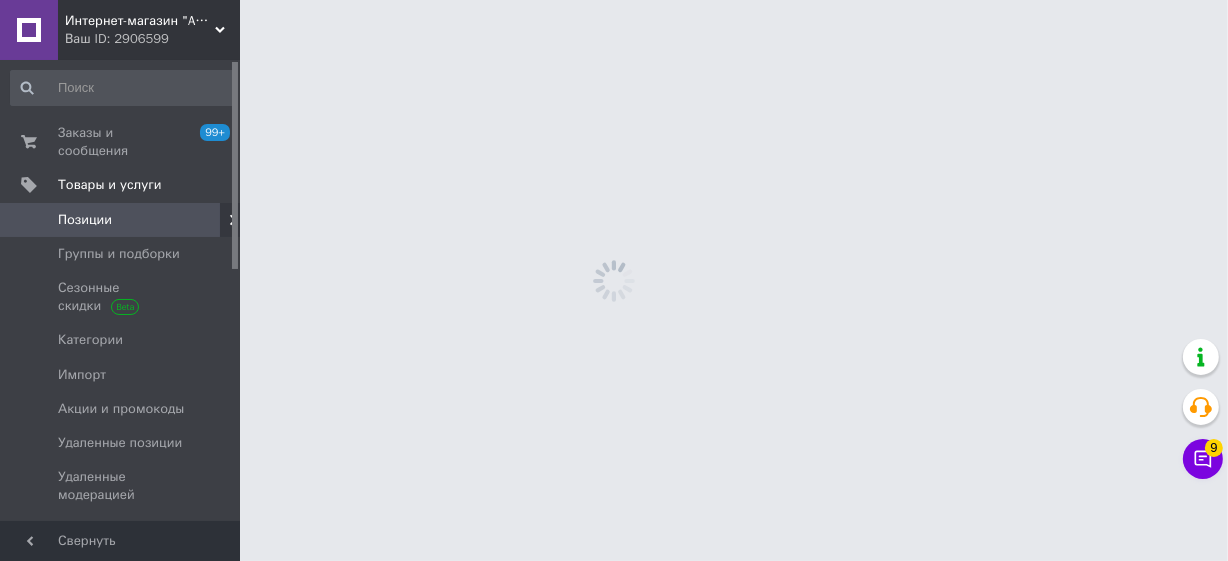 scroll, scrollTop: 0, scrollLeft: 0, axis: both 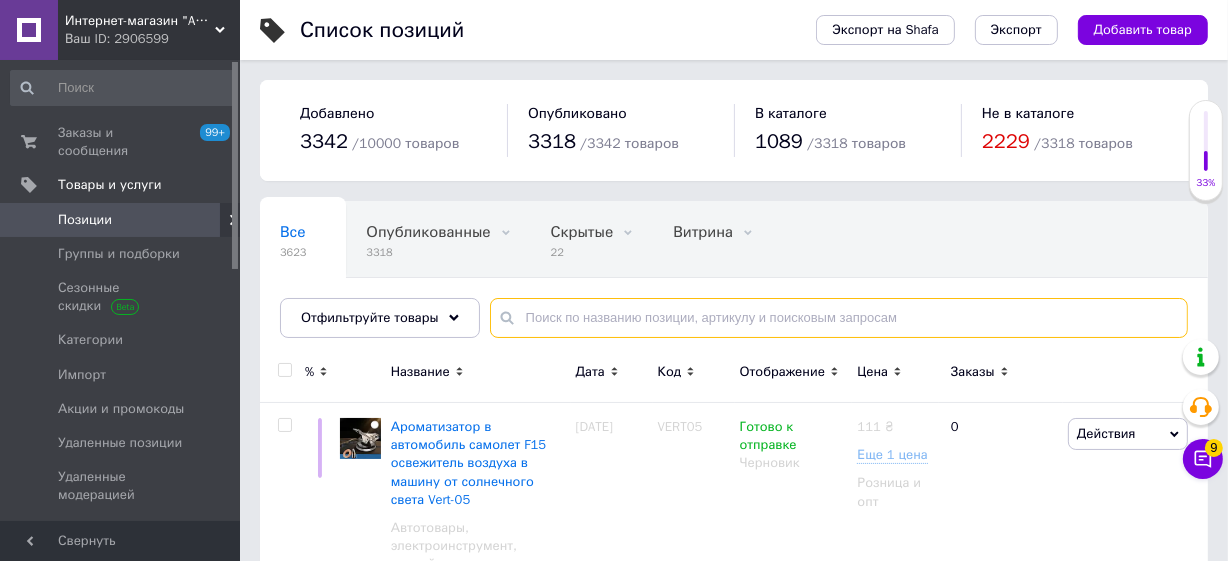 click at bounding box center (839, 318) 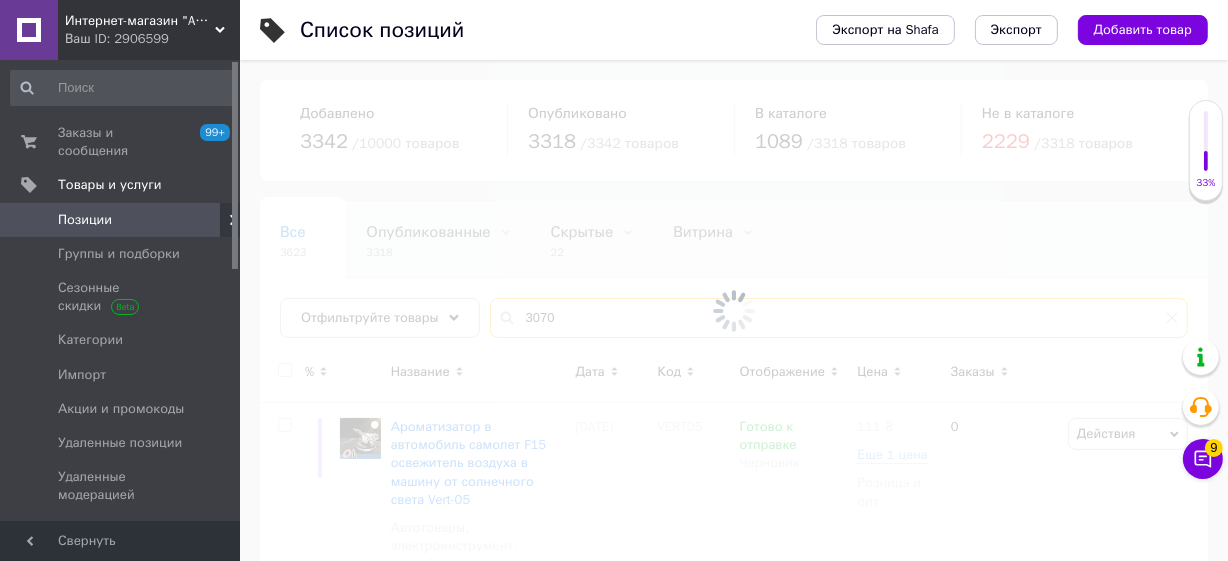 type on "3070" 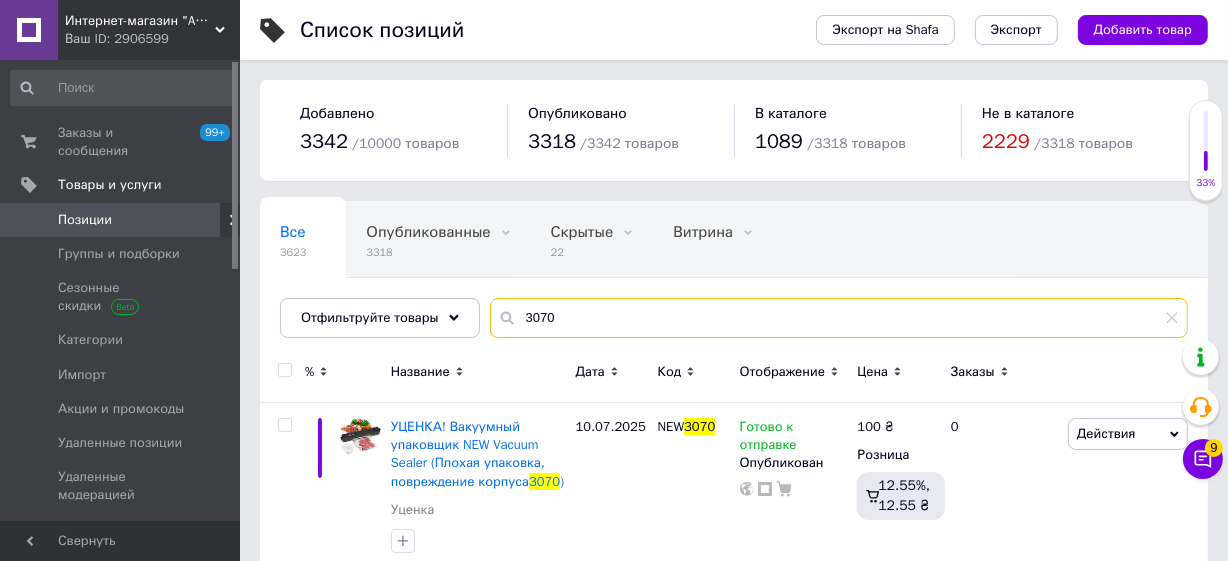 scroll, scrollTop: 36, scrollLeft: 0, axis: vertical 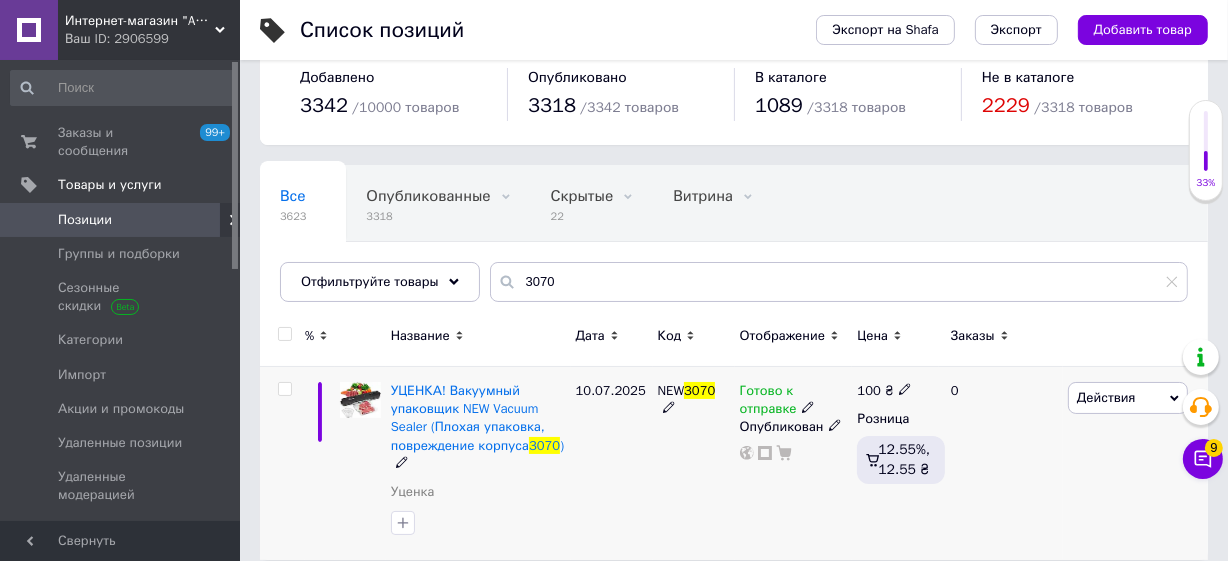 click 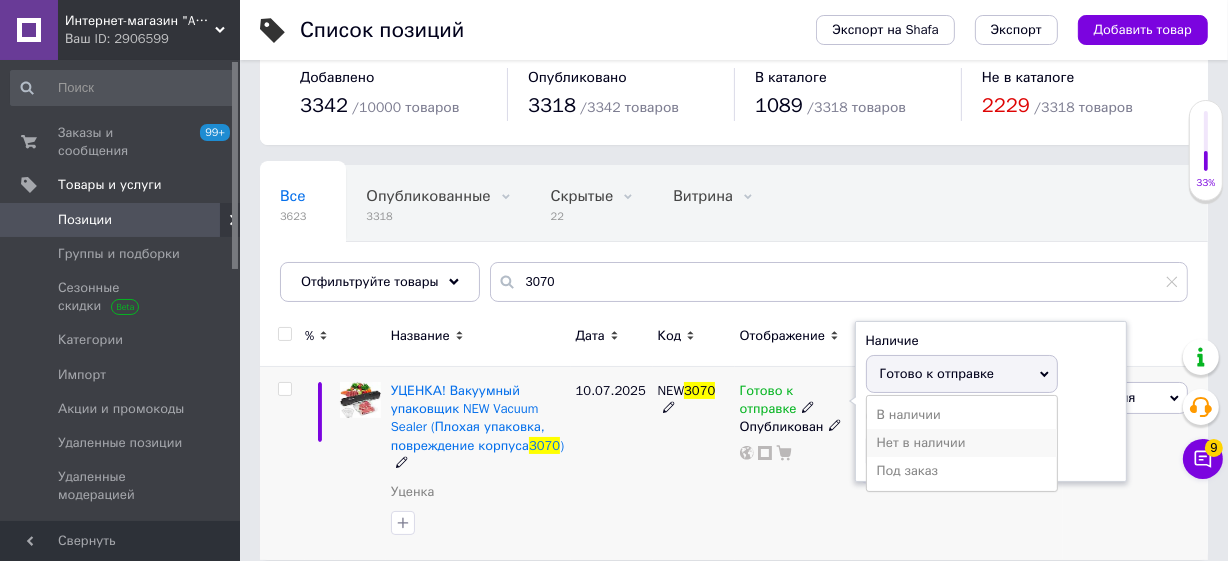 click on "Нет в наличии" at bounding box center (962, 443) 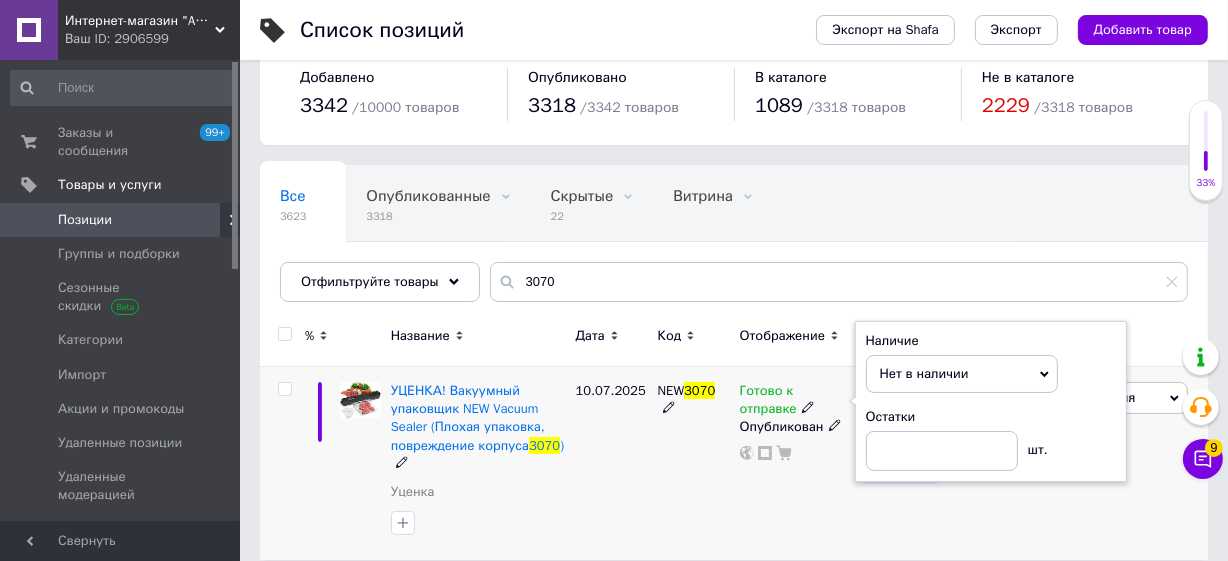 click on "Готово к отправке Наличие Нет в наличии В наличии Под заказ Готово к отправке Остатки шт. Опубликован" at bounding box center (794, 464) 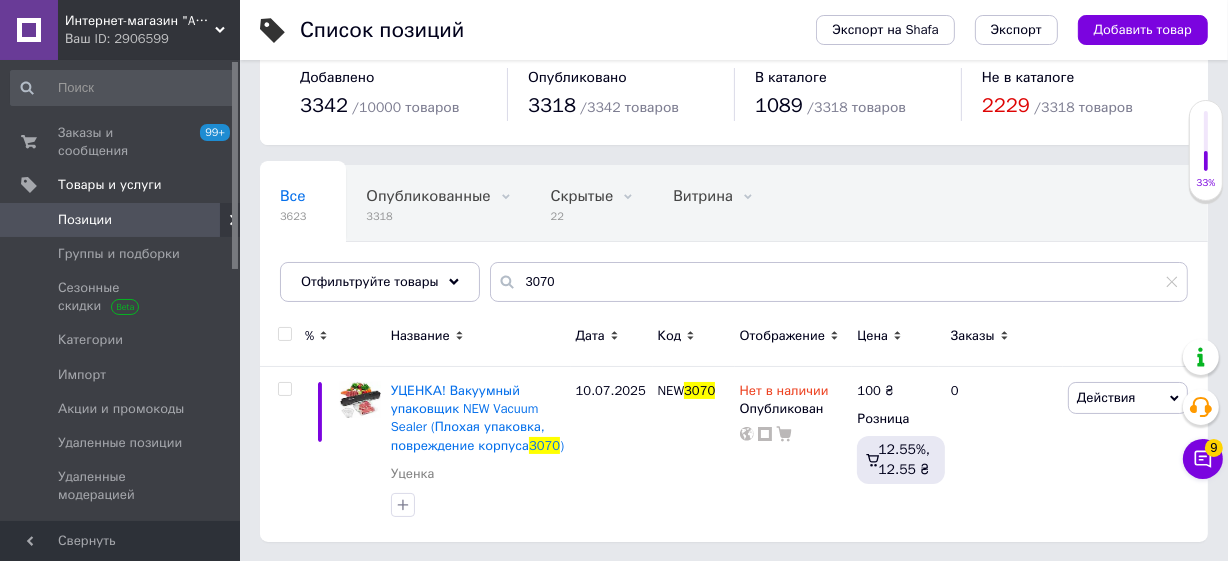 click on "Позиции" at bounding box center (121, 220) 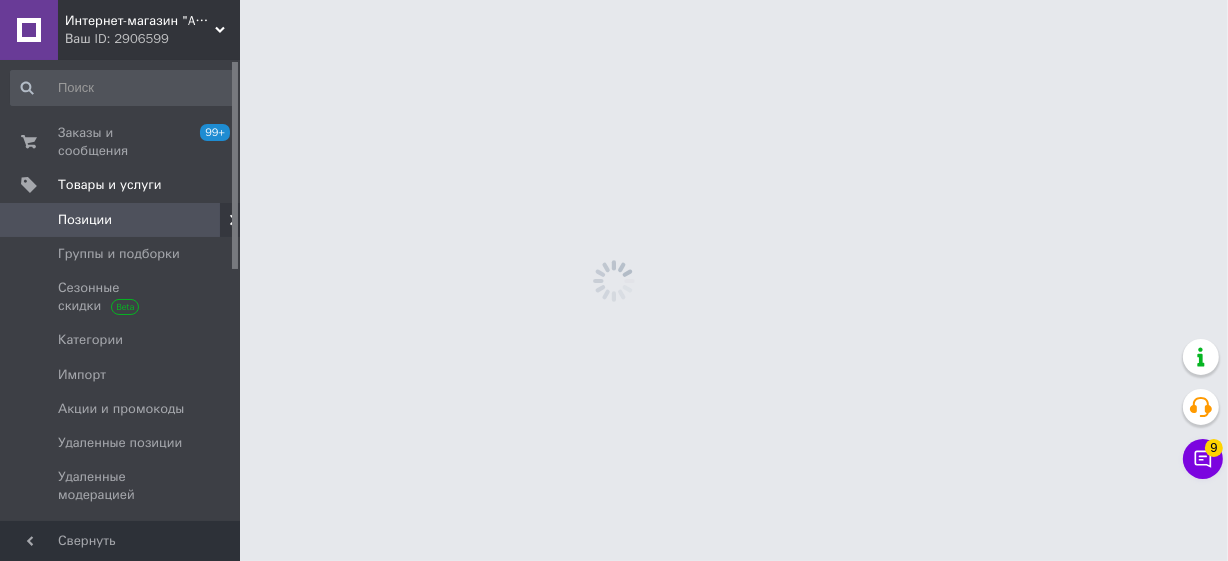 scroll, scrollTop: 0, scrollLeft: 0, axis: both 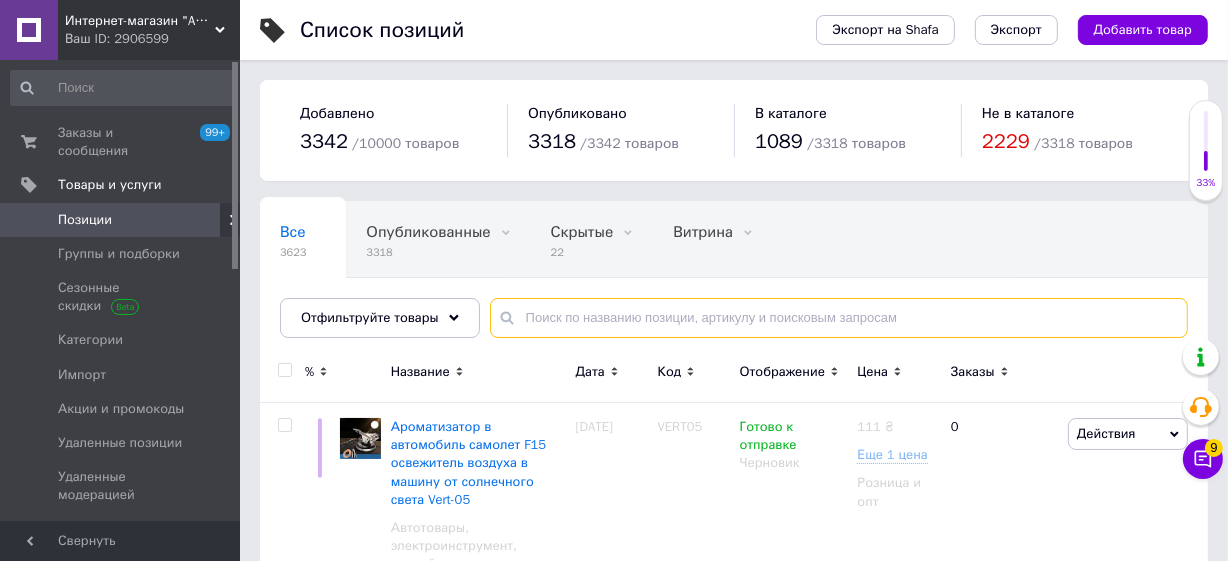 click at bounding box center [839, 318] 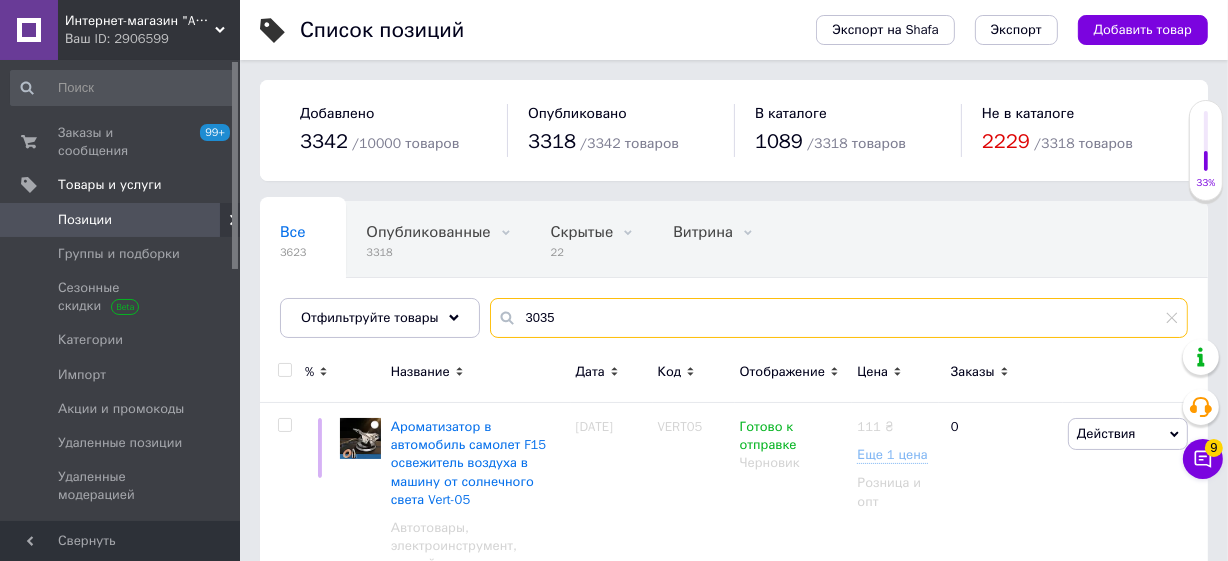 type on "3035" 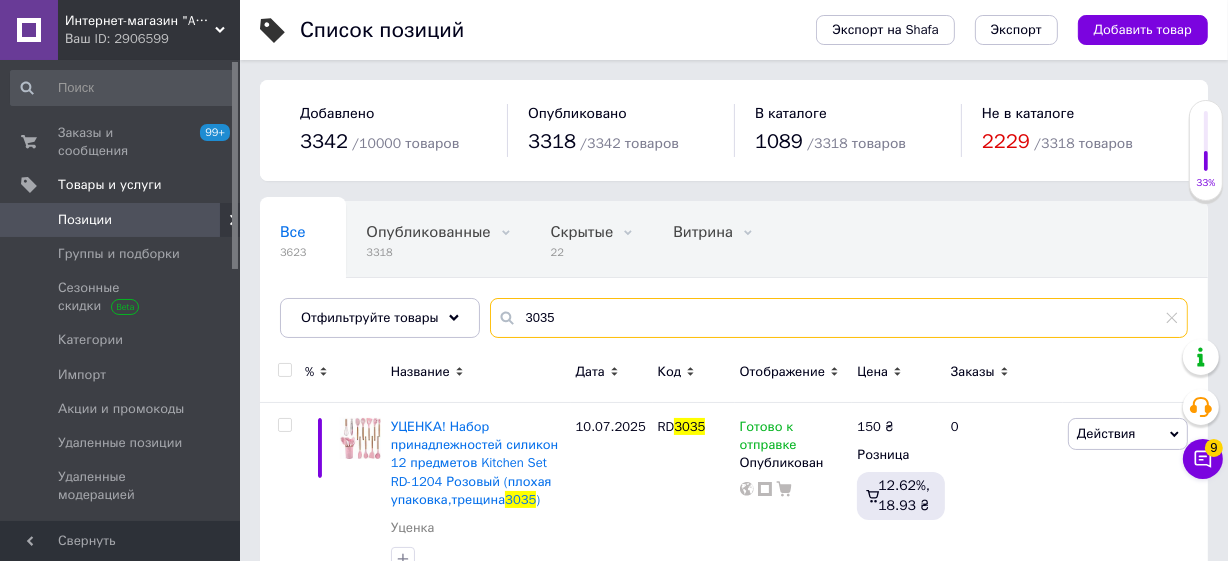 scroll, scrollTop: 54, scrollLeft: 0, axis: vertical 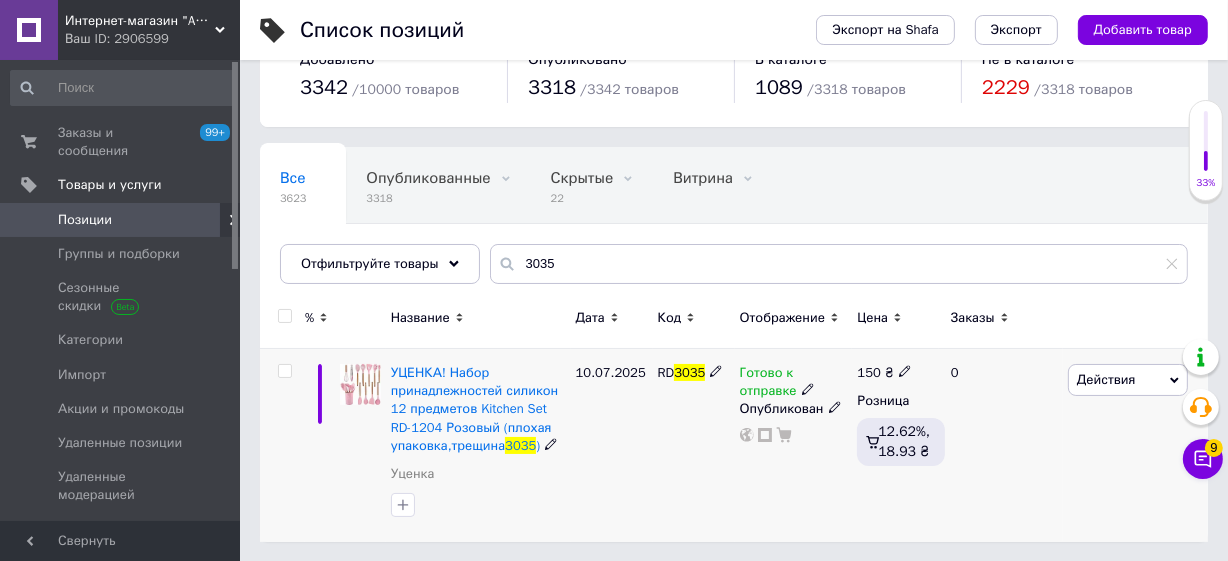 click 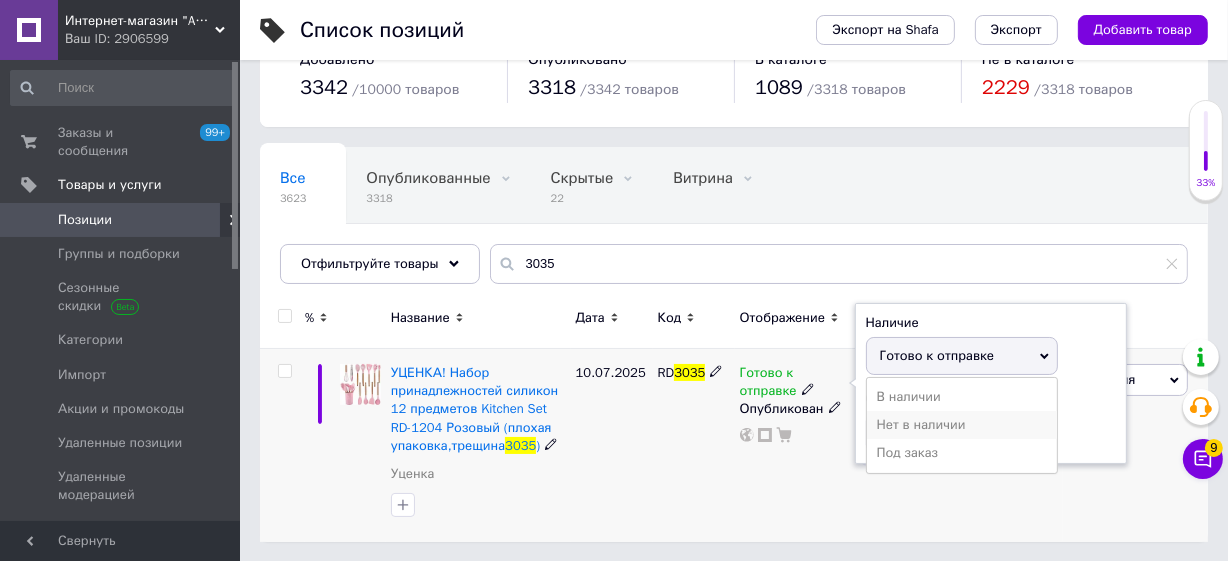 click on "Нет в наличии" at bounding box center (962, 425) 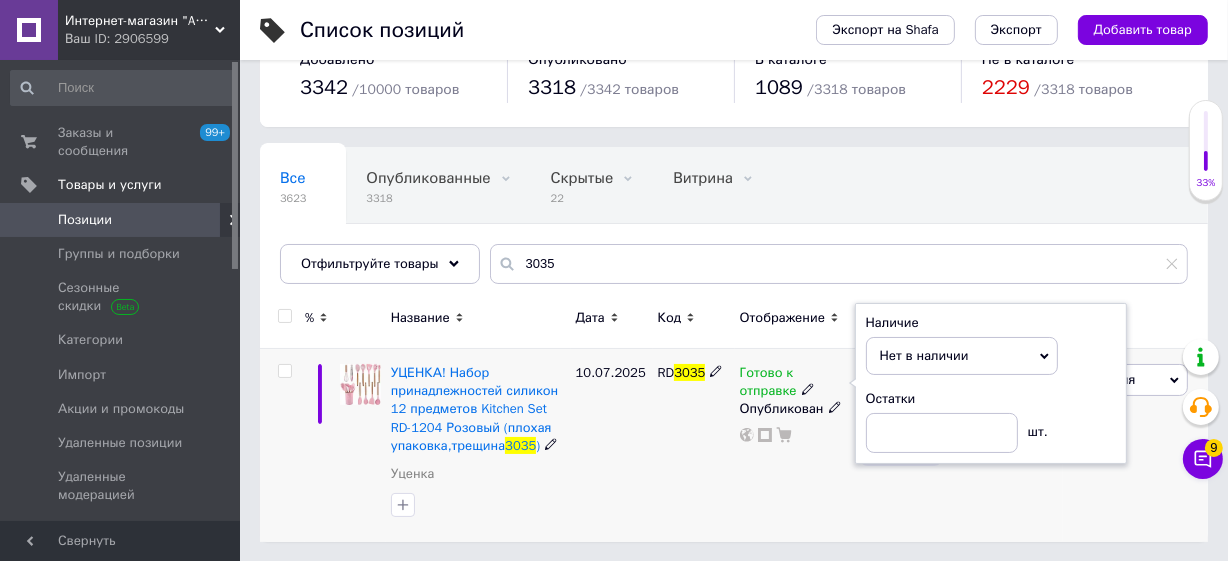click on "Готово к отправке Наличие Нет в наличии В наличии Под заказ Готово к отправке Остатки шт. Опубликован" at bounding box center [794, 446] 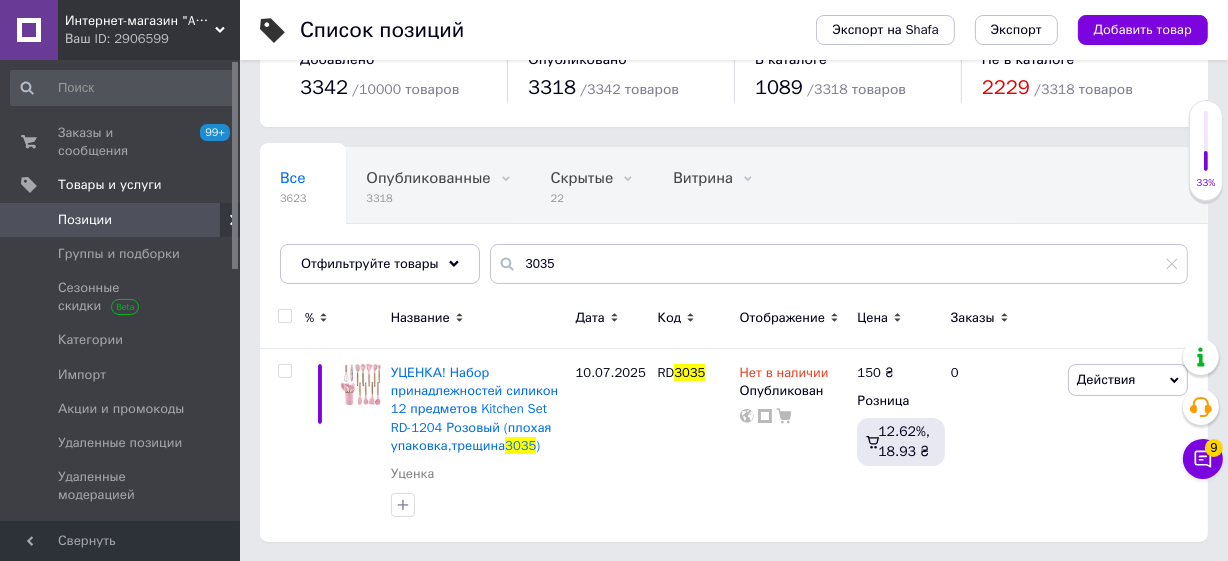 click on "Позиции" at bounding box center [121, 220] 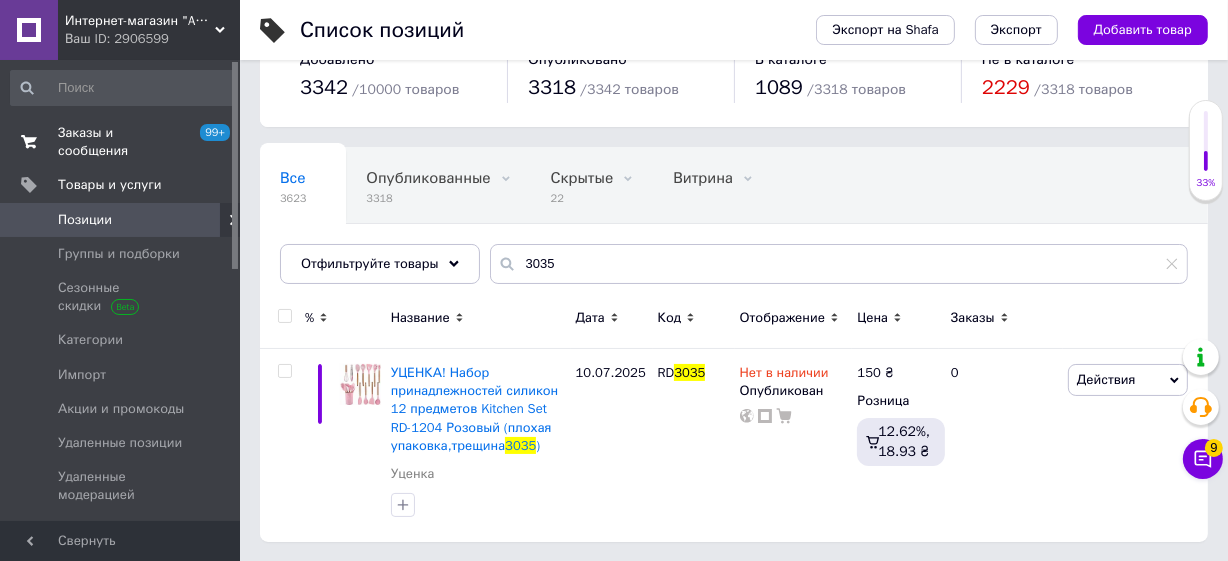 scroll, scrollTop: 0, scrollLeft: 0, axis: both 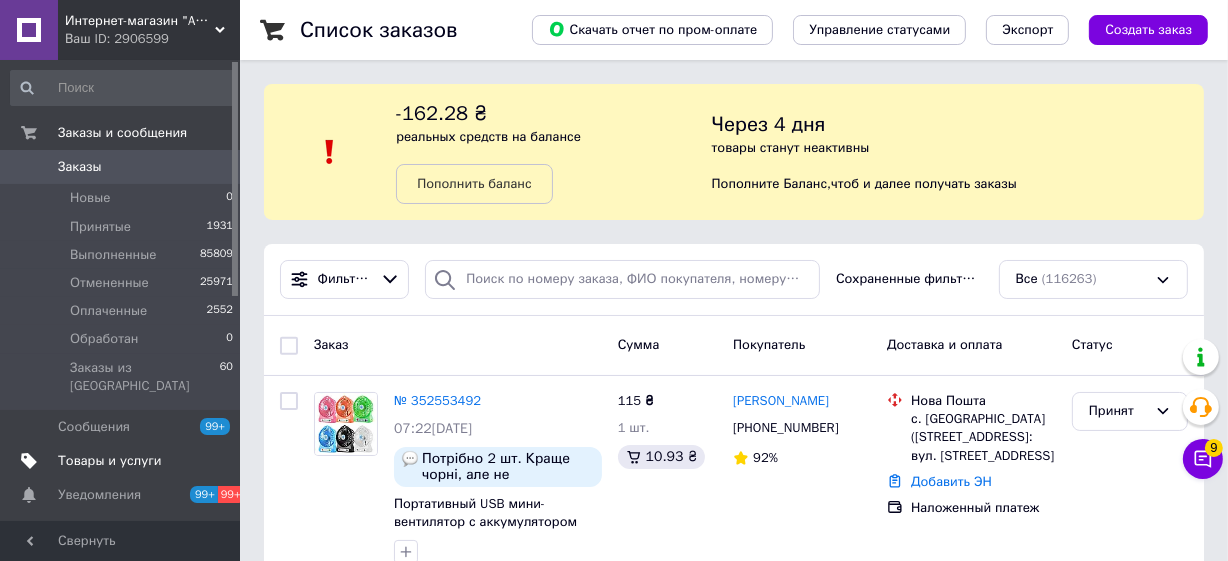 click on "Товары и услуги" at bounding box center (110, 461) 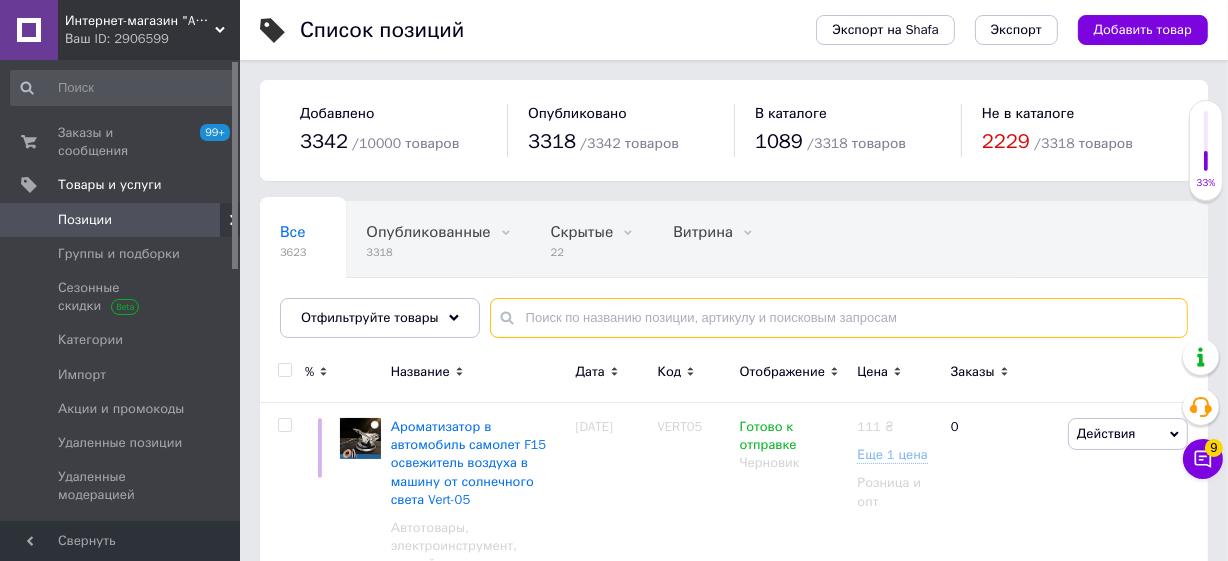 click at bounding box center [839, 318] 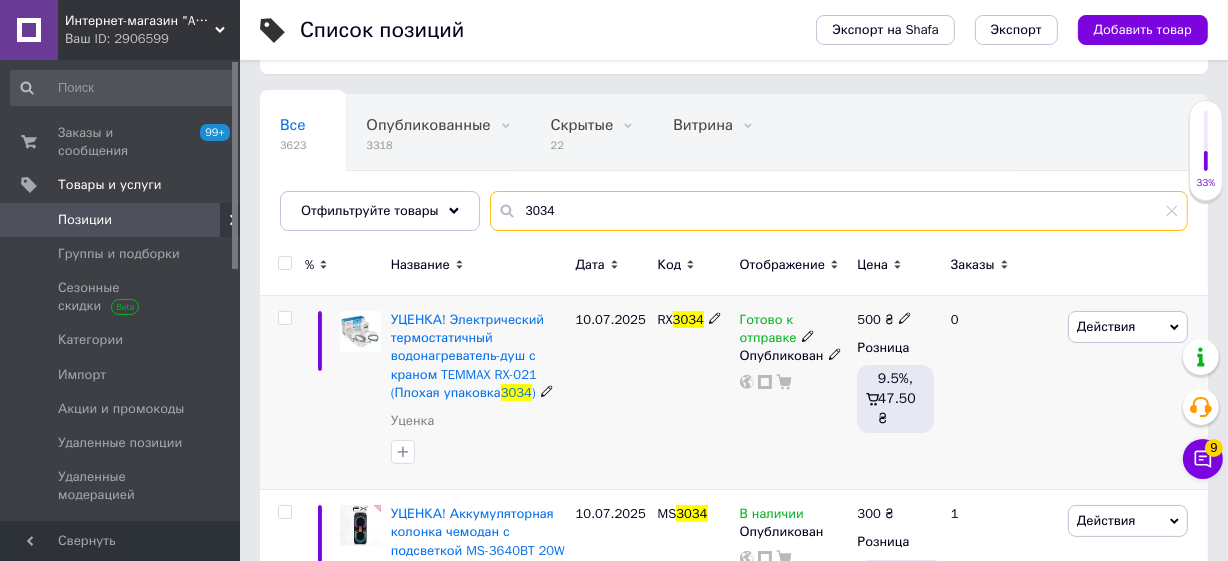 scroll, scrollTop: 151, scrollLeft: 0, axis: vertical 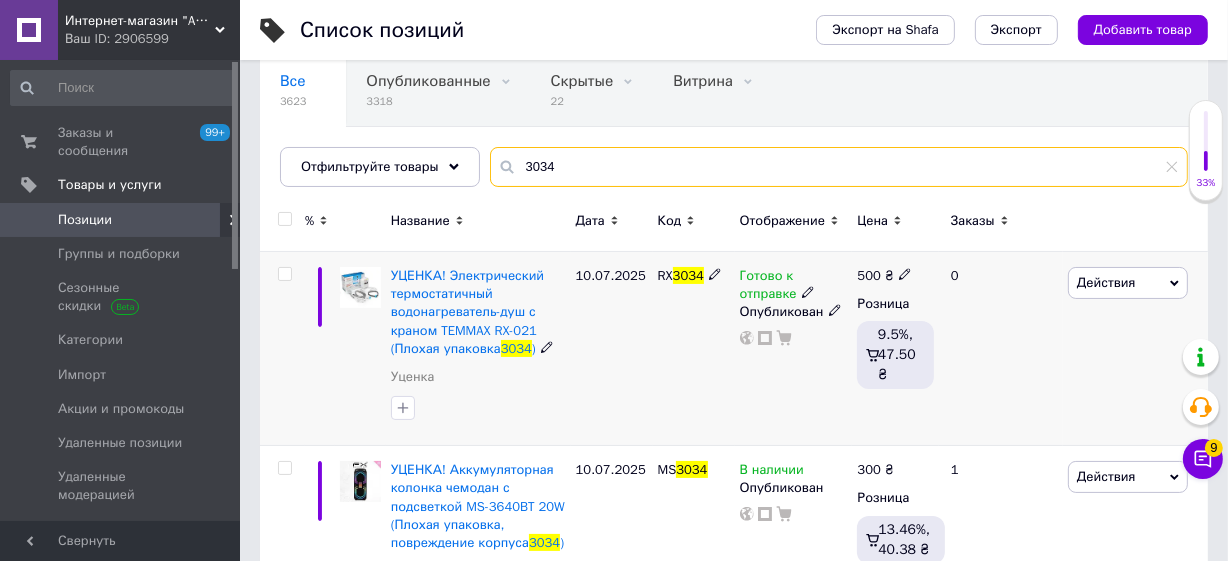 type on "3034" 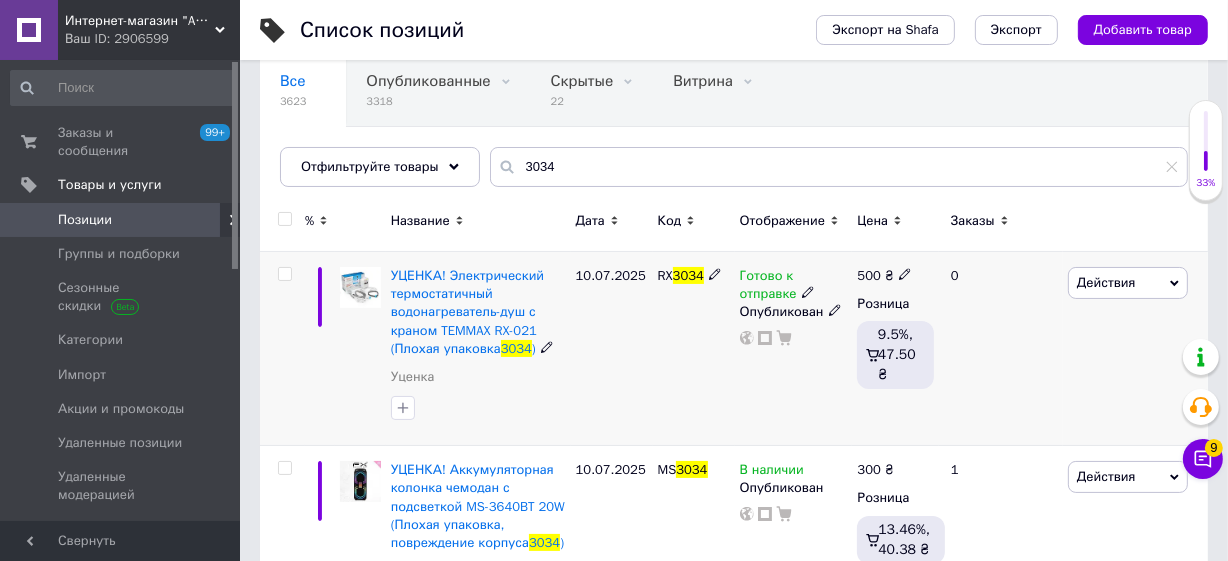 click 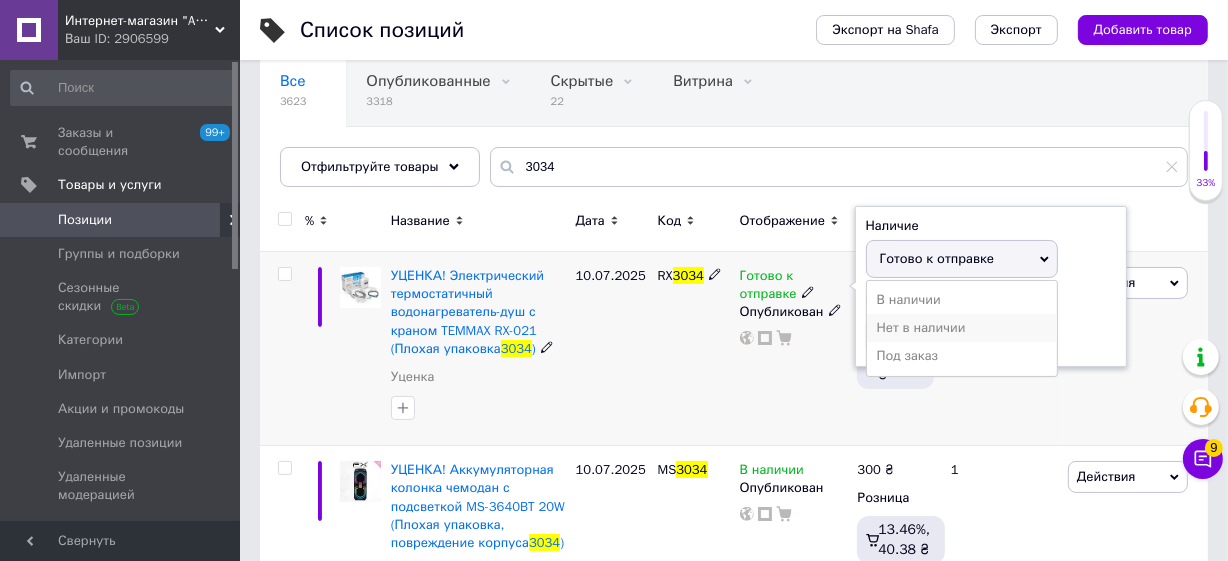 click on "Нет в наличии" at bounding box center (962, 328) 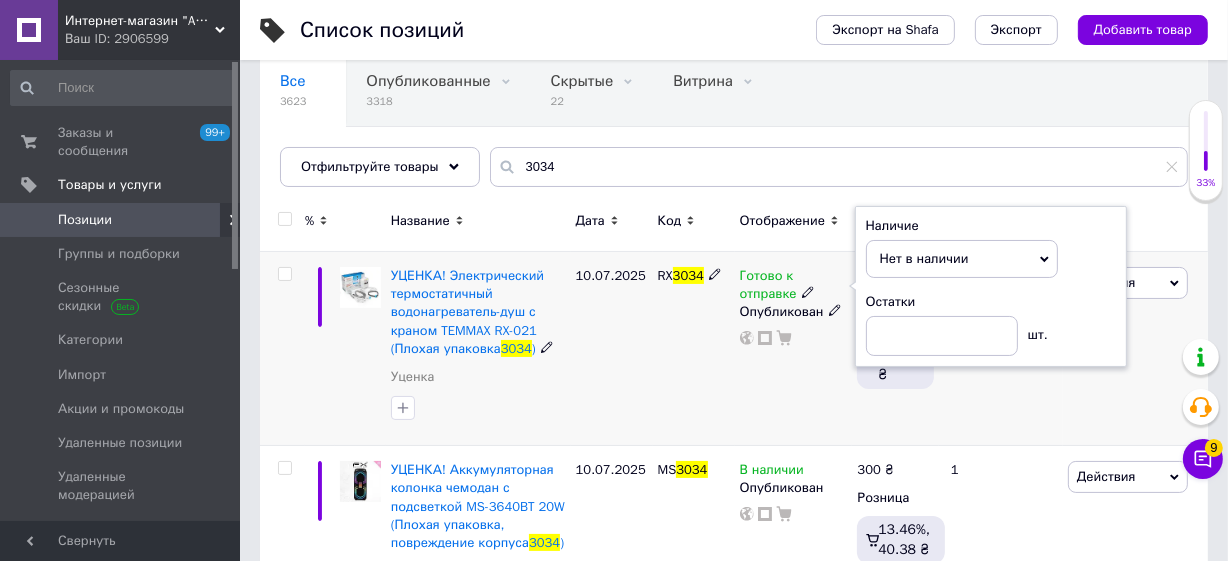 click on "Готово к отправке Наличие Нет в наличии В наличии Под заказ Готово к отправке Остатки шт. Опубликован" at bounding box center [794, 349] 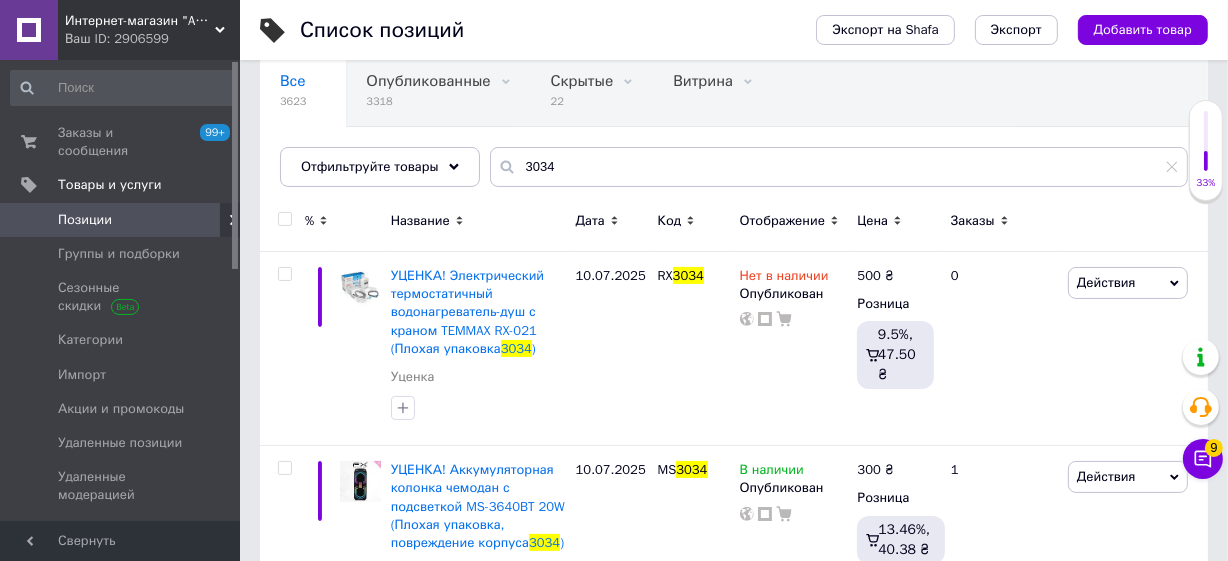 click on "Позиции" at bounding box center [121, 220] 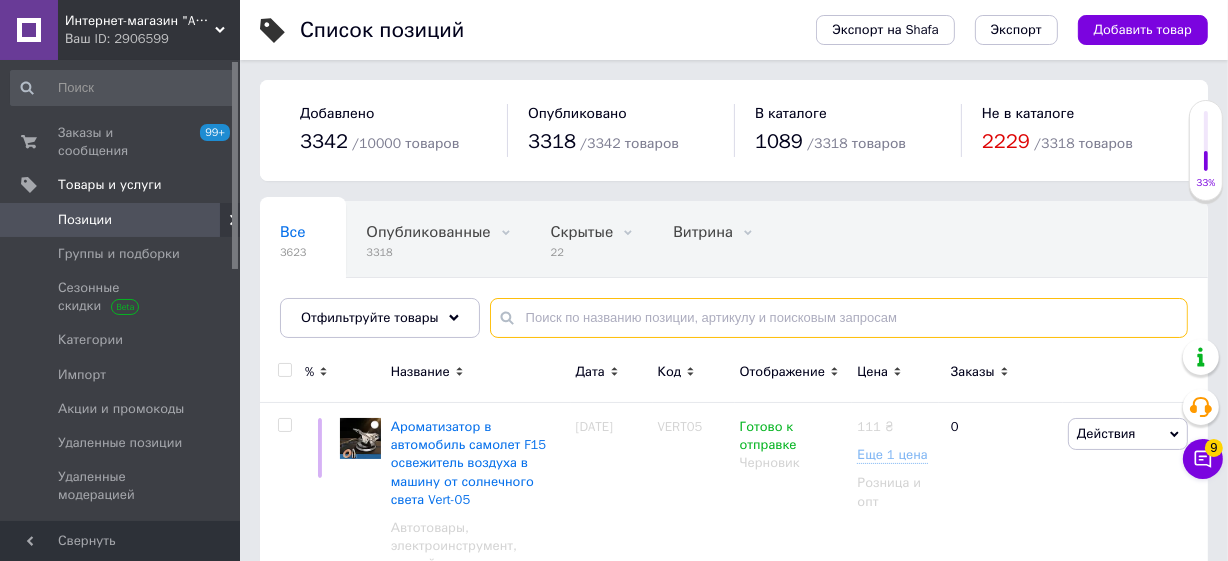 click at bounding box center (839, 318) 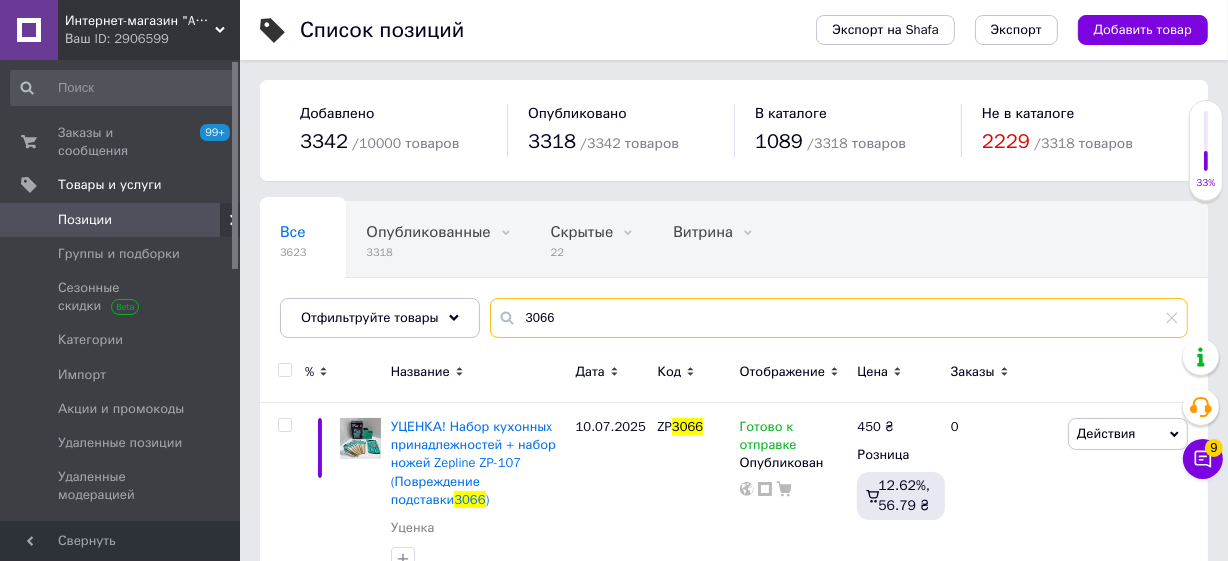 scroll, scrollTop: 54, scrollLeft: 0, axis: vertical 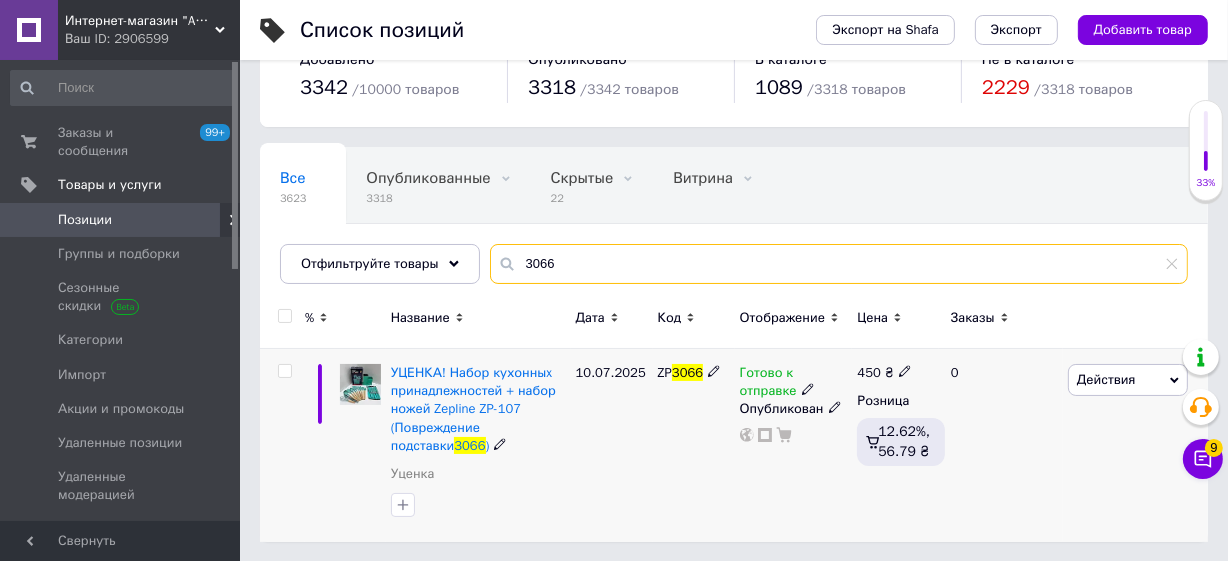 type on "3066" 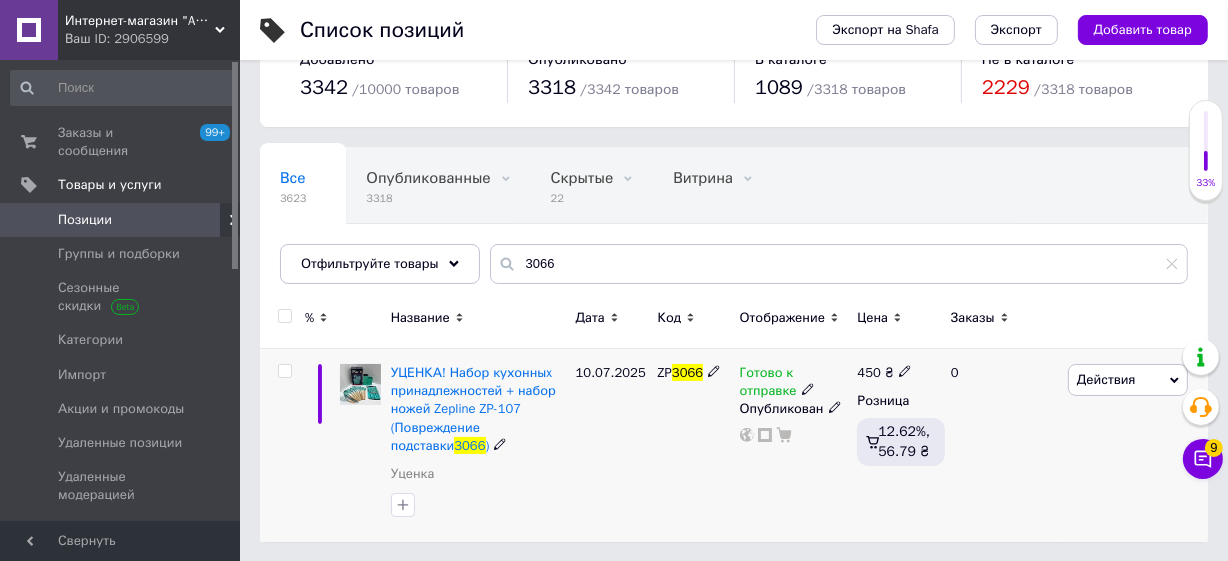 click 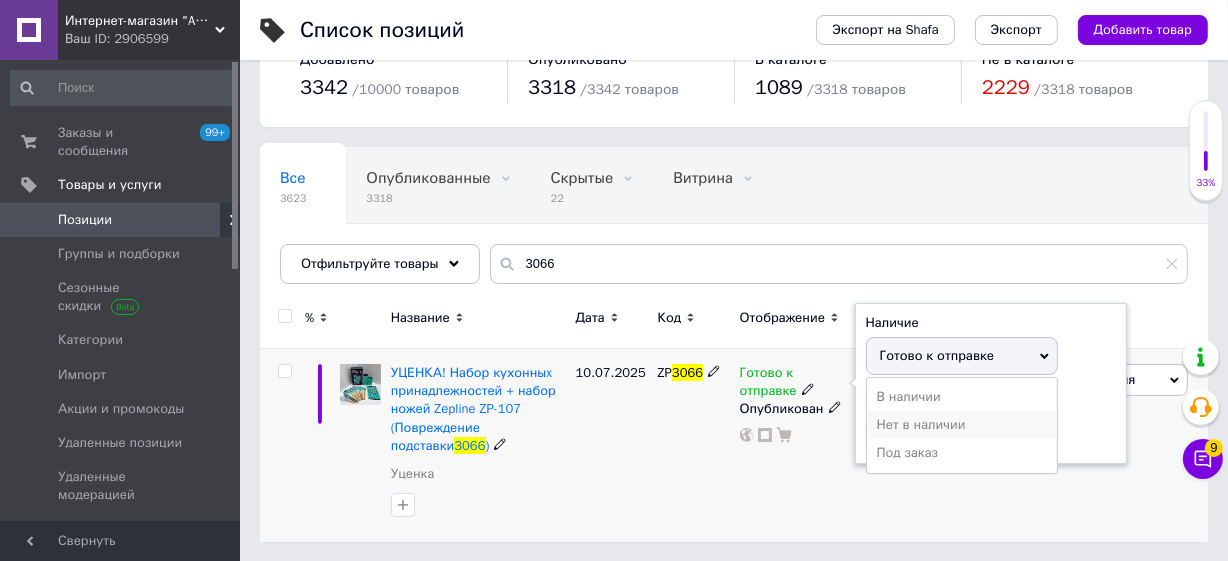 click on "Нет в наличии" at bounding box center (962, 425) 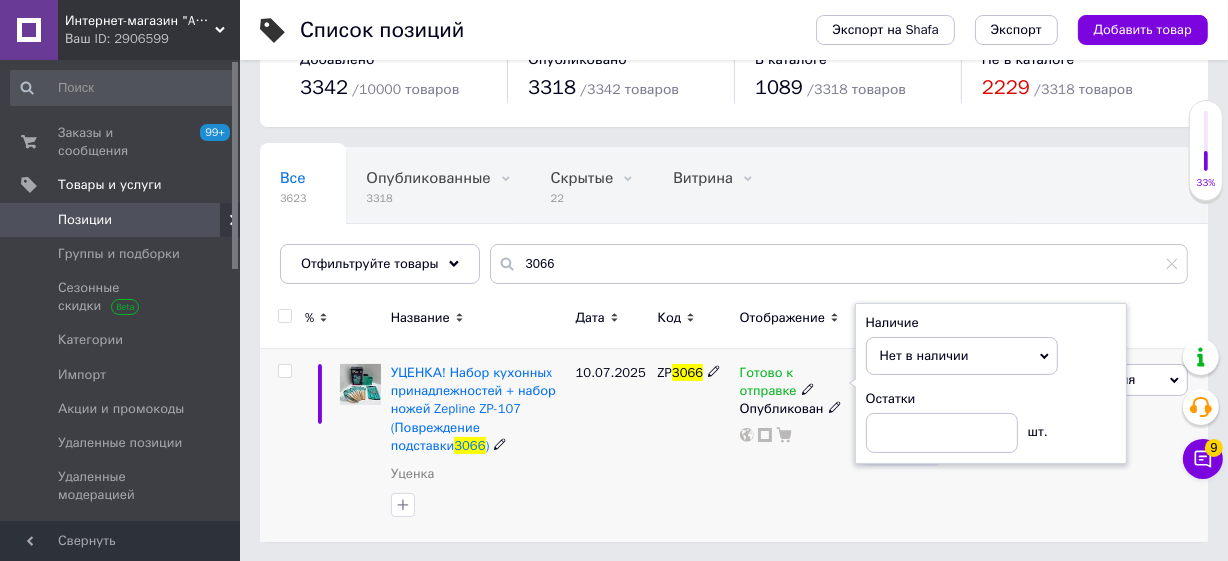 click on "450   ₴ Розница 12.62%, 56.79 ₴" at bounding box center (895, 446) 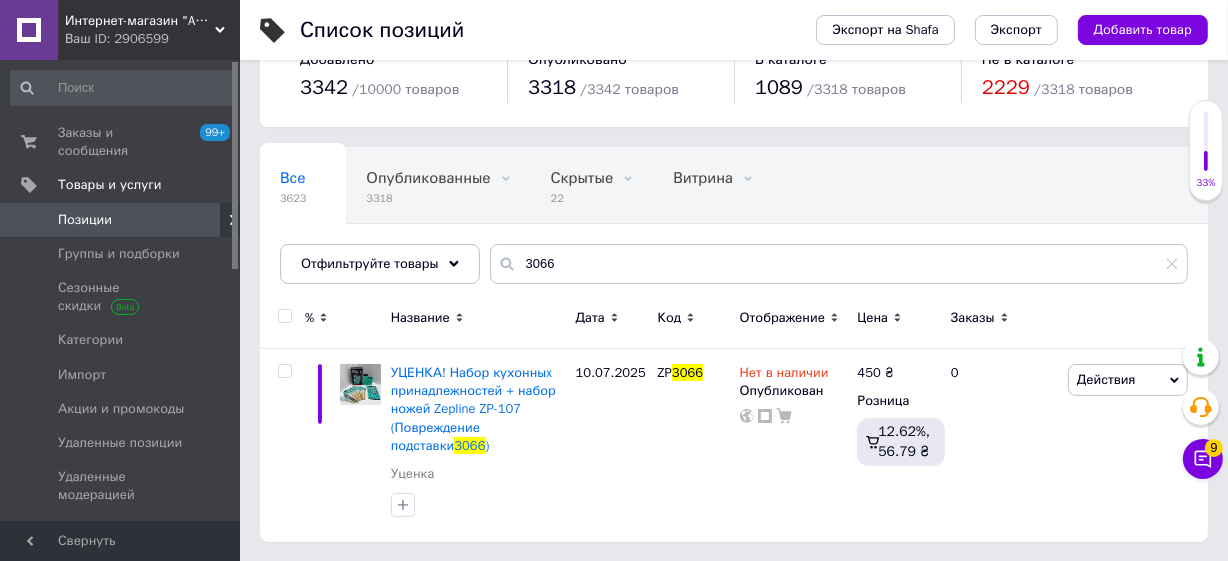 click on "Позиции" at bounding box center (121, 220) 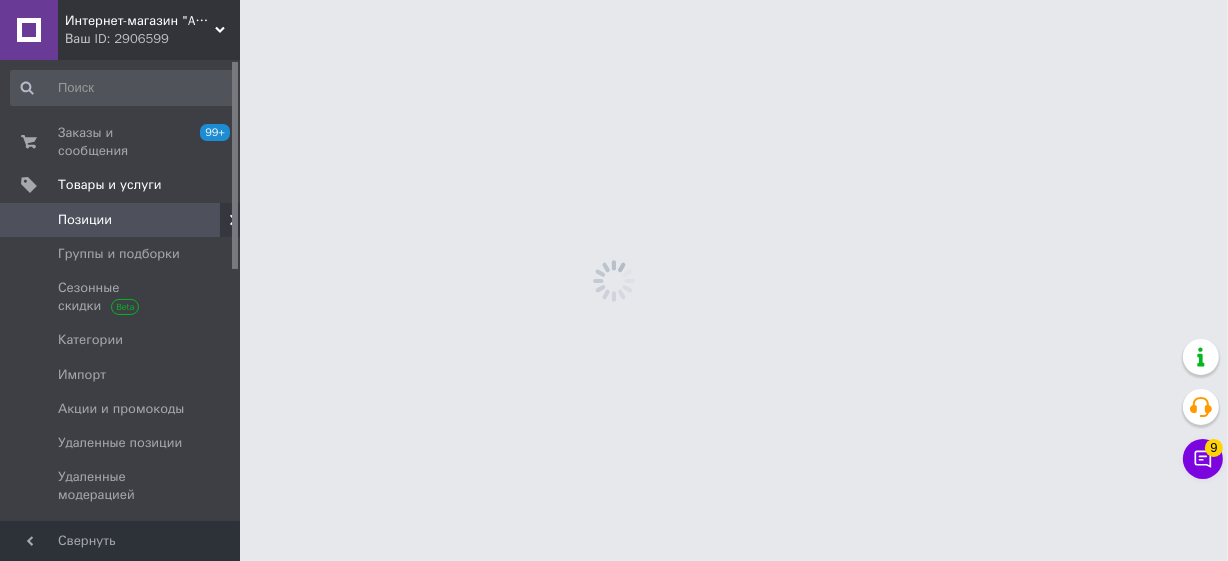 scroll, scrollTop: 0, scrollLeft: 0, axis: both 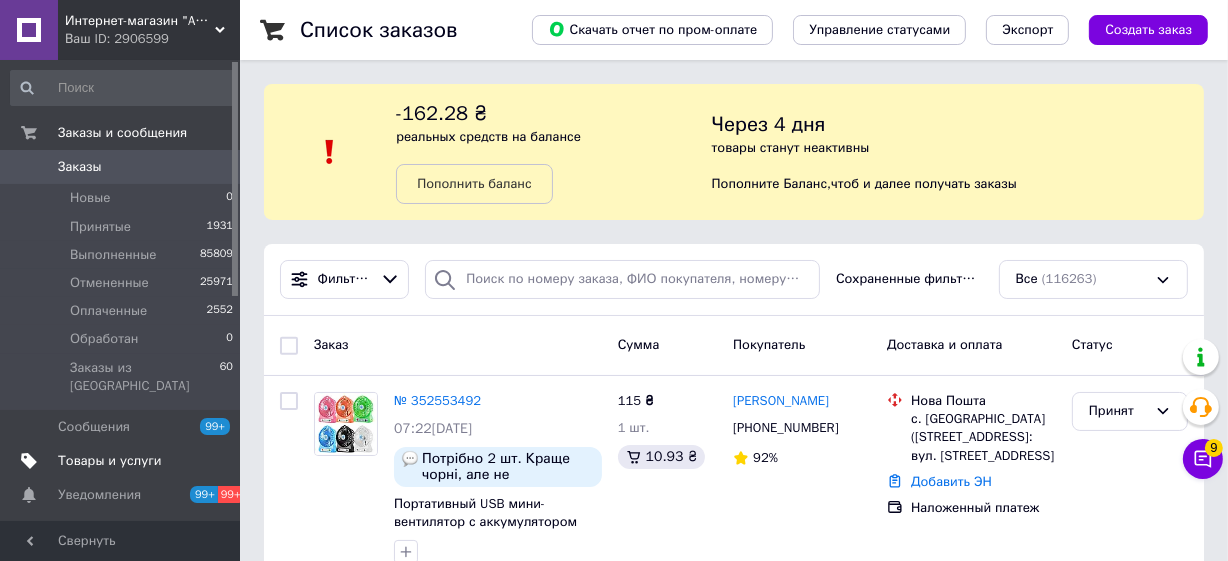 click on "Товары и услуги" at bounding box center (110, 461) 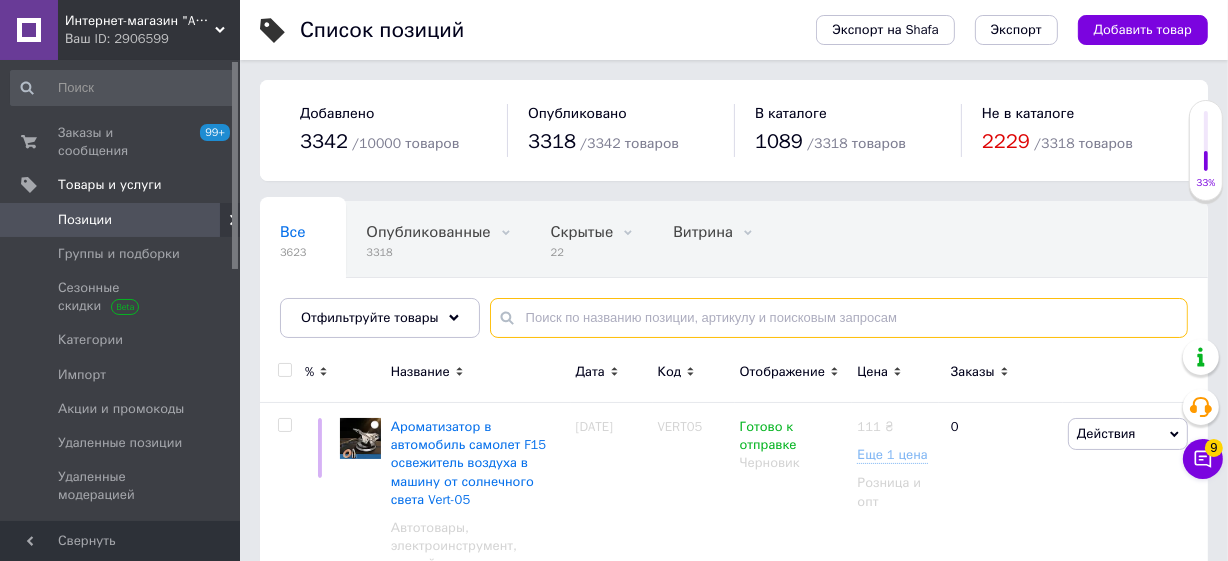 click at bounding box center [839, 318] 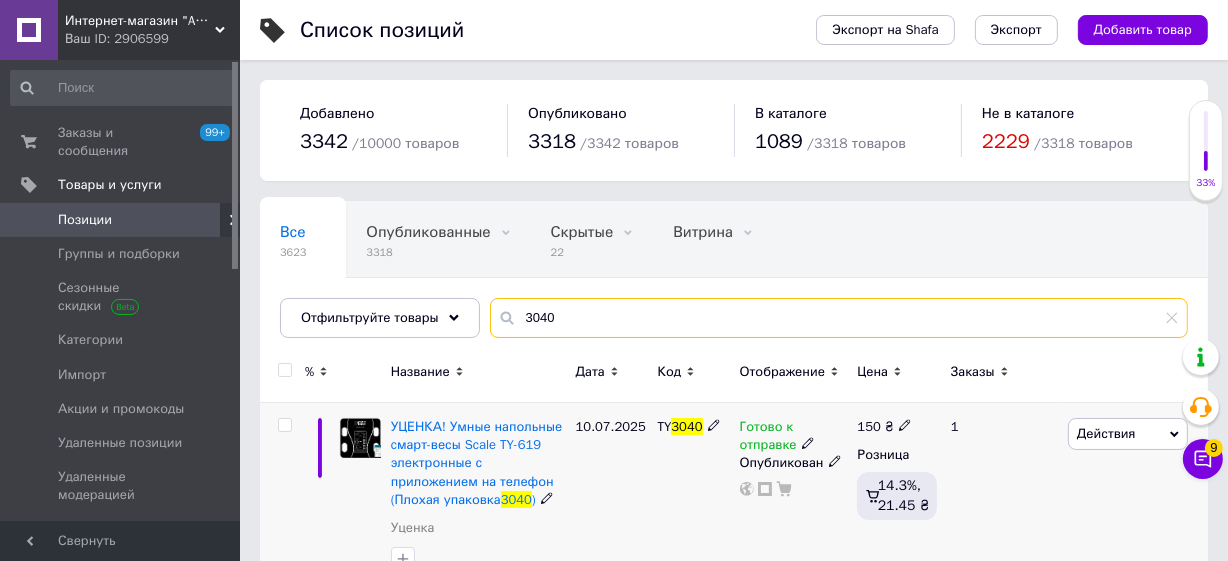 scroll, scrollTop: 54, scrollLeft: 0, axis: vertical 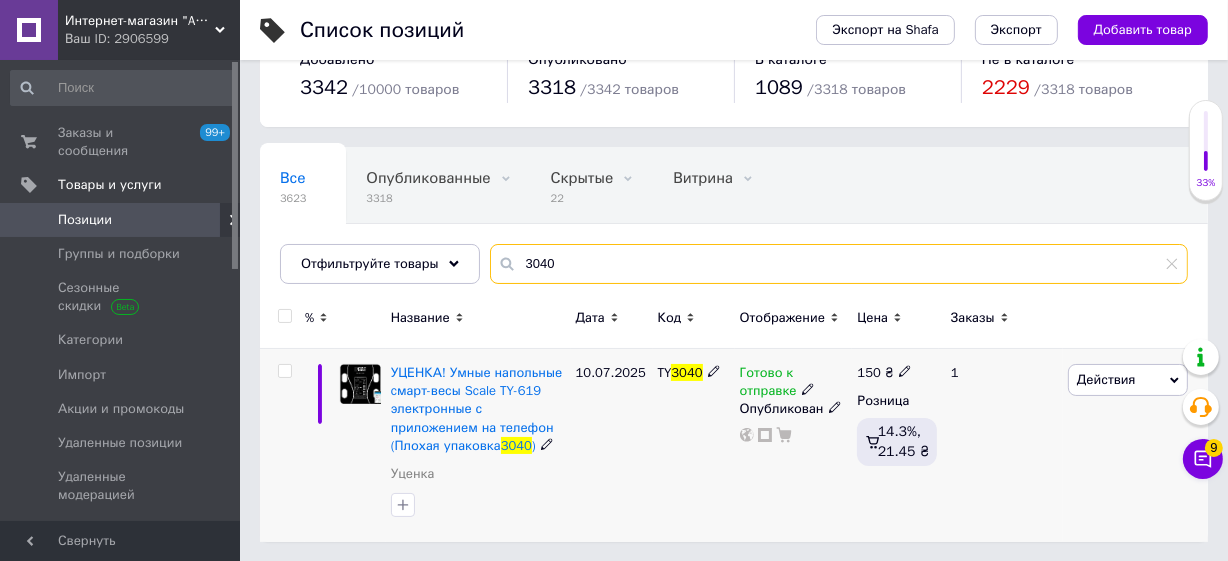 type on "3040" 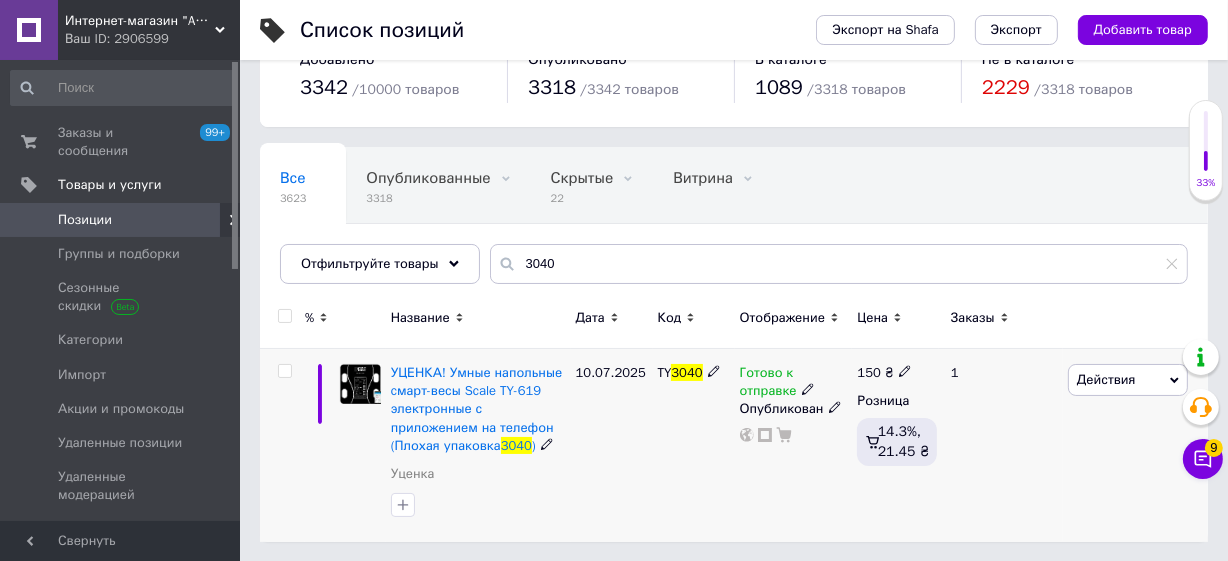 click 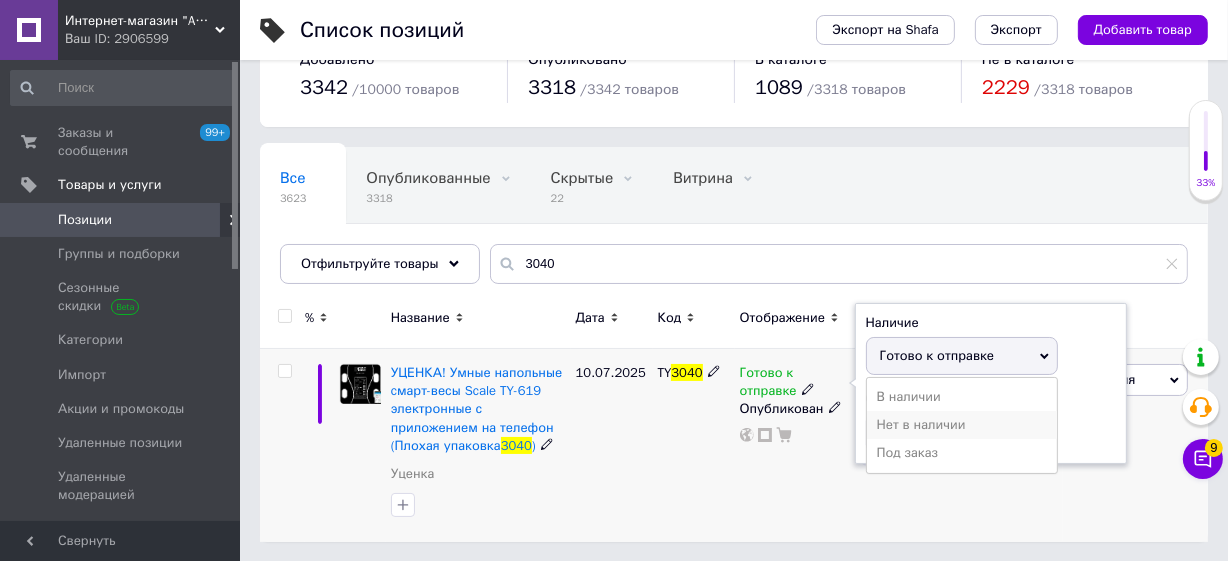 click on "Нет в наличии" at bounding box center [962, 425] 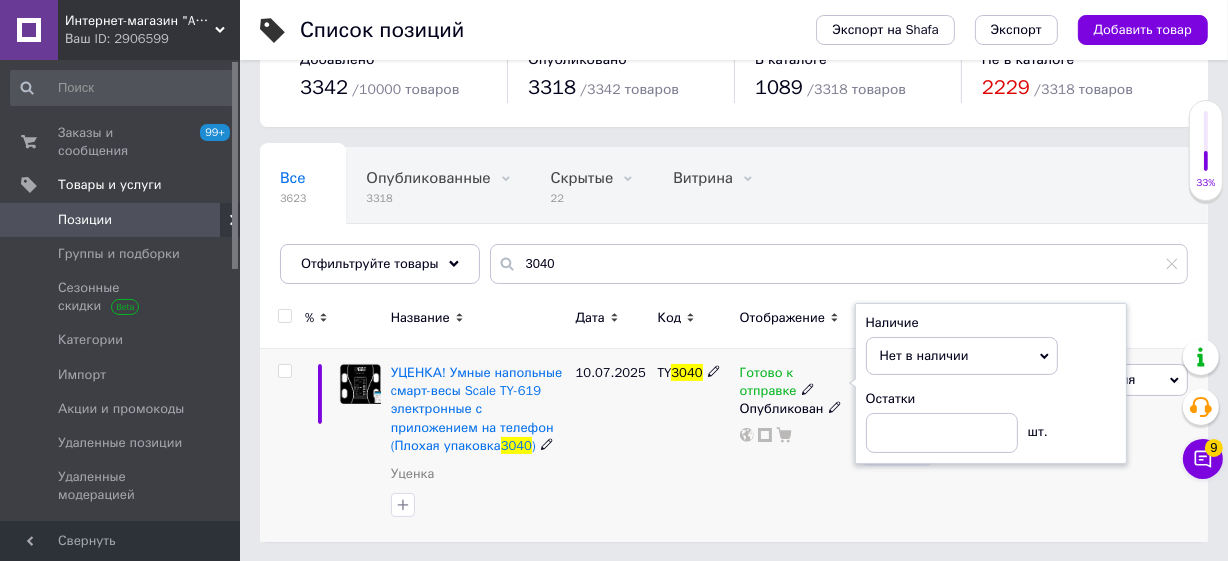 click on "150   ₴ Розница 14.3%, 21.45 ₴" at bounding box center (895, 446) 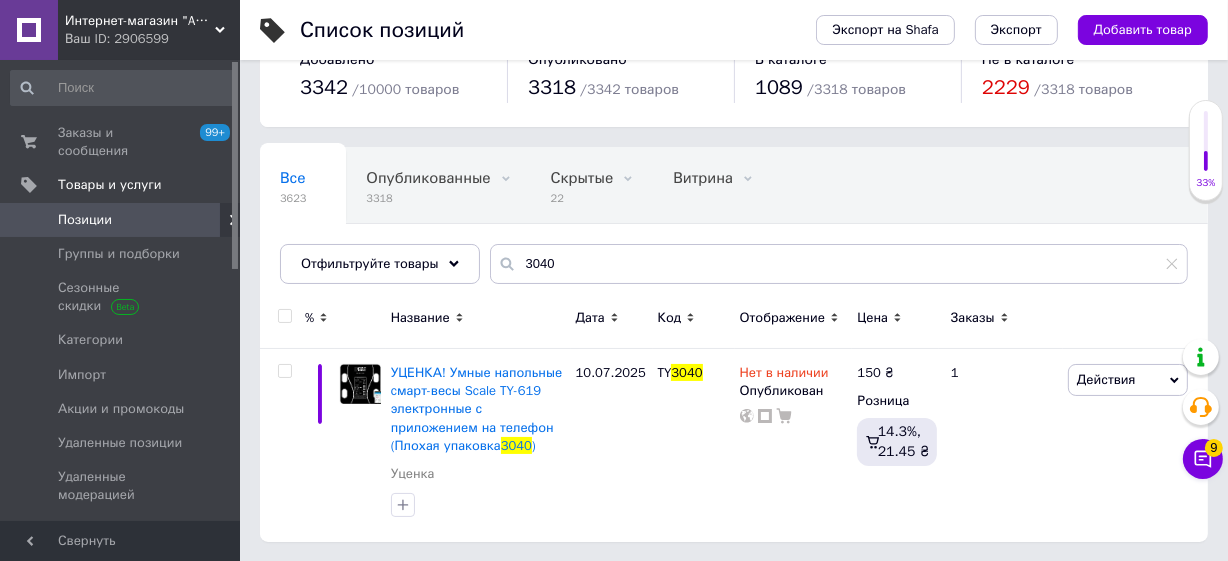 click on "Позиции" at bounding box center [122, 220] 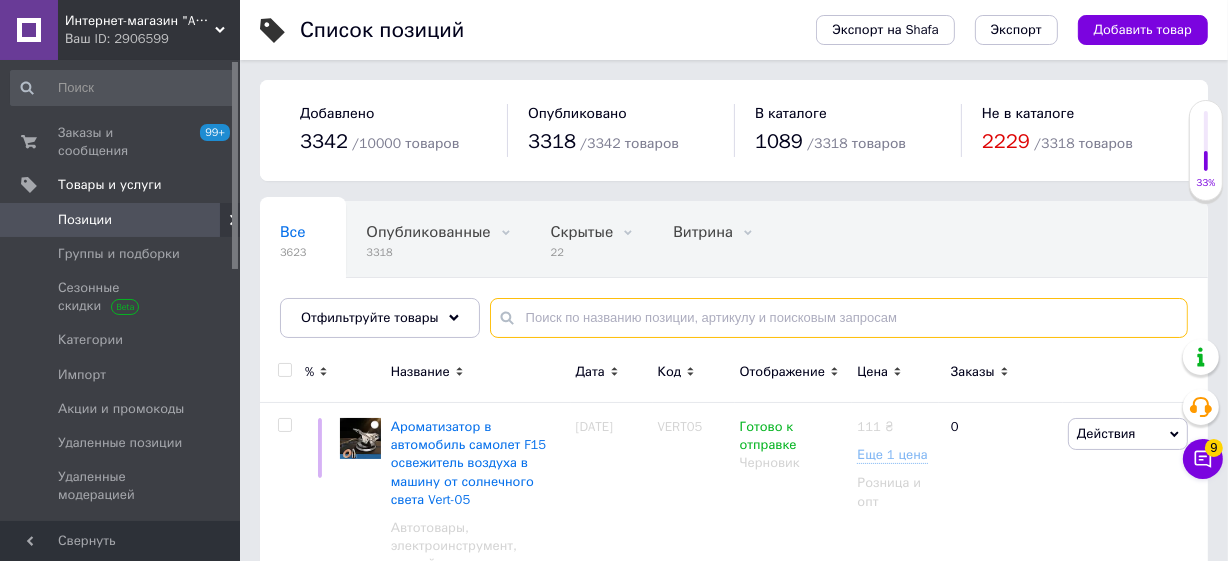 click at bounding box center (839, 318) 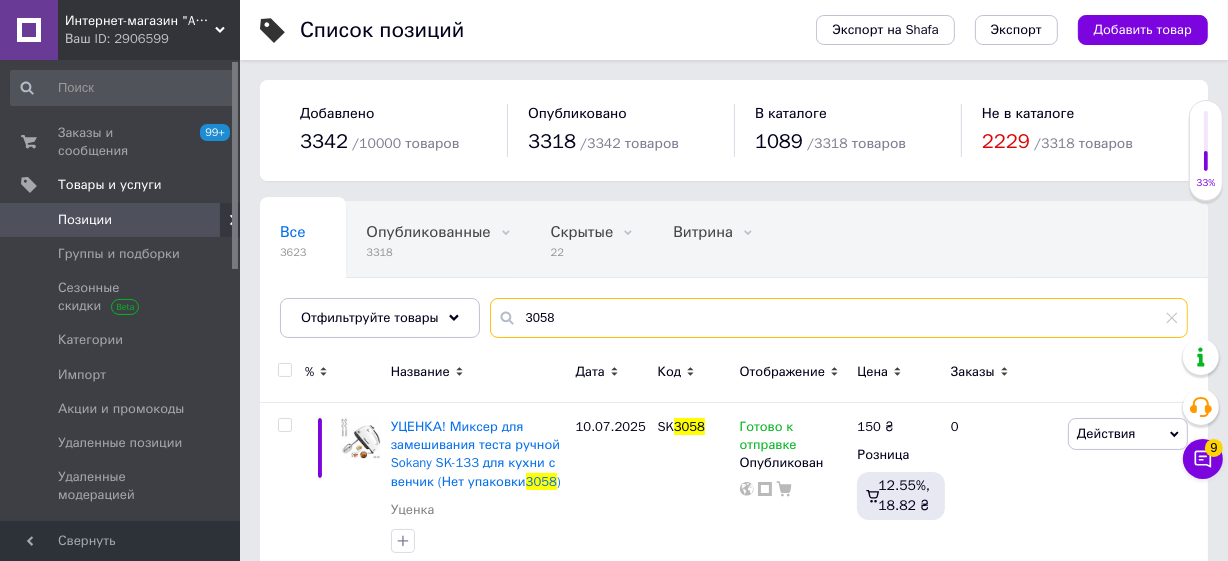 scroll, scrollTop: 36, scrollLeft: 0, axis: vertical 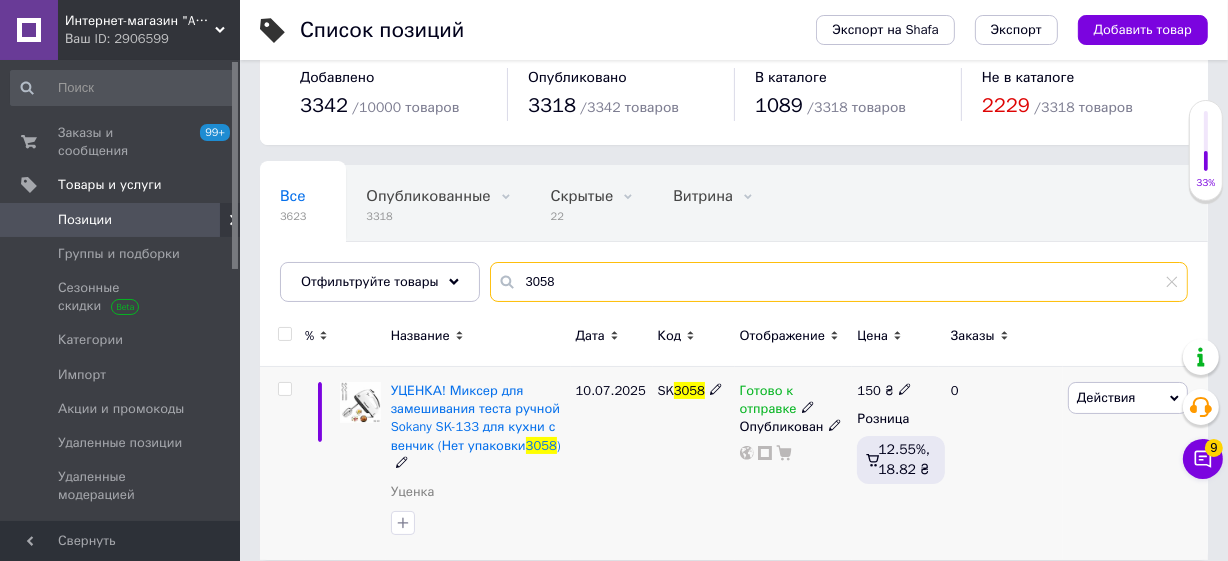 type on "3058" 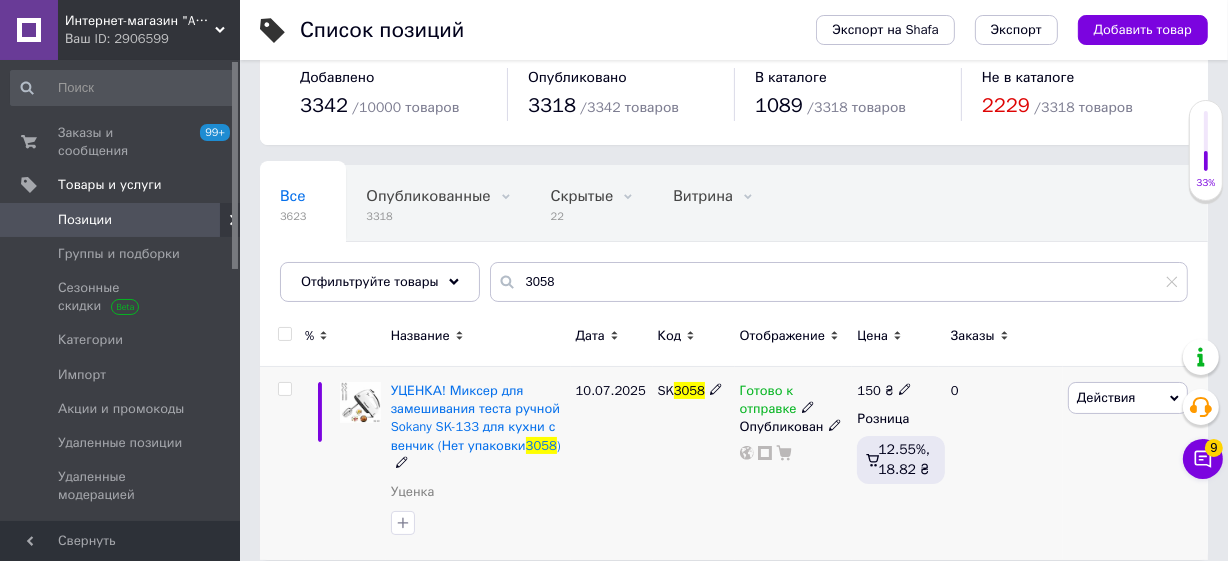 click 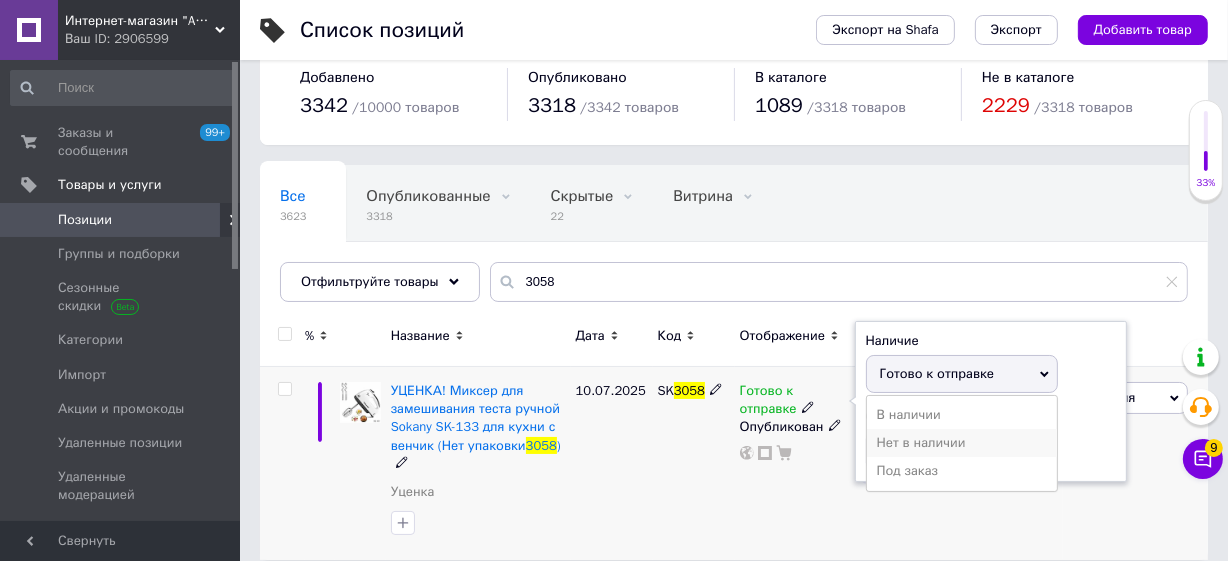 click on "Нет в наличии" at bounding box center (962, 443) 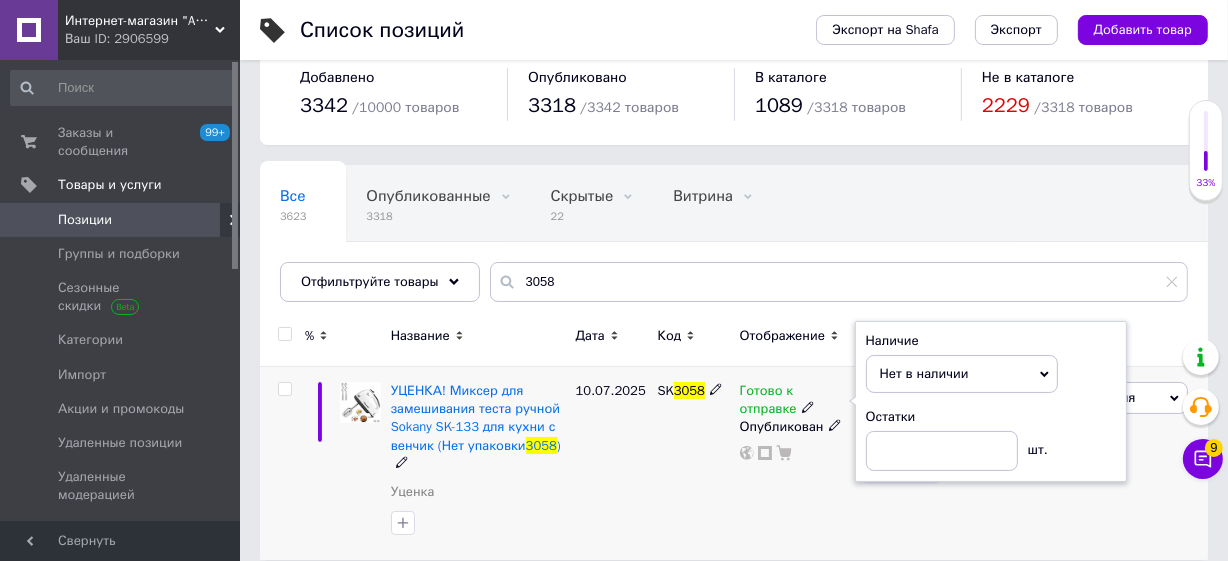 click on "Список позиций Экспорт на Shafa Экспорт Добавить товар Добавлено 3342   / 10000   товаров Опубликовано 3318   / 3342   товаров В каталоге 1089   / 3318   товаров Не в каталоге 2229   / 3318   товаров Все 3623 Опубликованные 3318 Удалить Редактировать Скрытые 22 Удалить Редактировать Витрина 0 Удалить Редактировать Со скидкой 1022 Удалить Редактировать Ok Отфильтровано...  Сохранить Мы ничего не нашли Возможно, ошибка в слове  или нет соответствий по вашему запросу. Все 3623 Опубликованные 3318 Скрытые 22 Витрина 0 Со скидкой 1022 Отфильтруйте товары 3058 % Название Дата Код Отображение Цена Заказы 3058" at bounding box center (734, 272) 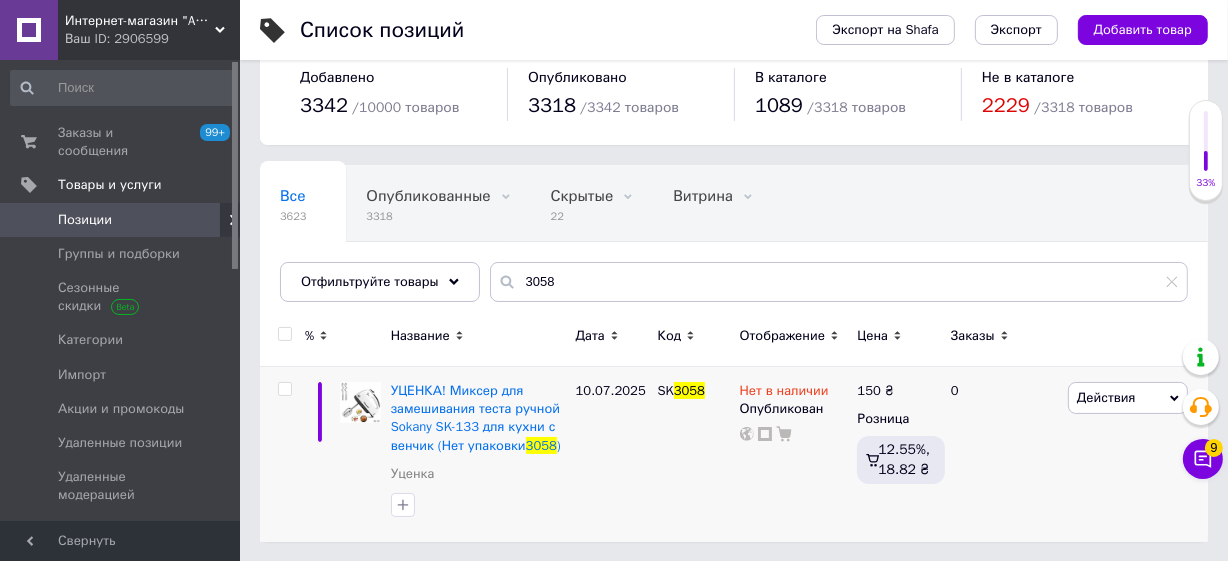 click on "Позиции" at bounding box center (121, 220) 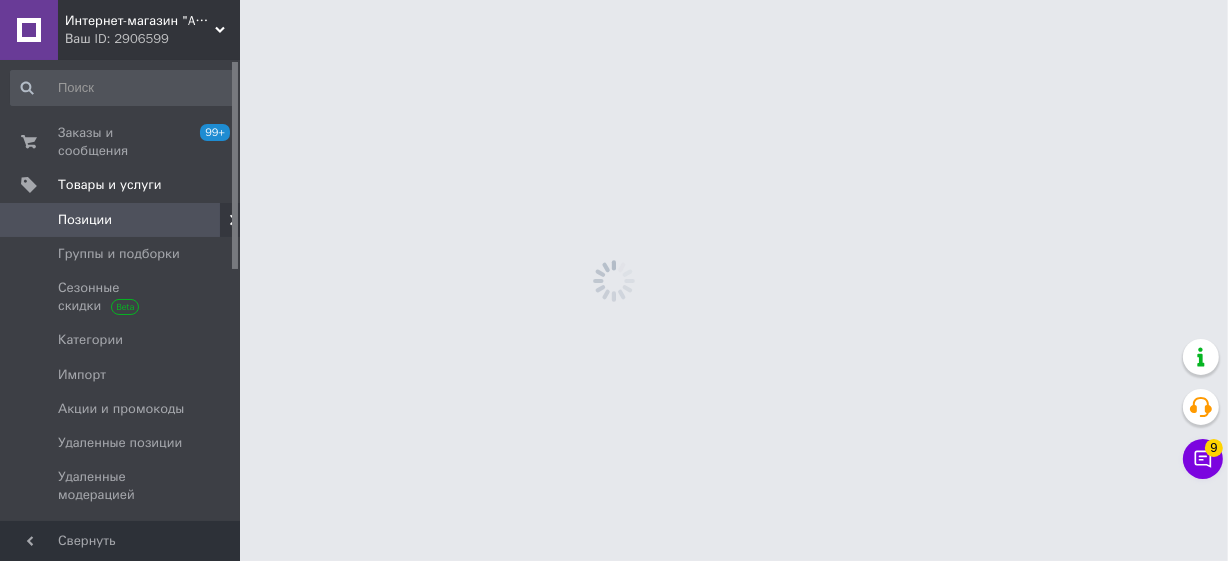 scroll, scrollTop: 0, scrollLeft: 0, axis: both 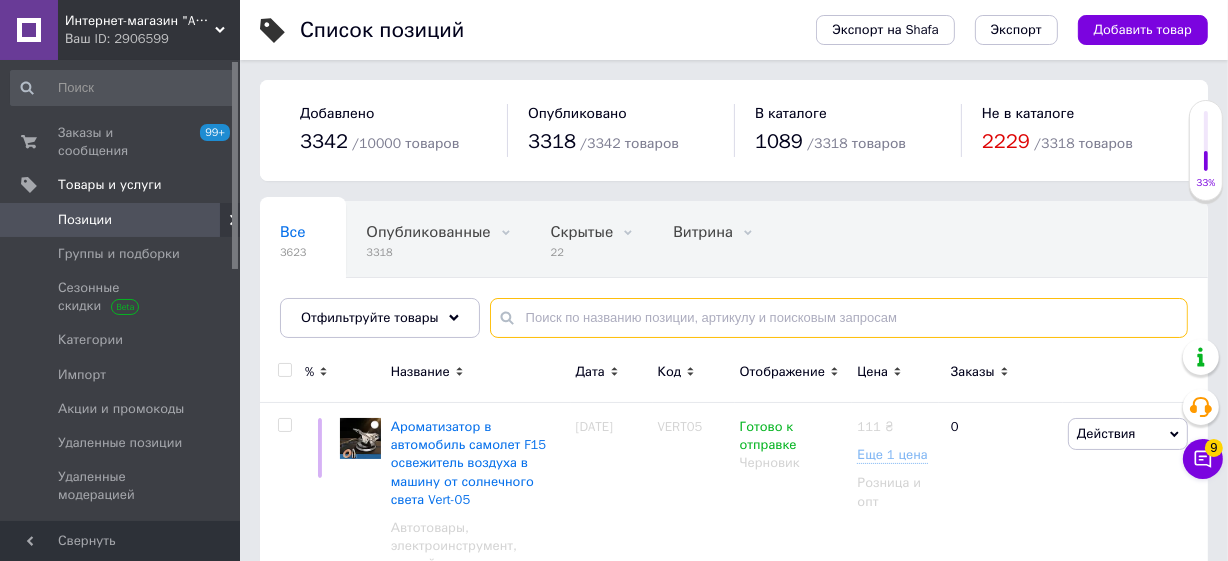 click at bounding box center (839, 318) 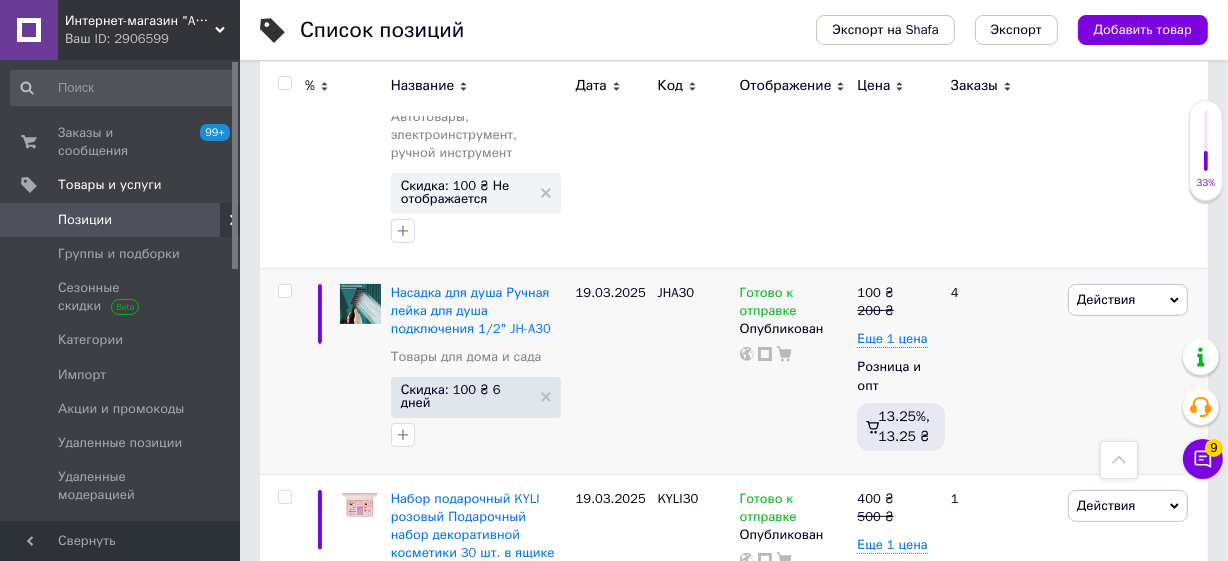 scroll, scrollTop: 454, scrollLeft: 0, axis: vertical 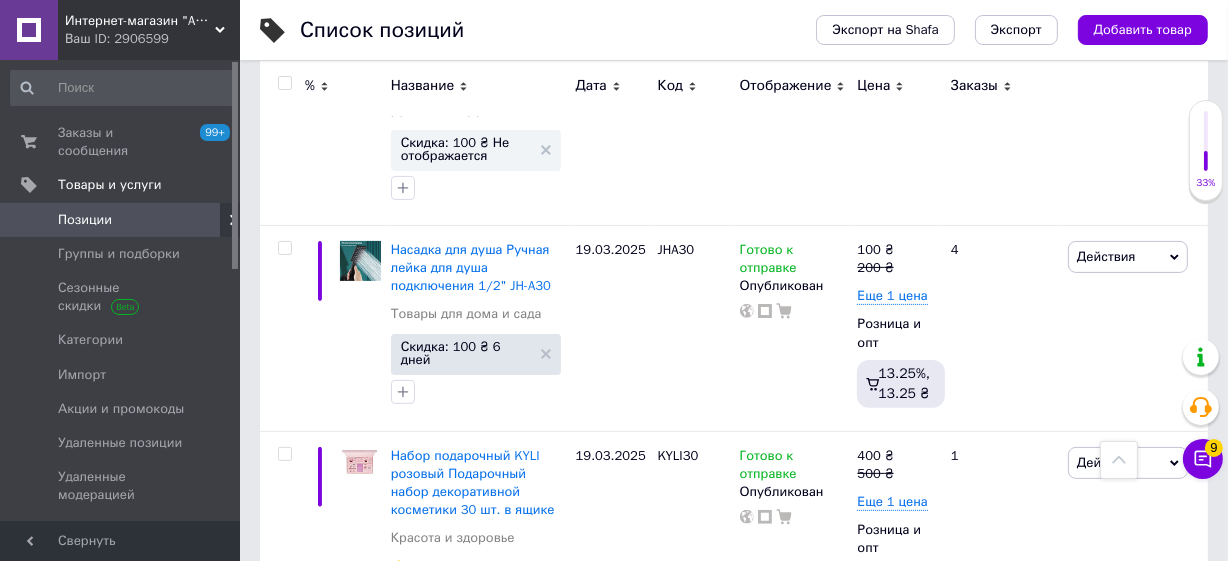 type on "3072" 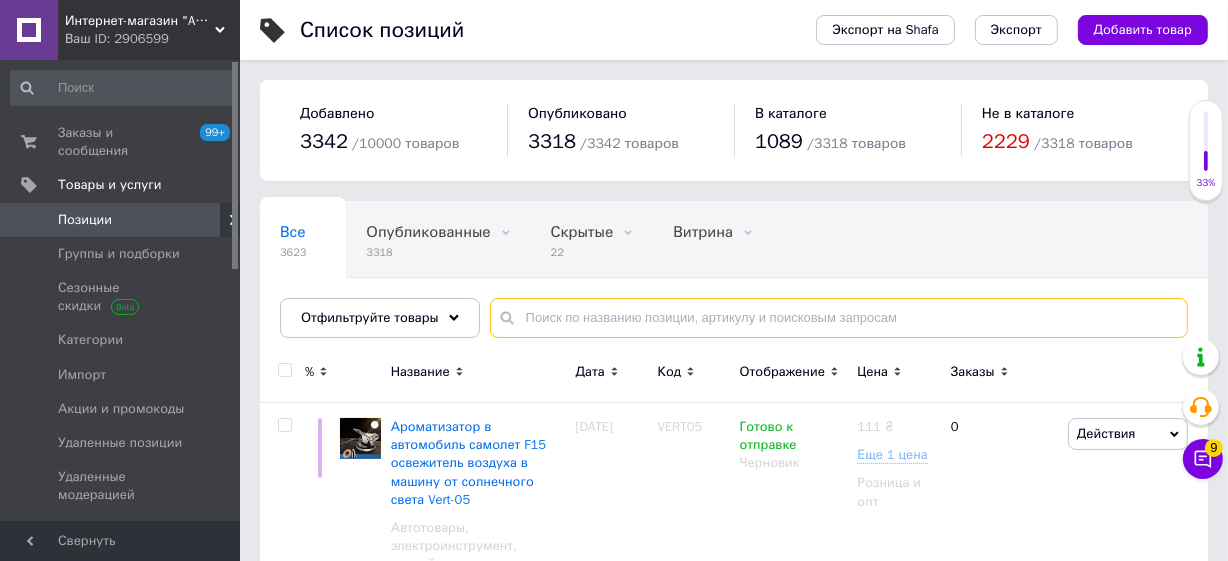 click at bounding box center (839, 318) 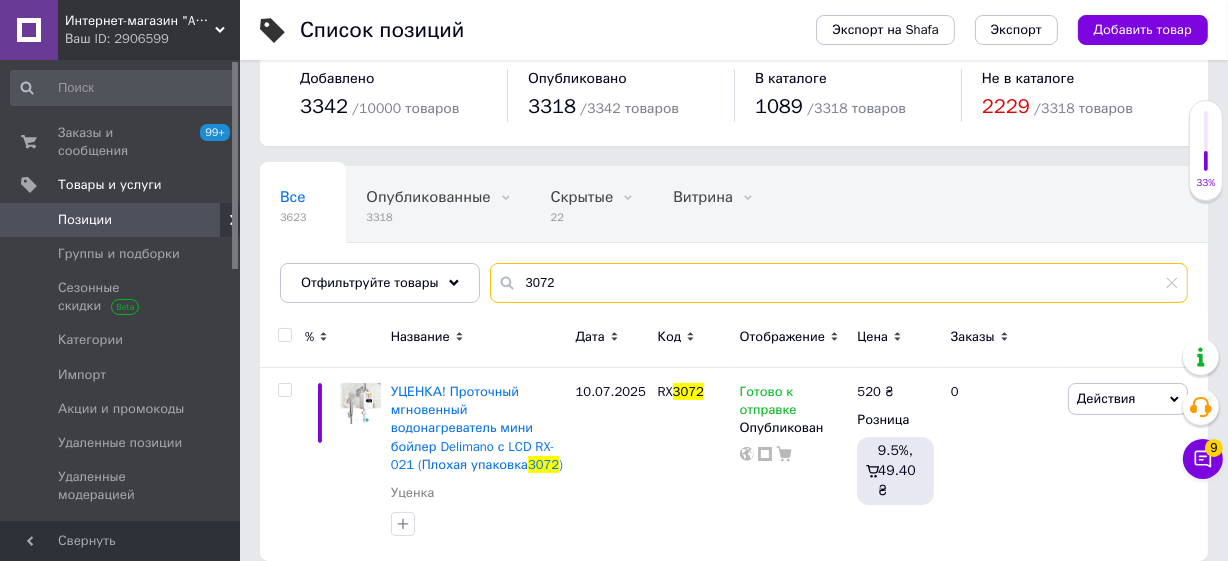 scroll, scrollTop: 54, scrollLeft: 0, axis: vertical 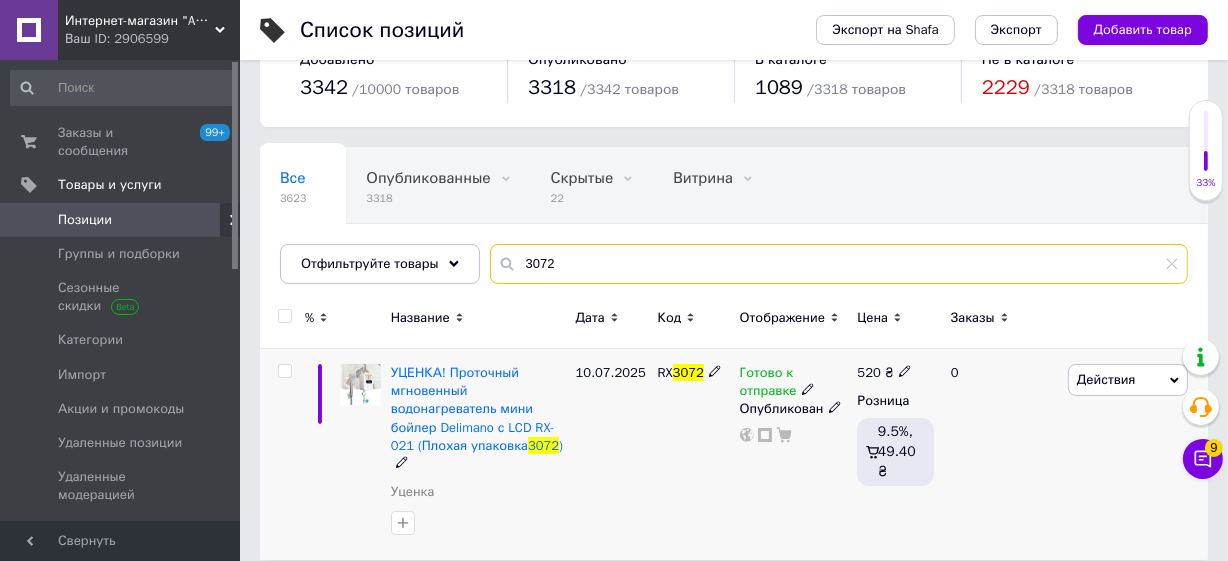 type on "3072" 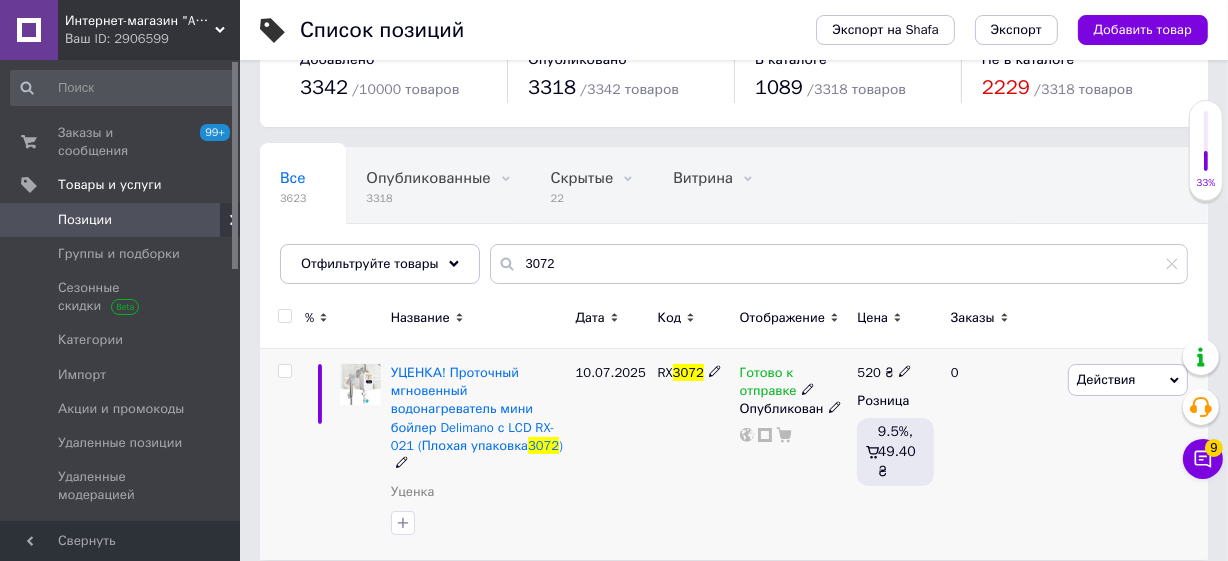 drag, startPoint x: 808, startPoint y: 387, endPoint x: 827, endPoint y: 398, distance: 21.954498 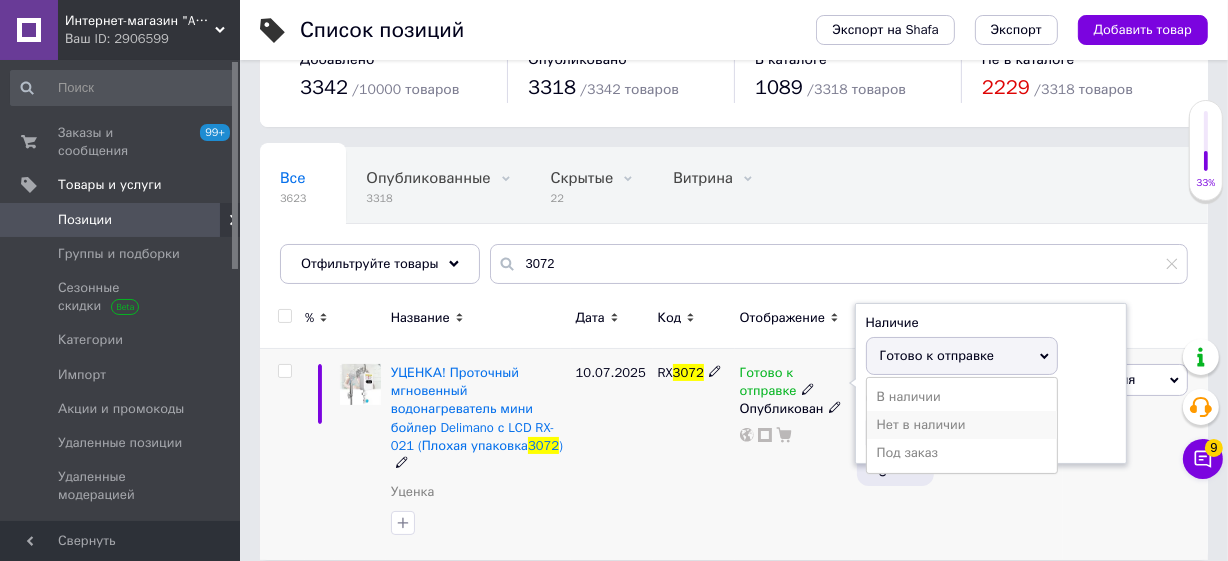 click on "Нет в наличии" at bounding box center [962, 425] 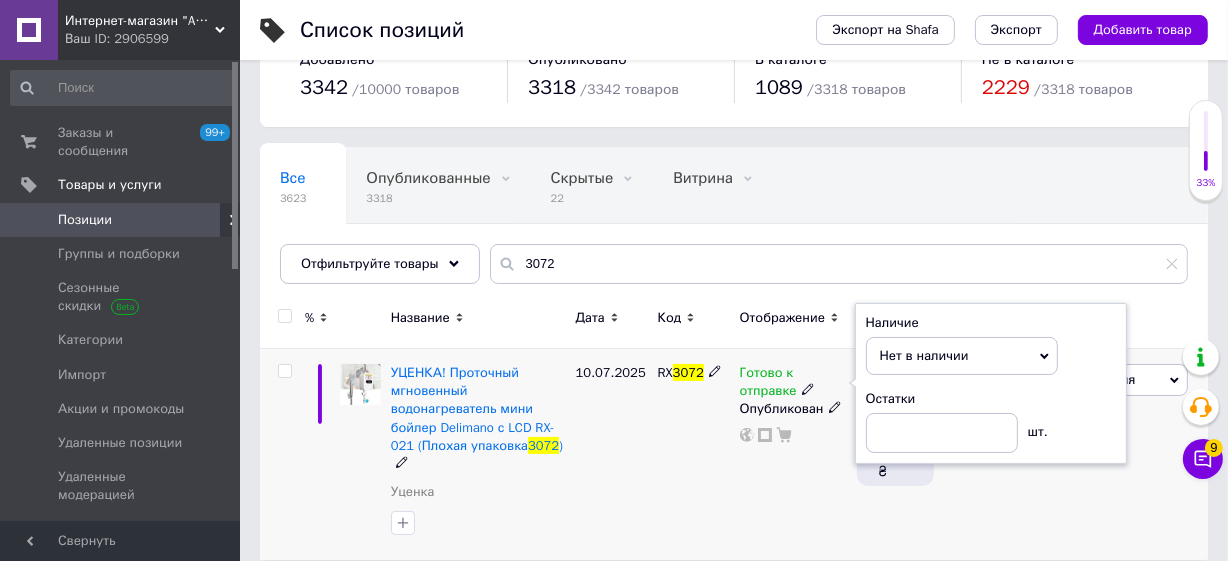 click on "520   ₴ Розница 9.5%, 49.40 ₴" at bounding box center (895, 455) 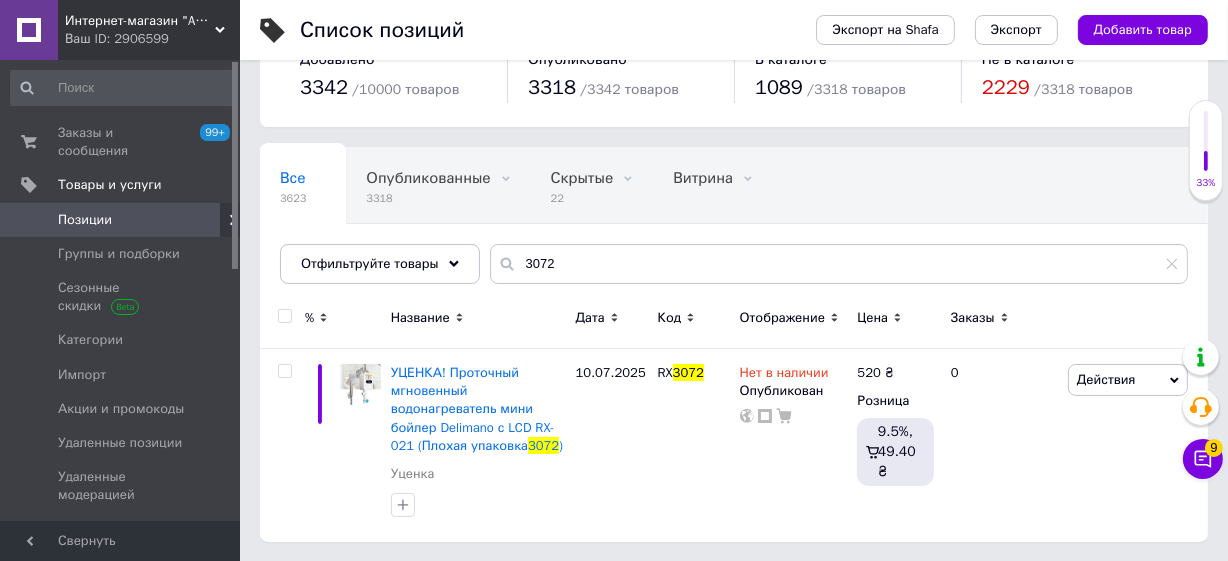 click at bounding box center (212, 220) 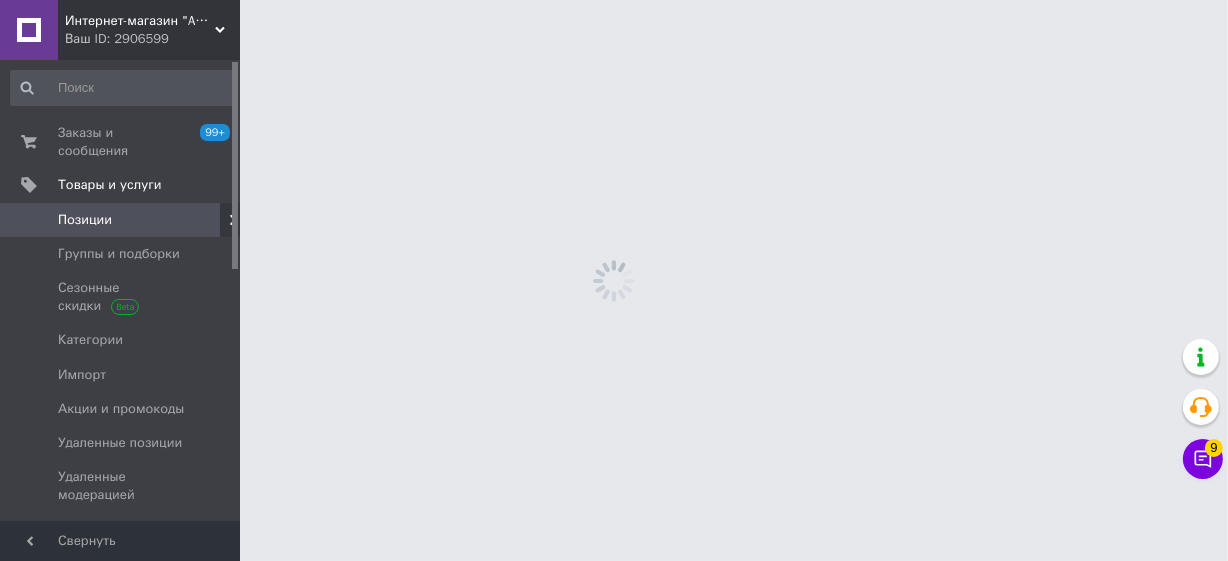 scroll, scrollTop: 0, scrollLeft: 0, axis: both 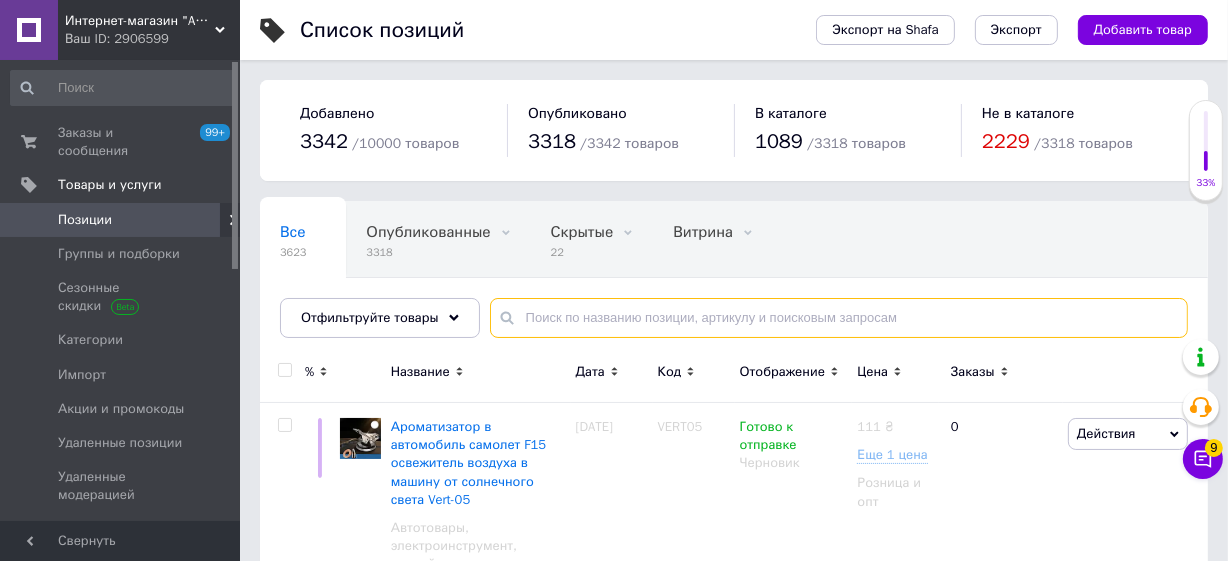 click at bounding box center (839, 318) 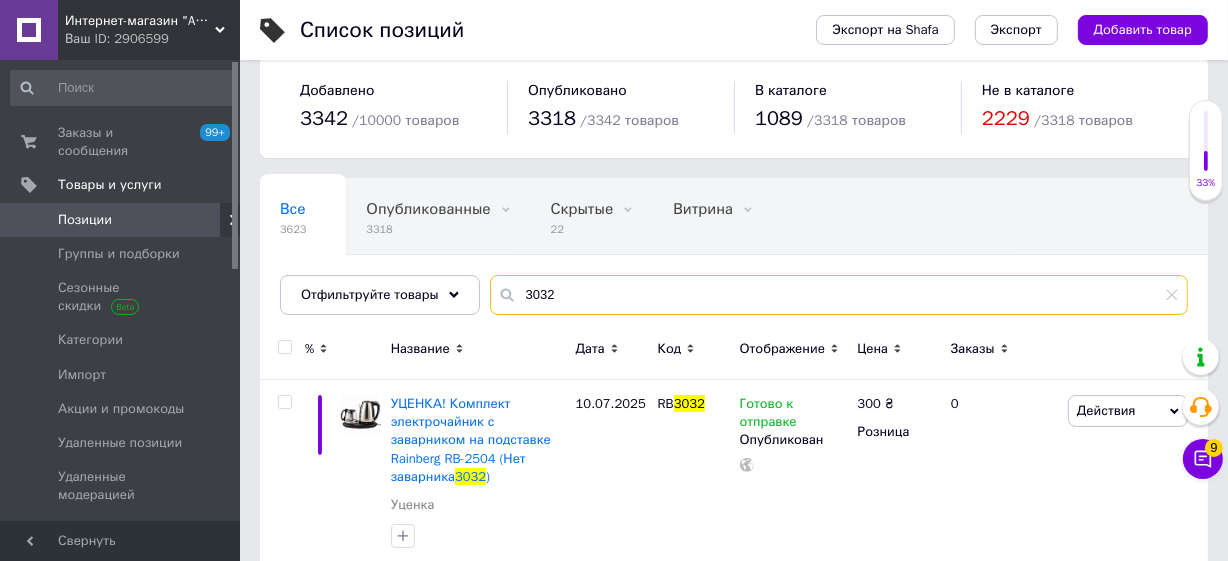 scroll, scrollTop: 36, scrollLeft: 0, axis: vertical 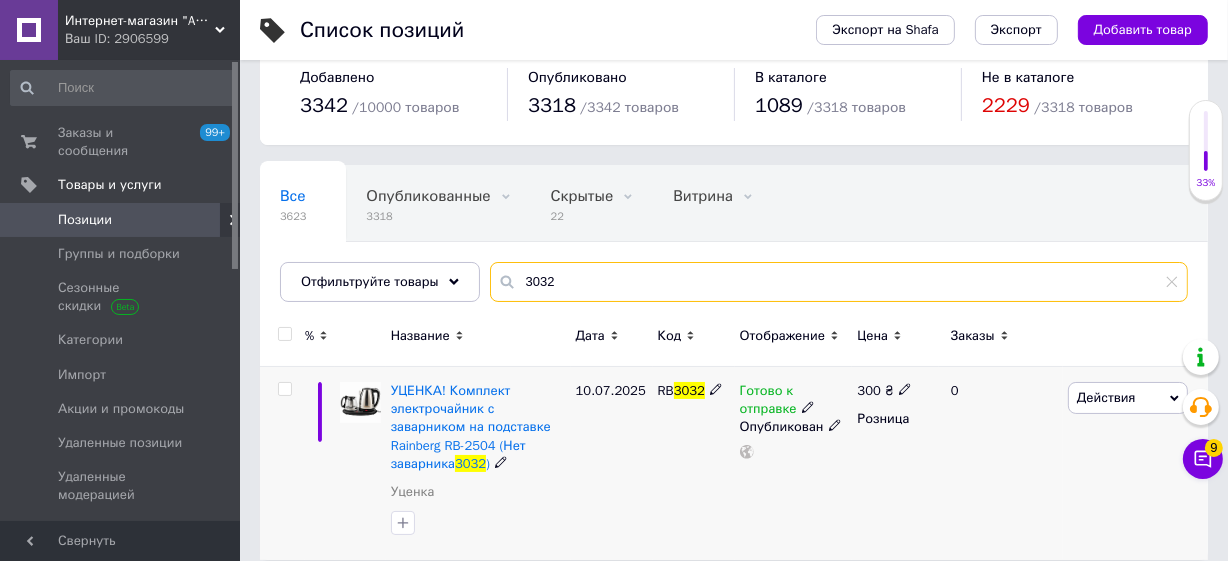 type on "3032" 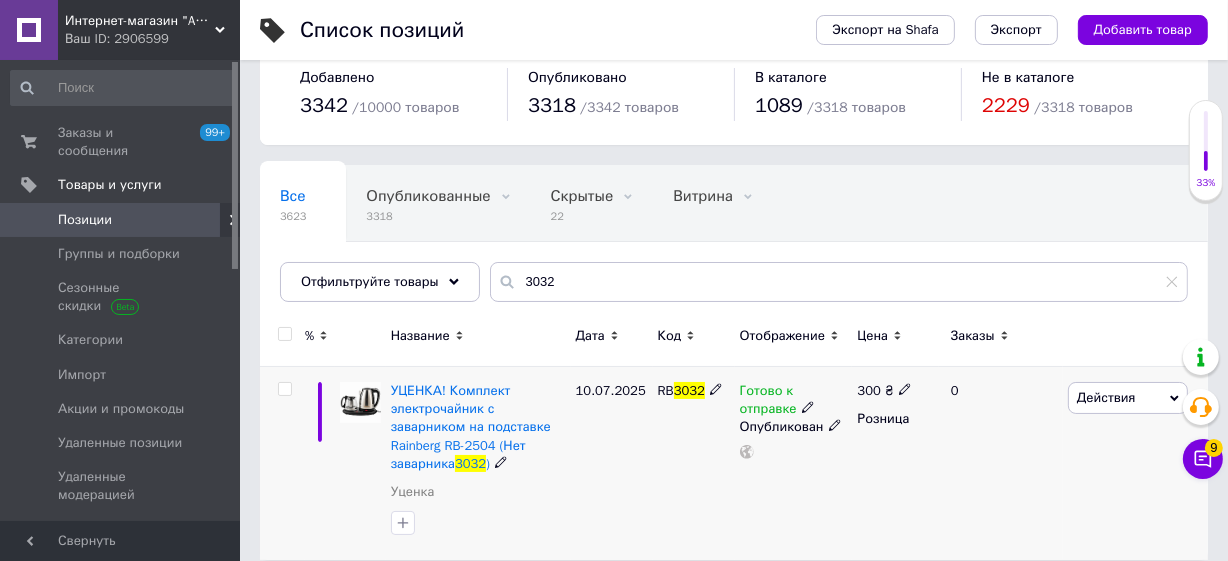 click 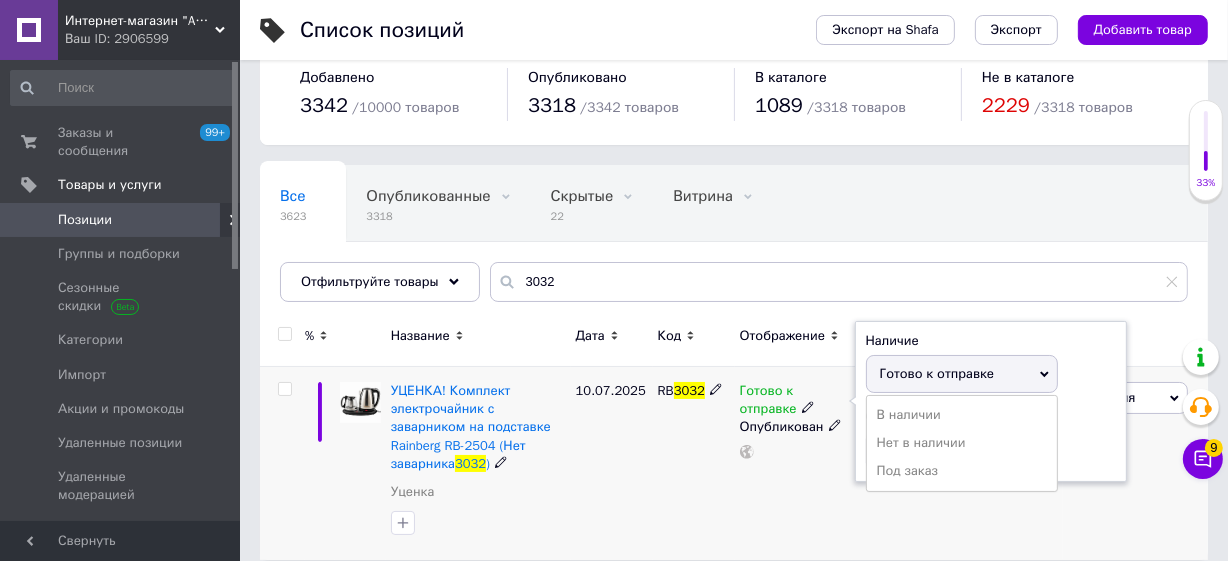 drag, startPoint x: 903, startPoint y: 434, endPoint x: 879, endPoint y: 520, distance: 89.28606 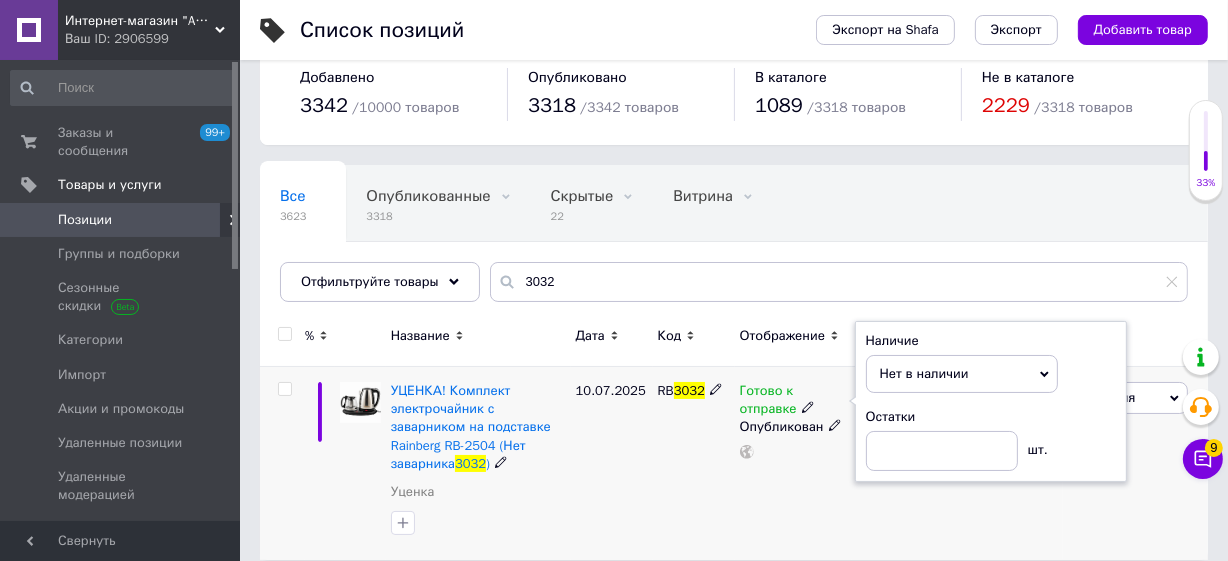 click on "300   ₴ Розница" at bounding box center [895, 464] 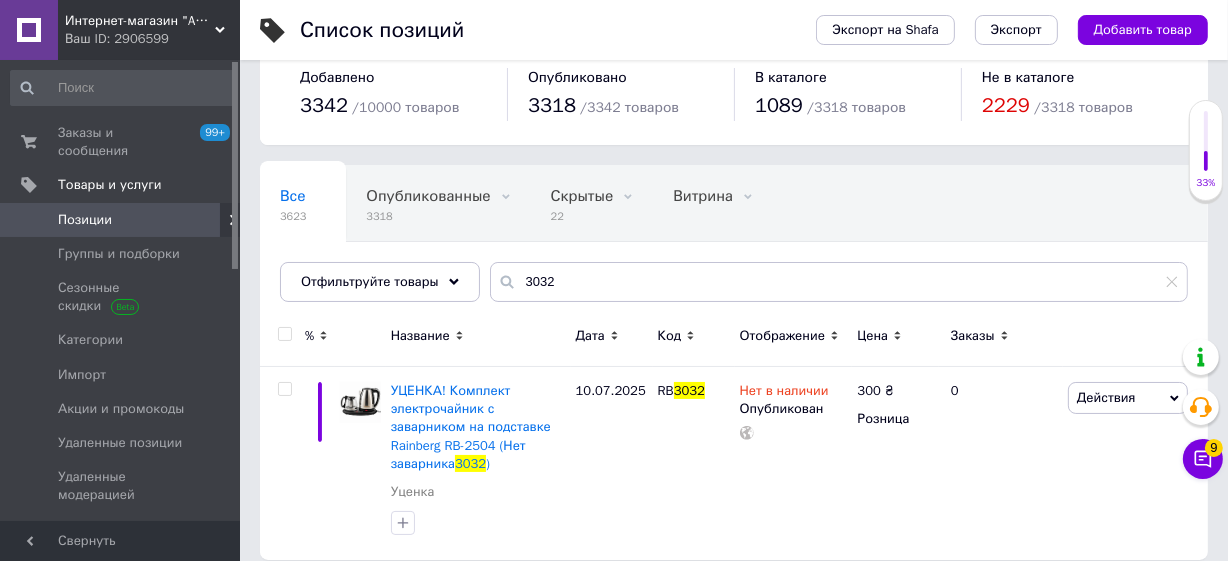 click on "Позиции" at bounding box center (121, 220) 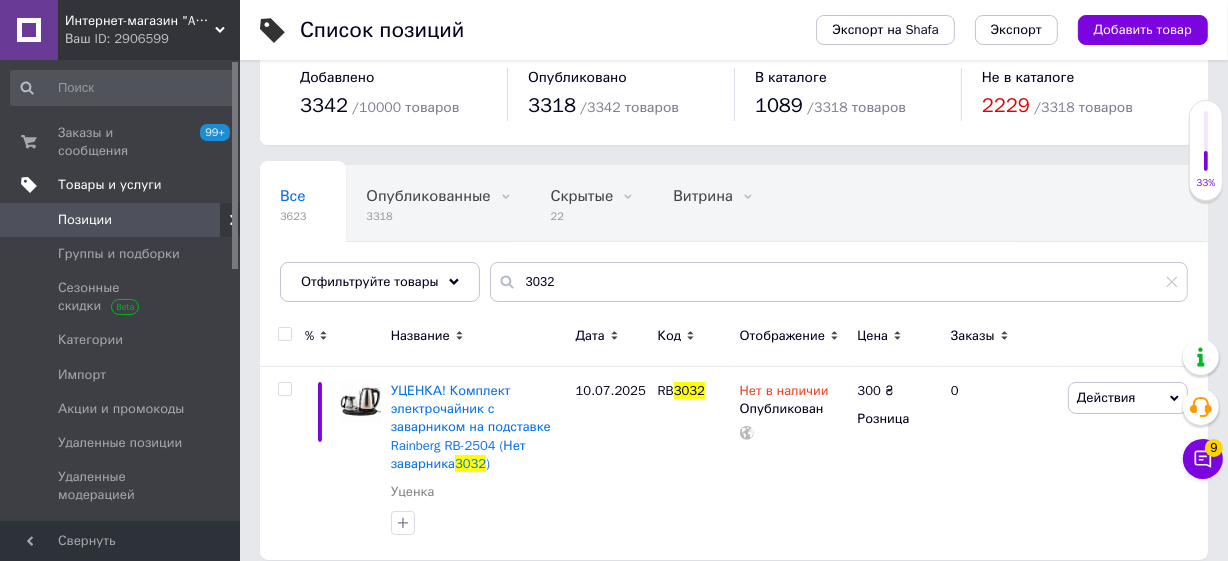 scroll, scrollTop: 0, scrollLeft: 0, axis: both 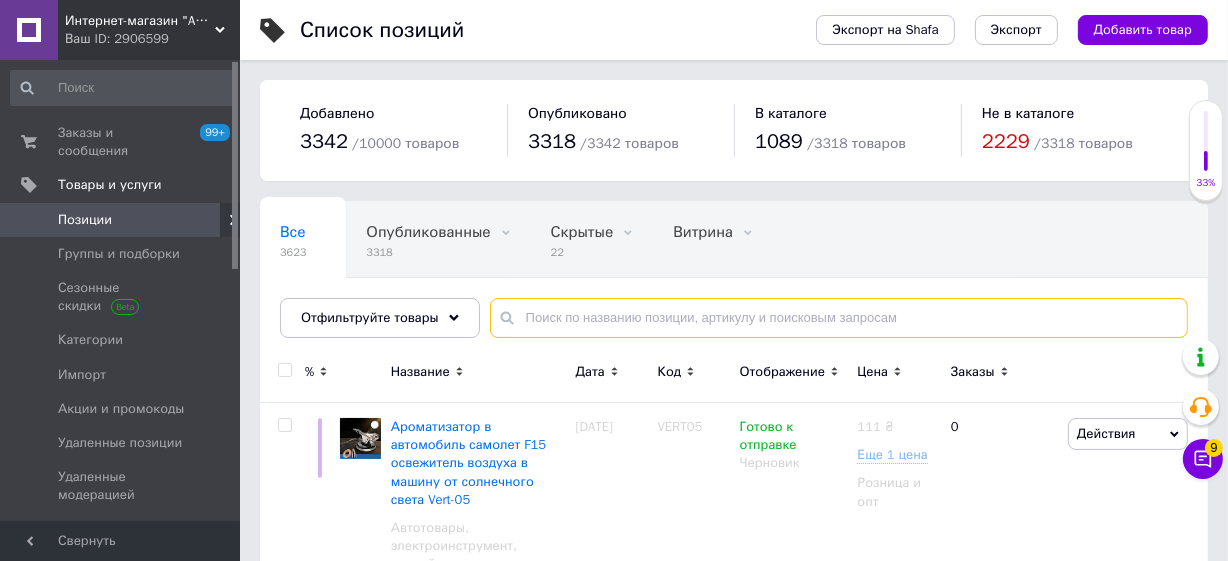 click at bounding box center (839, 318) 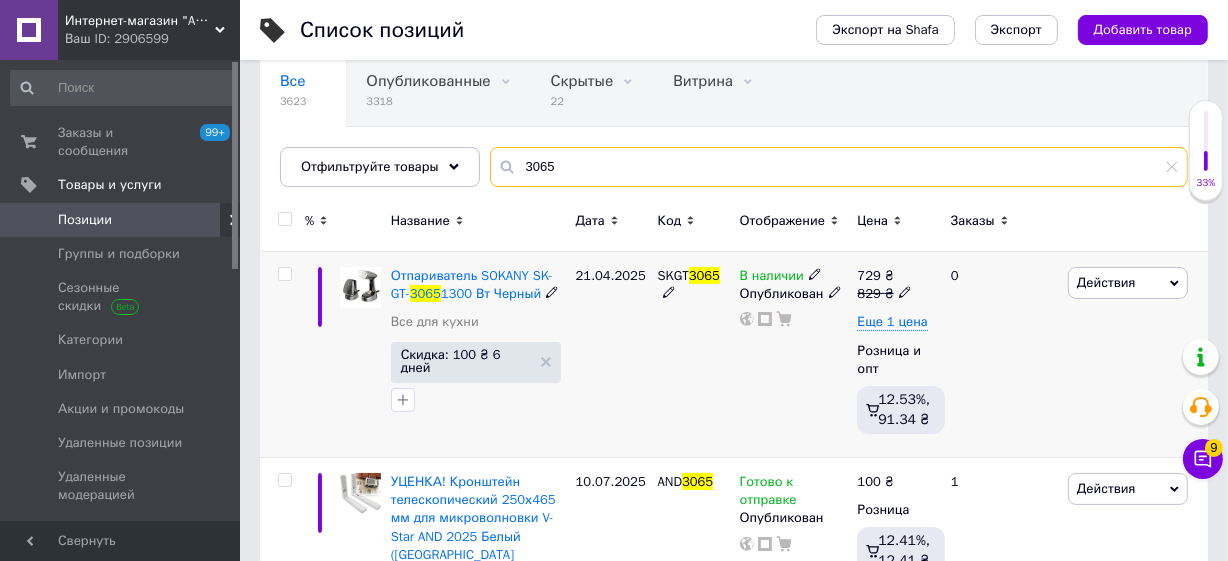 scroll, scrollTop: 302, scrollLeft: 0, axis: vertical 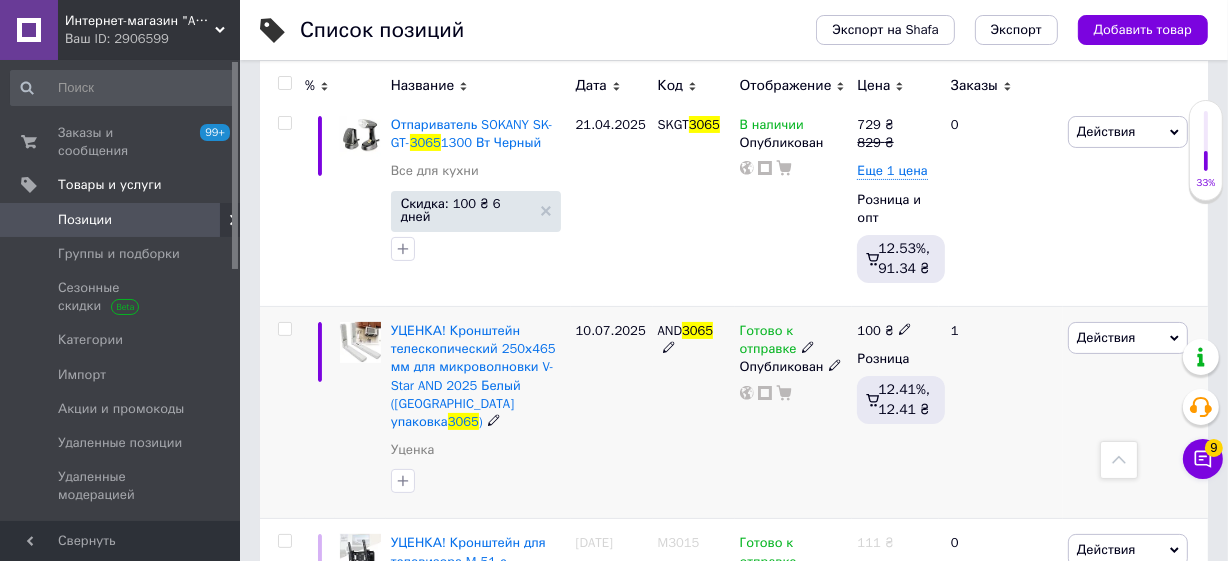 type on "3065" 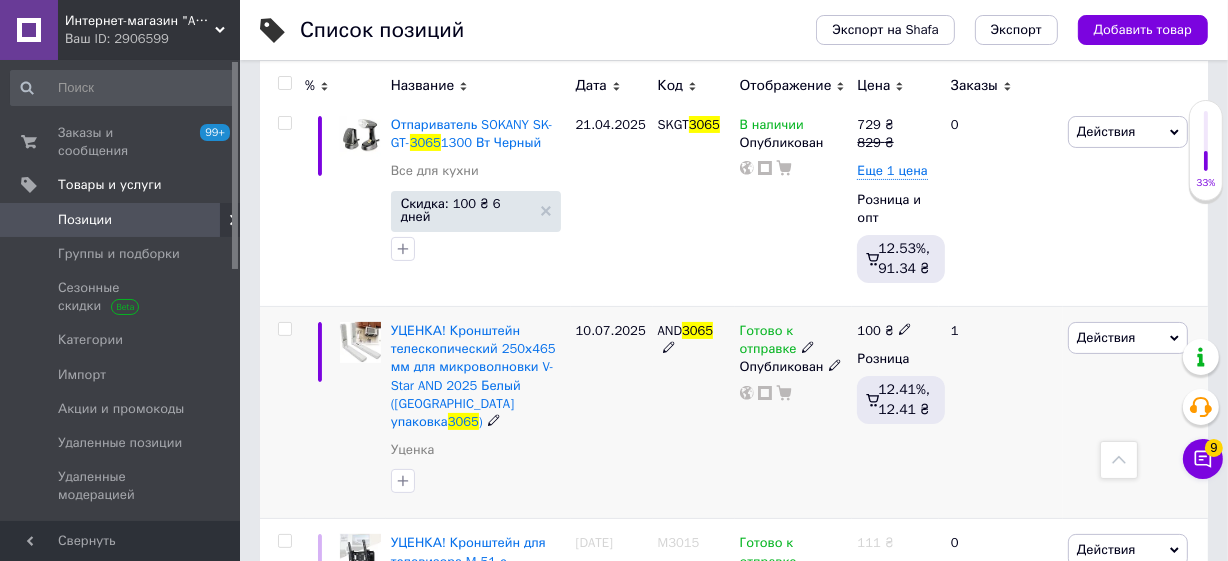click 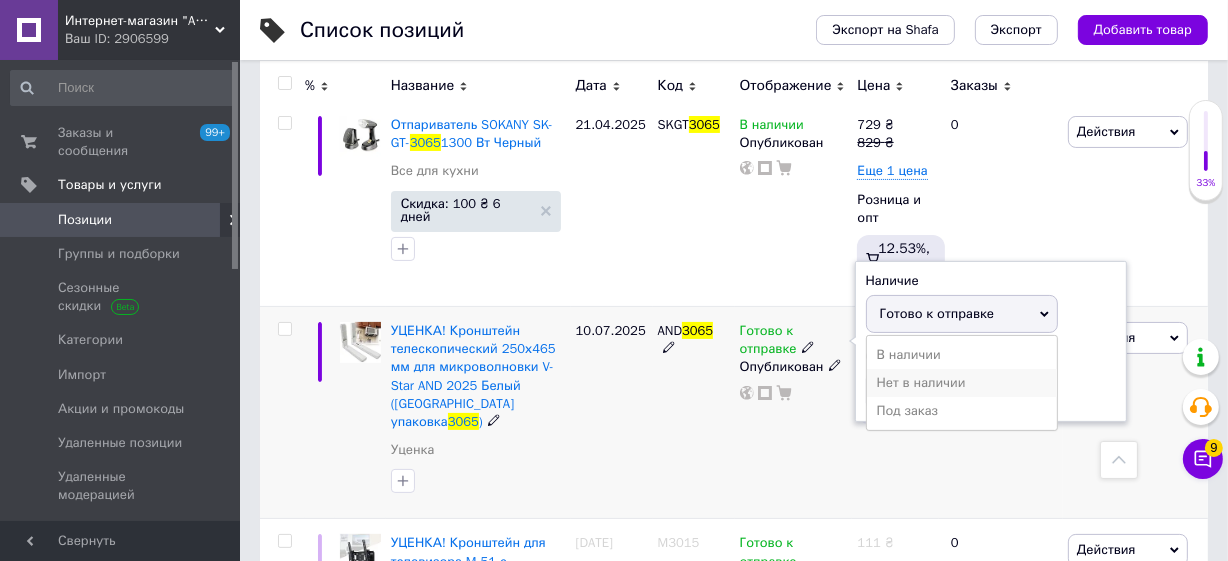 click on "Нет в наличии" at bounding box center [962, 383] 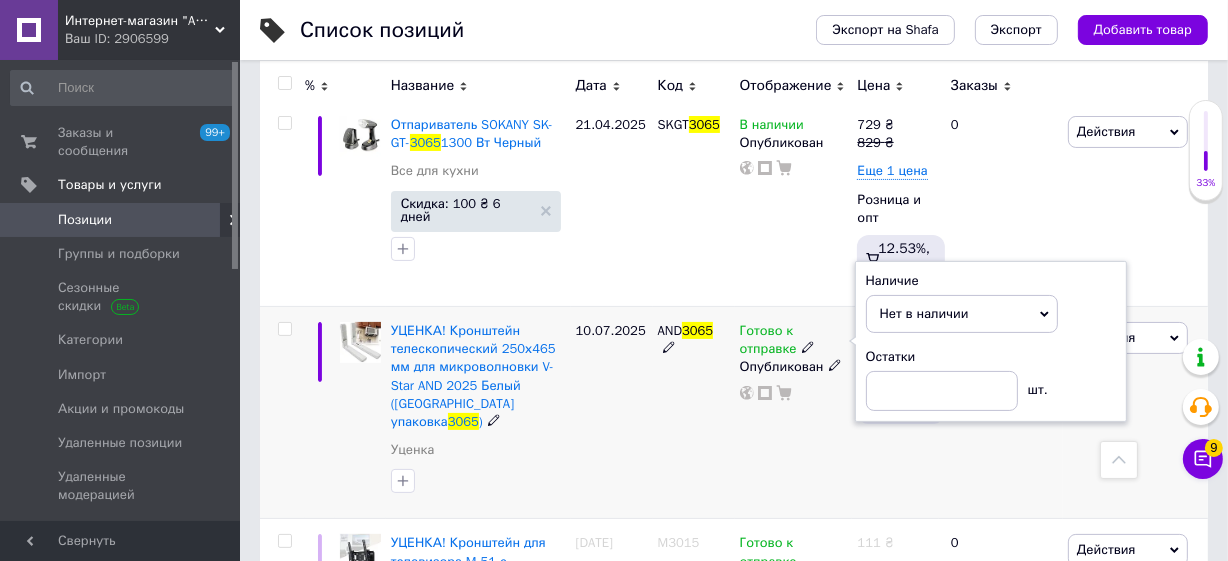 click on "100   ₴ Розница 12.41%, 12.41 ₴" at bounding box center [895, 413] 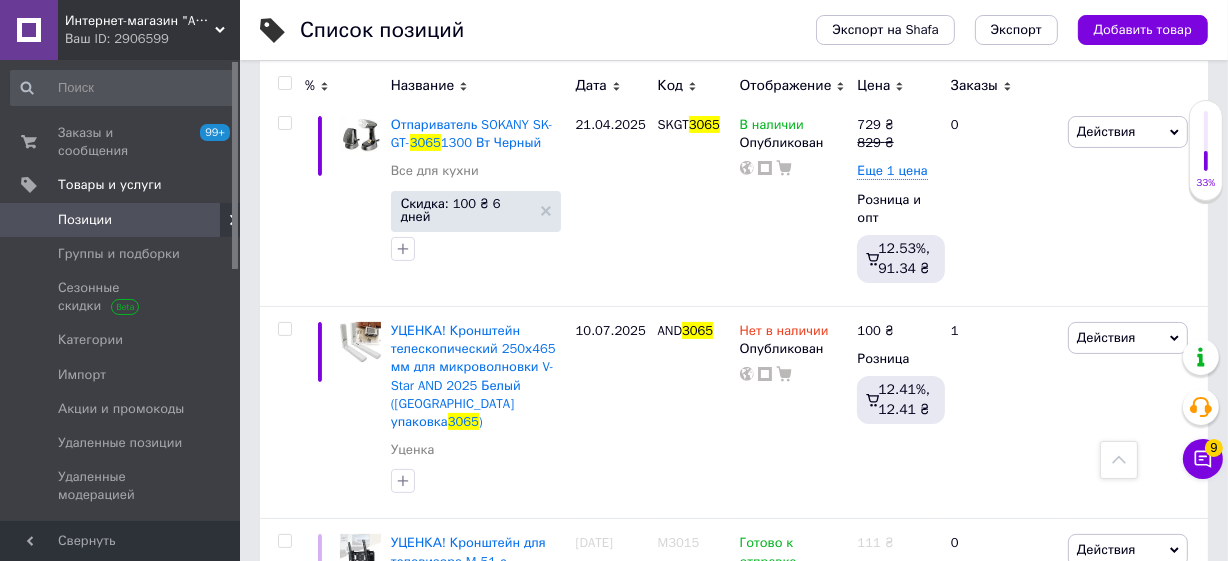 click on "Позиции" at bounding box center [121, 220] 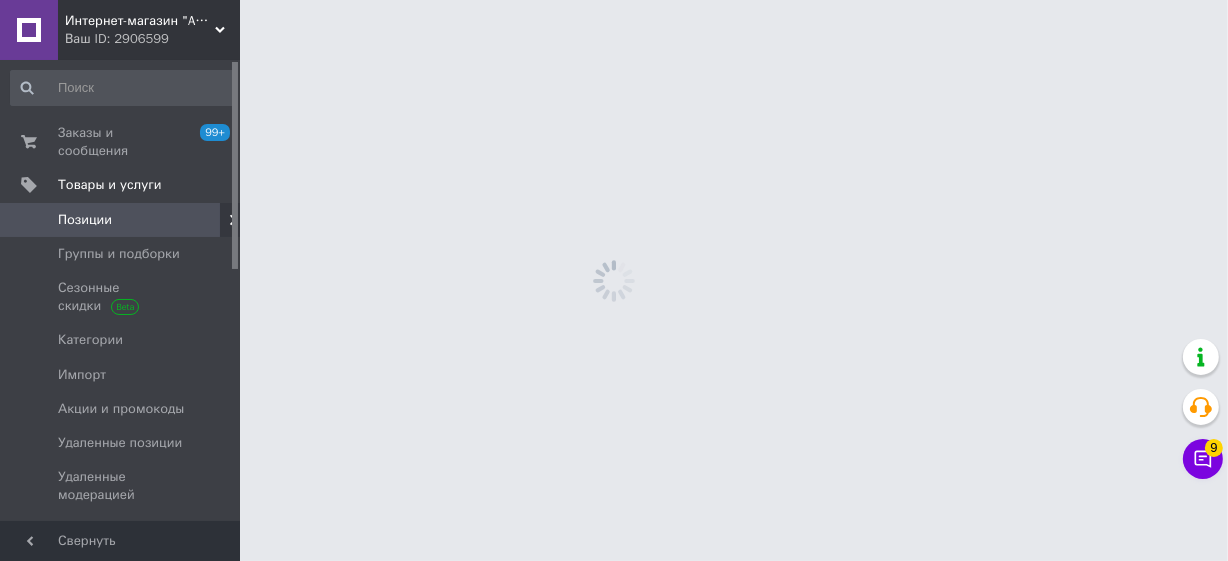 scroll, scrollTop: 0, scrollLeft: 0, axis: both 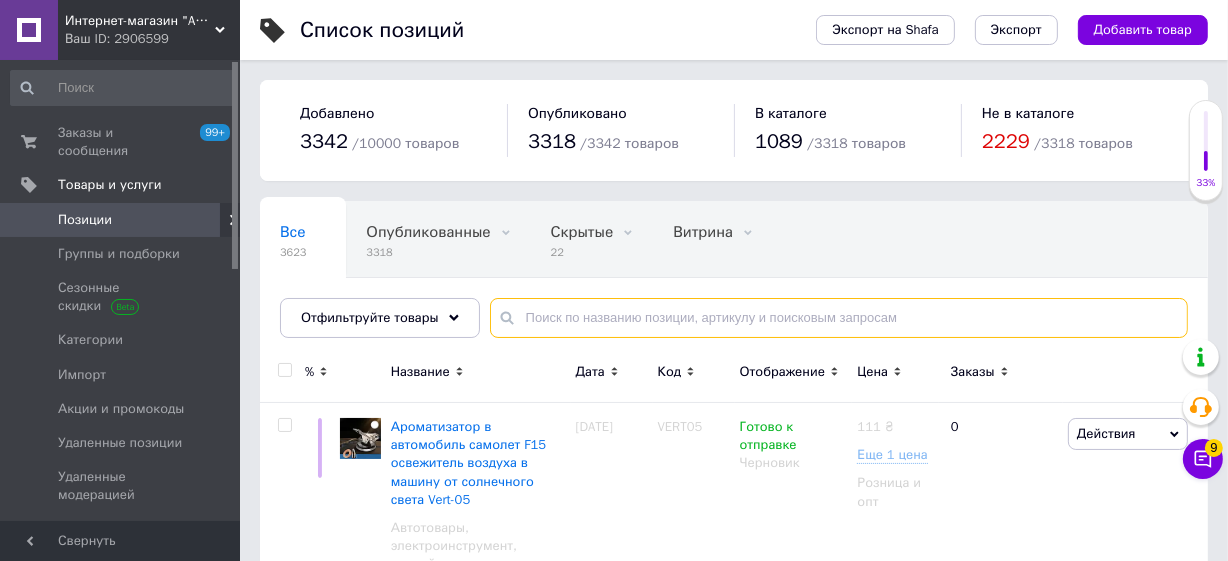 click at bounding box center [839, 318] 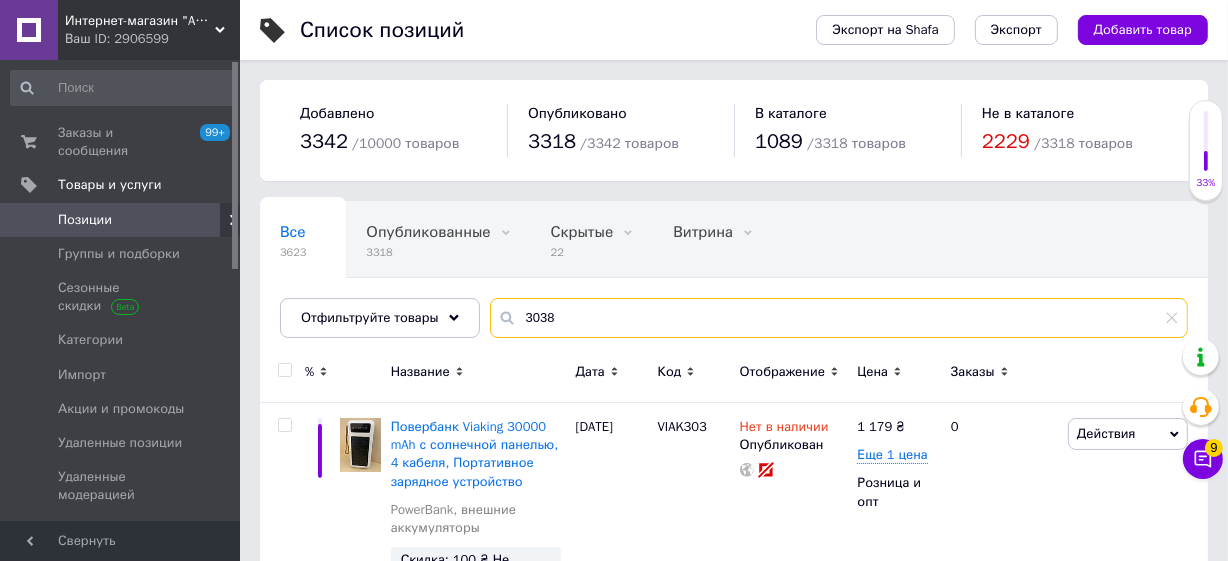 scroll, scrollTop: 302, scrollLeft: 0, axis: vertical 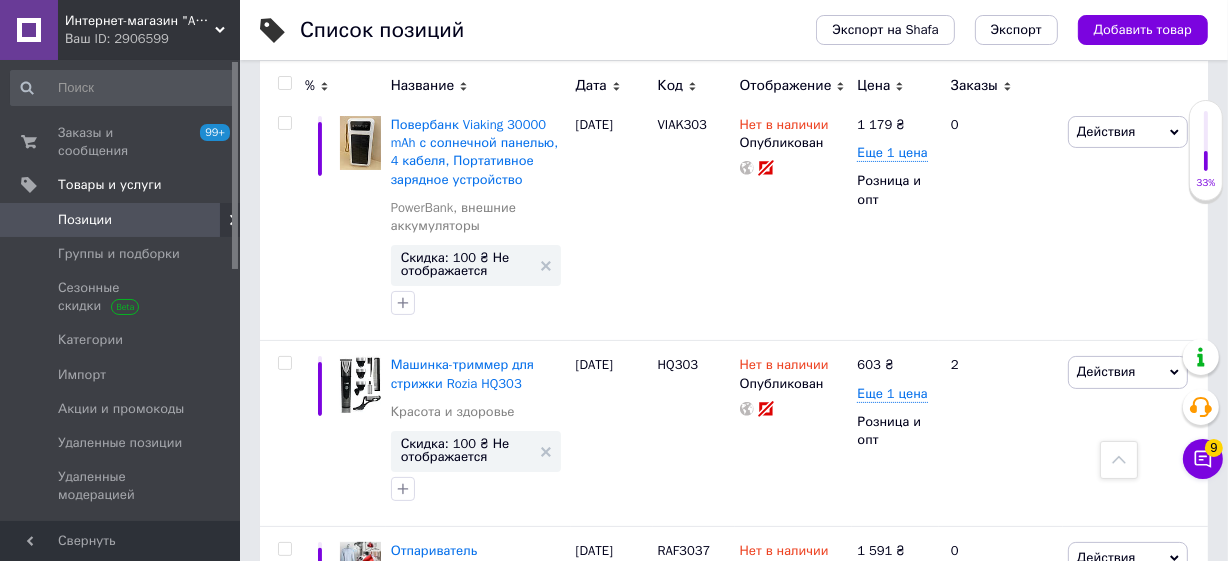 type on "3038" 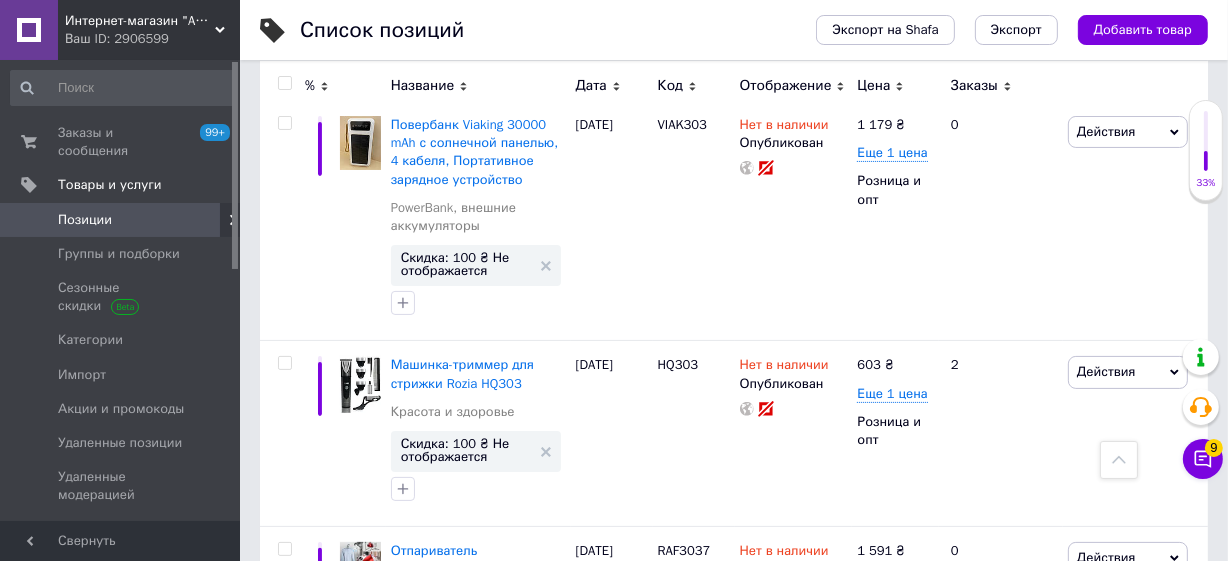 click on "Позиции" at bounding box center (121, 220) 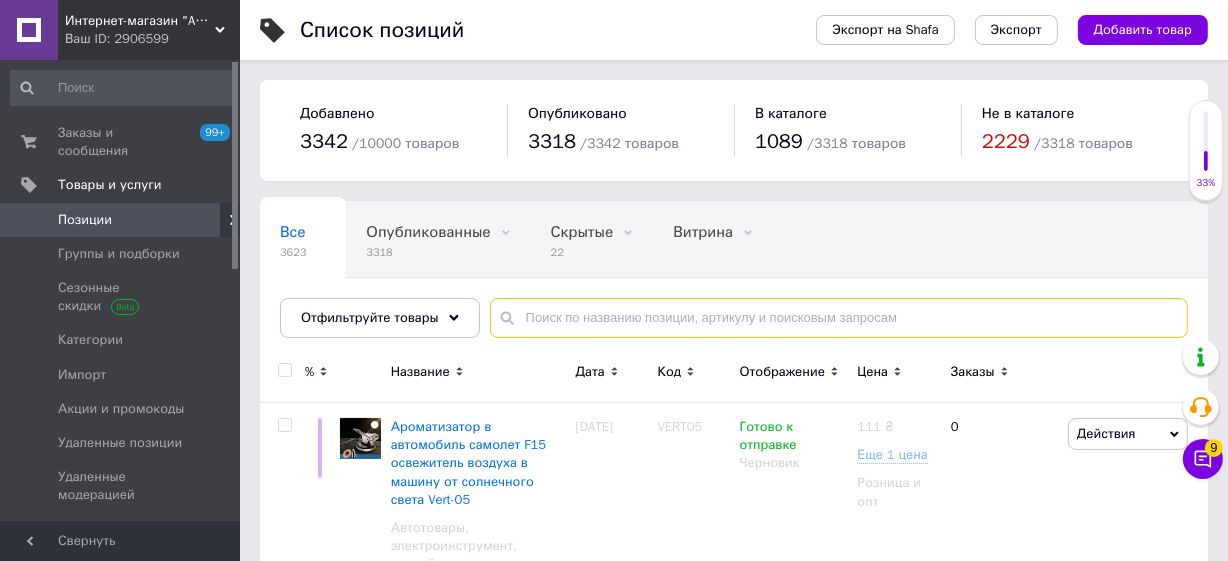 paste on "Набор трубчатых эспандеров для фитнеса 5 штук / Многофункциональный комплект + Чехол" 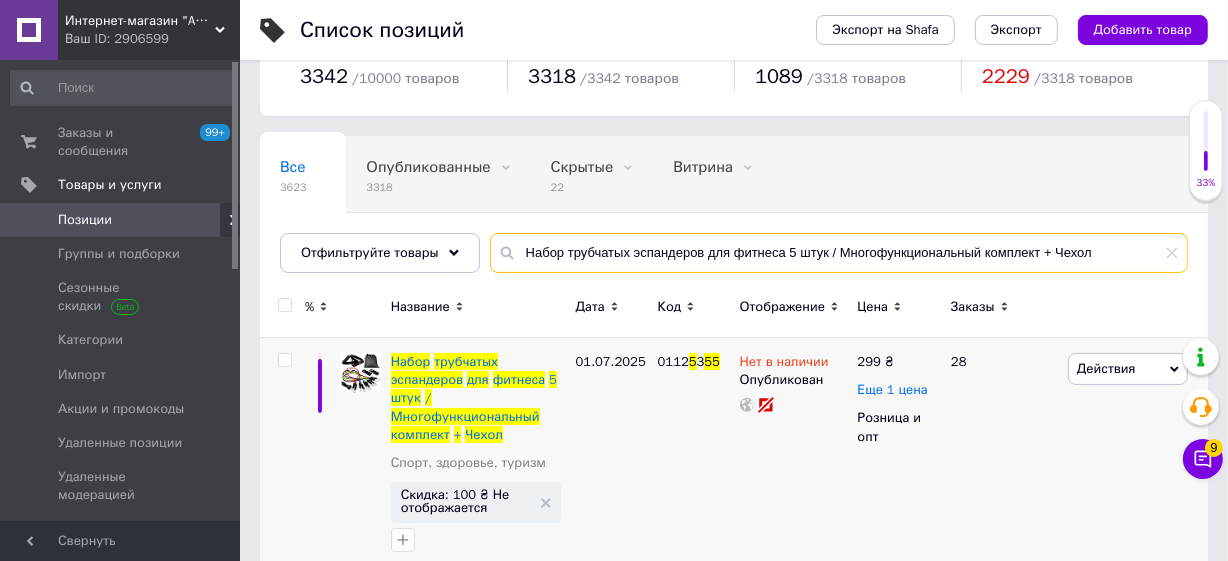 scroll, scrollTop: 100, scrollLeft: 0, axis: vertical 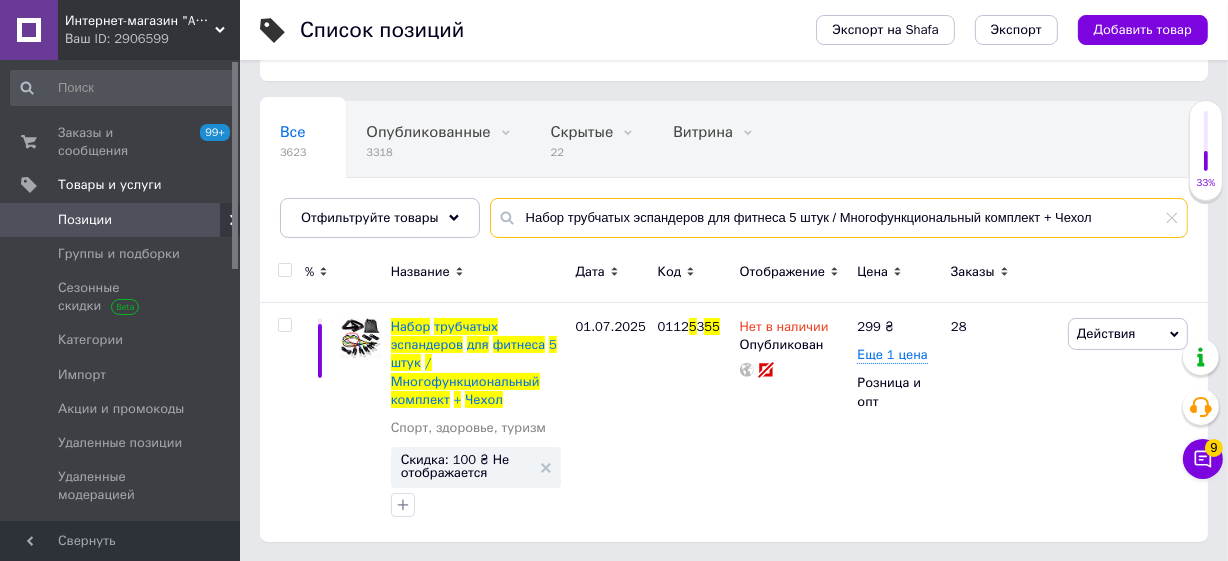 type on "Набор трубчатых эспандеров для фитнеса 5 штук / Многофункциональный комплект + Чехол" 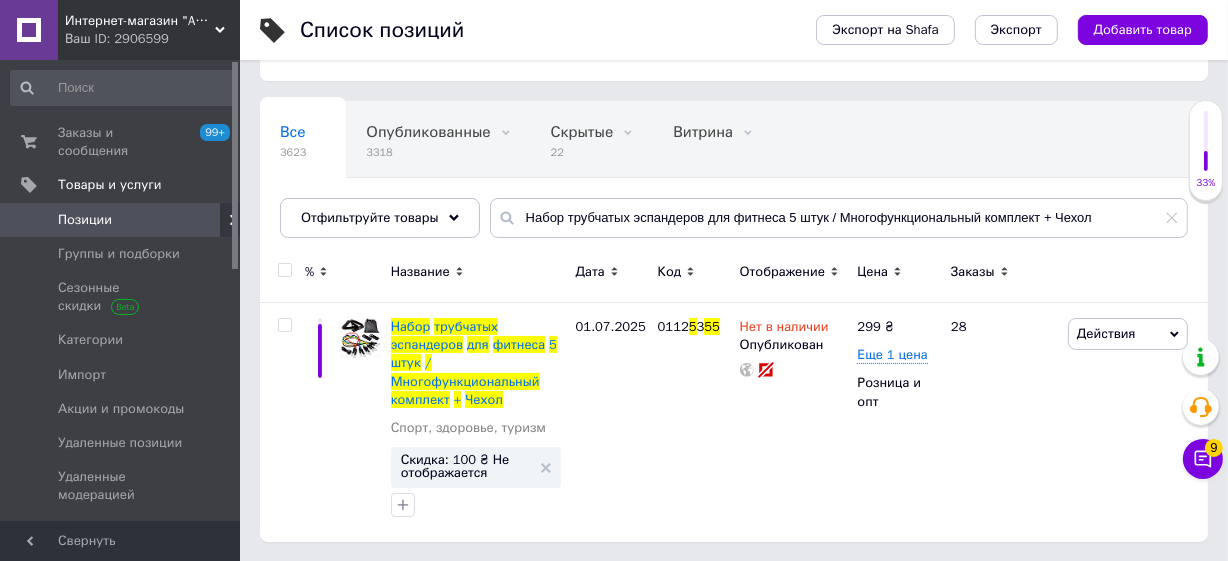click on "Позиции" at bounding box center (121, 220) 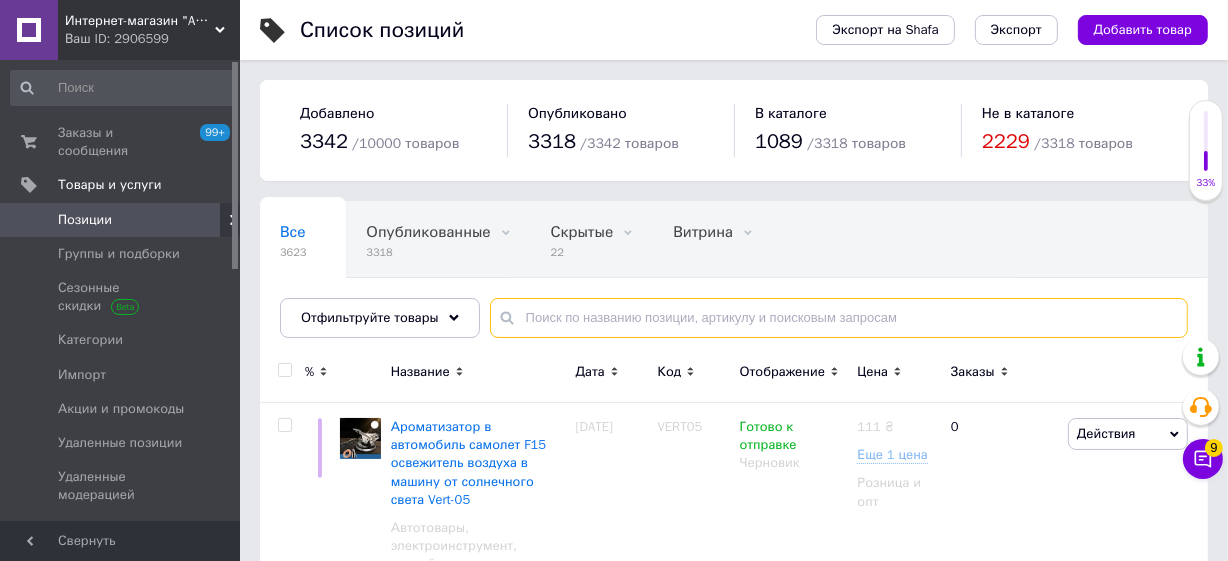 click at bounding box center (839, 318) 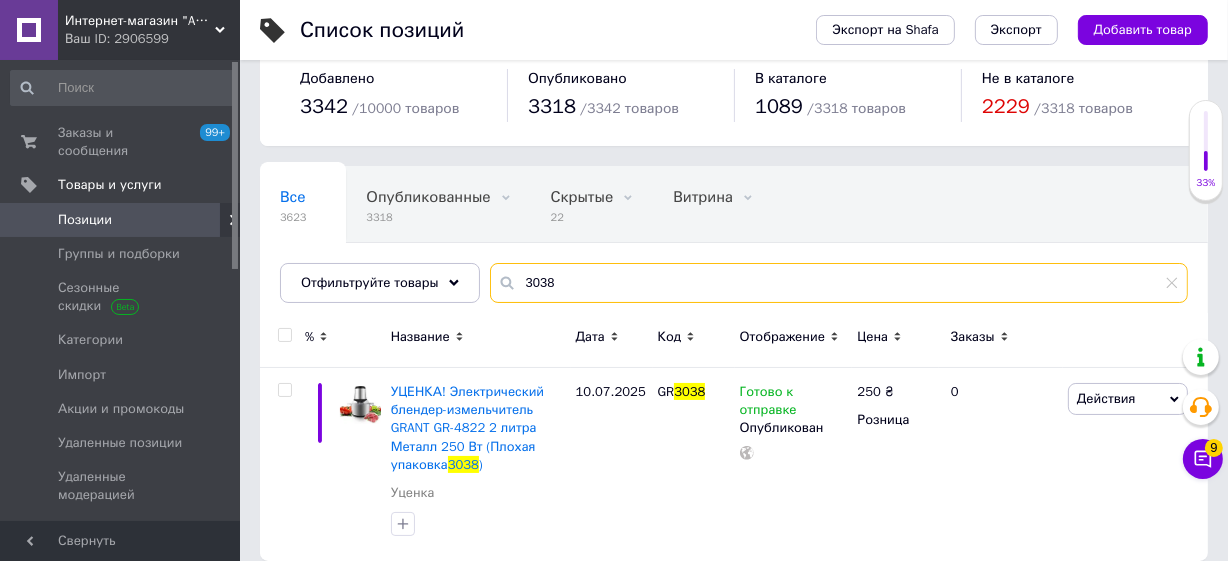 scroll, scrollTop: 54, scrollLeft: 0, axis: vertical 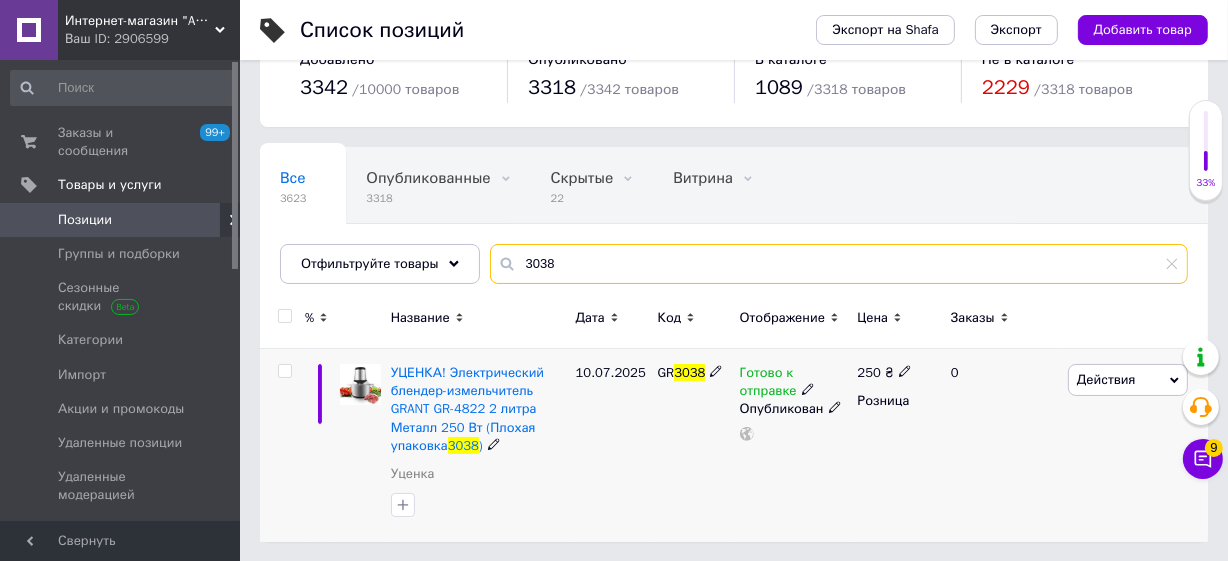type on "3038" 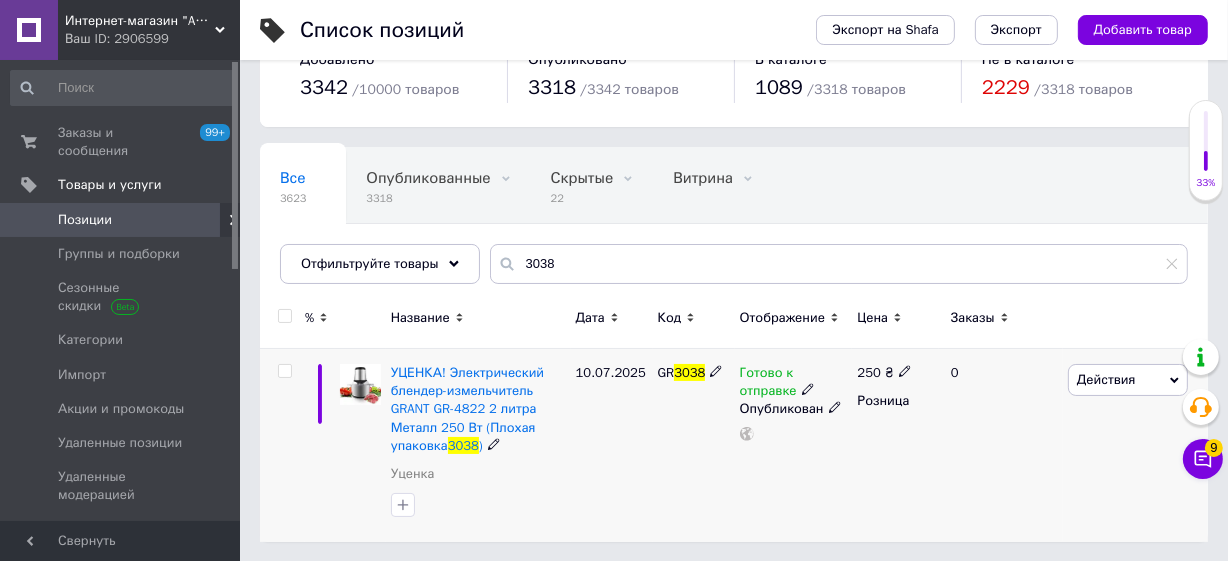 click 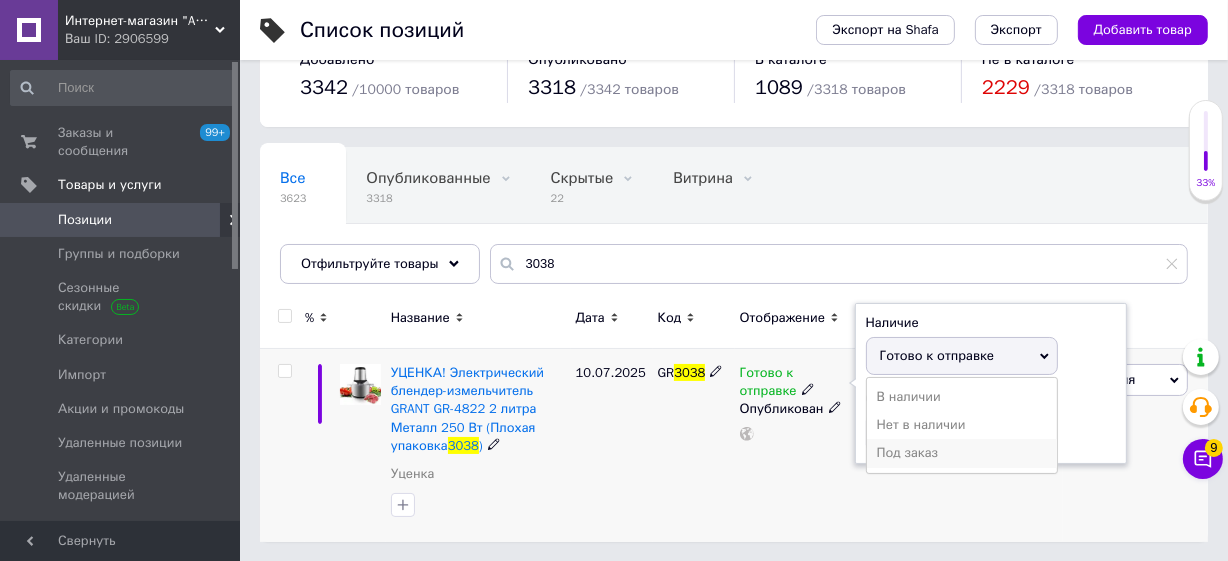 click on "Под заказ" at bounding box center [962, 453] 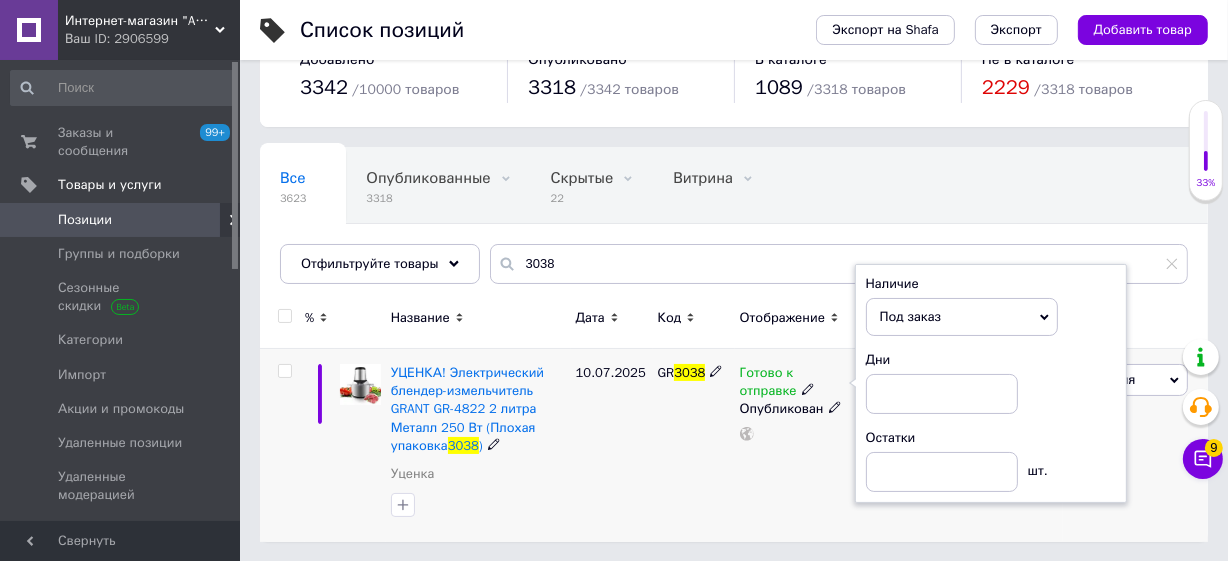 click on "Под заказ" at bounding box center [962, 317] 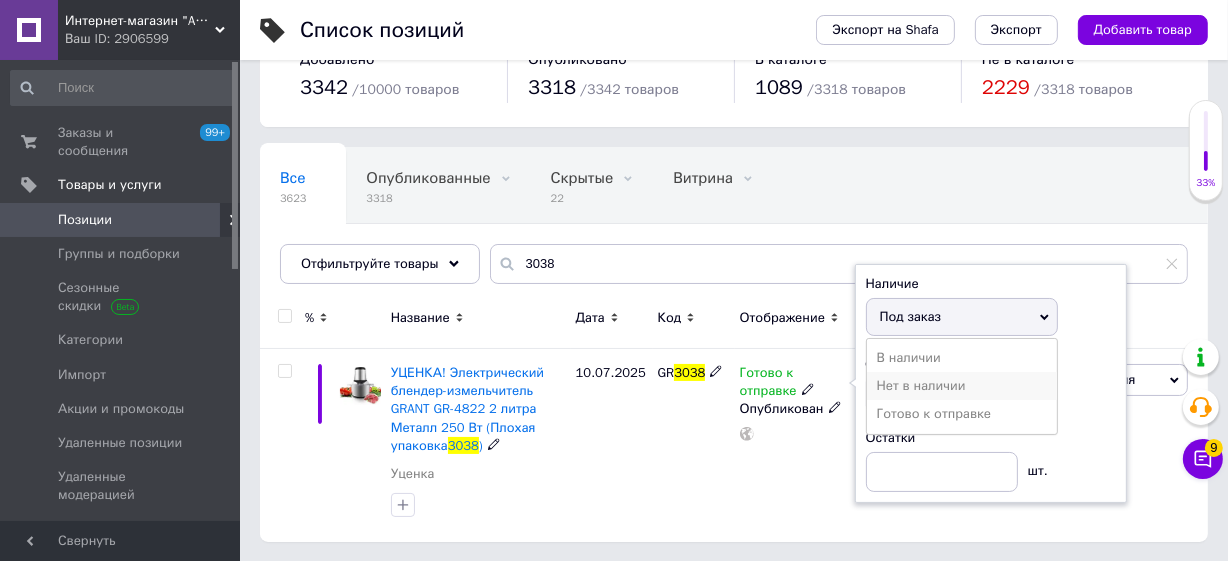 click on "Нет в наличии" at bounding box center (962, 386) 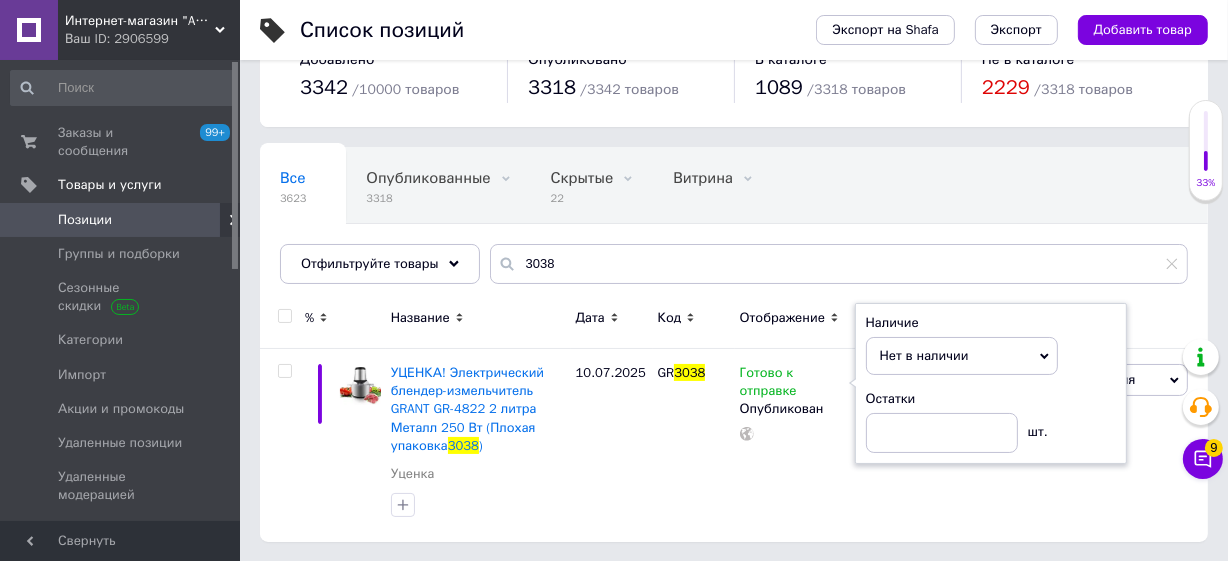 click on "Список позиций Экспорт на Shafa Экспорт Добавить товар Добавлено 3342   / 10000   товаров Опубликовано 3318   / 3342   товаров В каталоге 1089   / 3318   товаров Не в каталоге 2229   / 3318   товаров Все 3623 Опубликованные 3318 Удалить Редактировать Скрытые 22 Удалить Редактировать Витрина 0 Удалить Редактировать Со скидкой 1022 Удалить Редактировать Ok Отфильтровано...  Сохранить Мы ничего не нашли Возможно, ошибка в слове  или нет соответствий по вашему запросу. Все 3623 Опубликованные 3318 Скрытые 22 Витрина 0 Со скидкой 1022 Отфильтруйте товары 3038 % Название Дата Код Отображение Цена Заказы 3038" at bounding box center (734, 254) 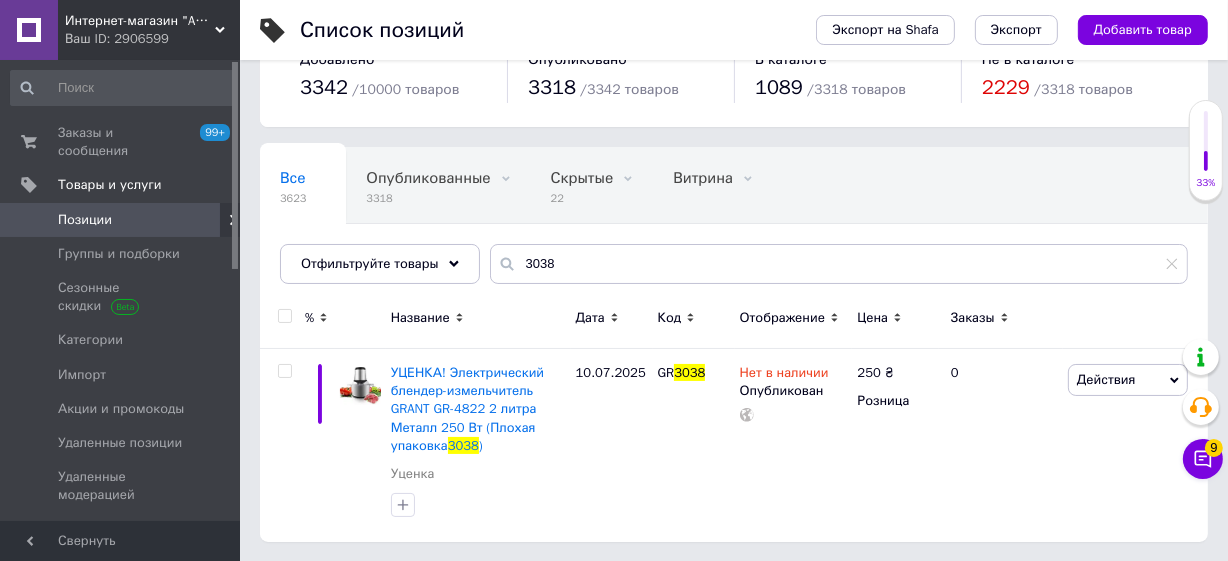 click on "Позиции" at bounding box center [121, 220] 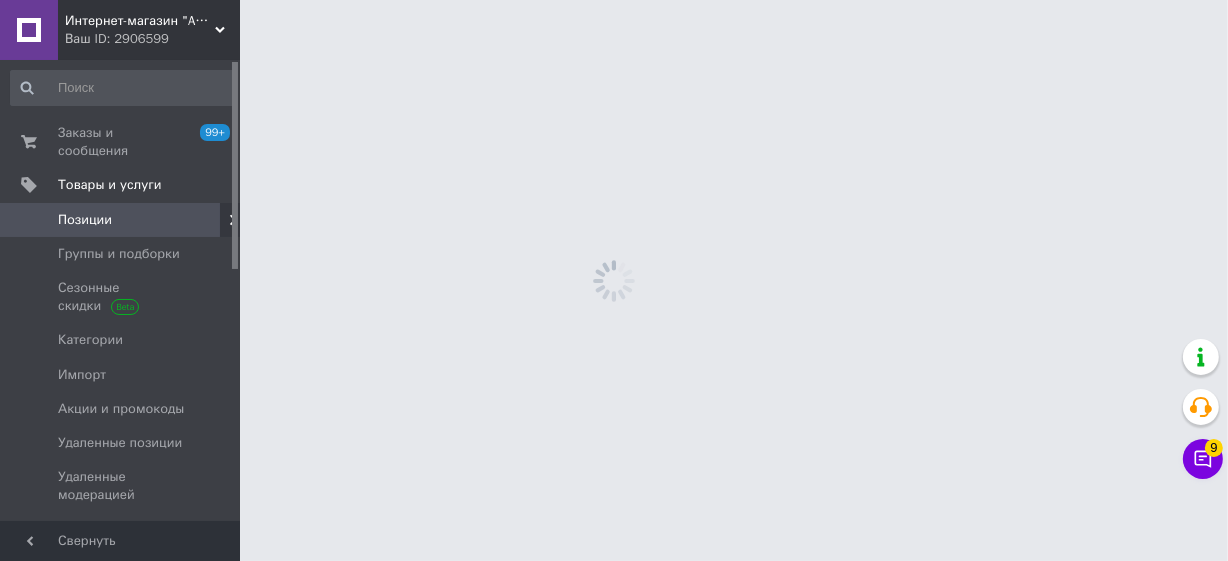 scroll, scrollTop: 0, scrollLeft: 0, axis: both 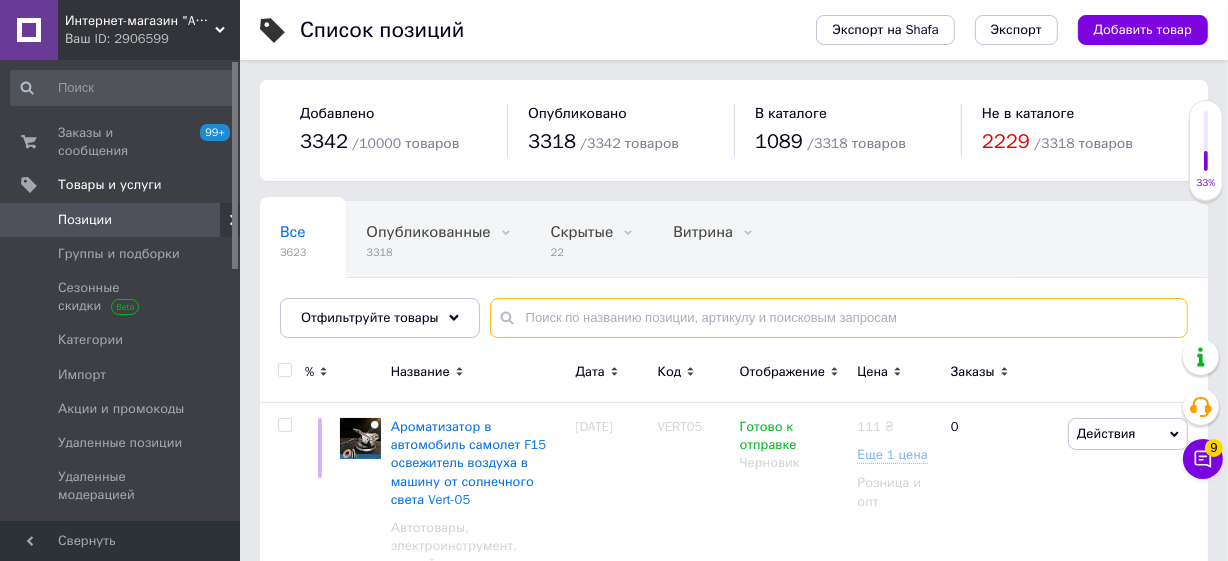 click at bounding box center [839, 318] 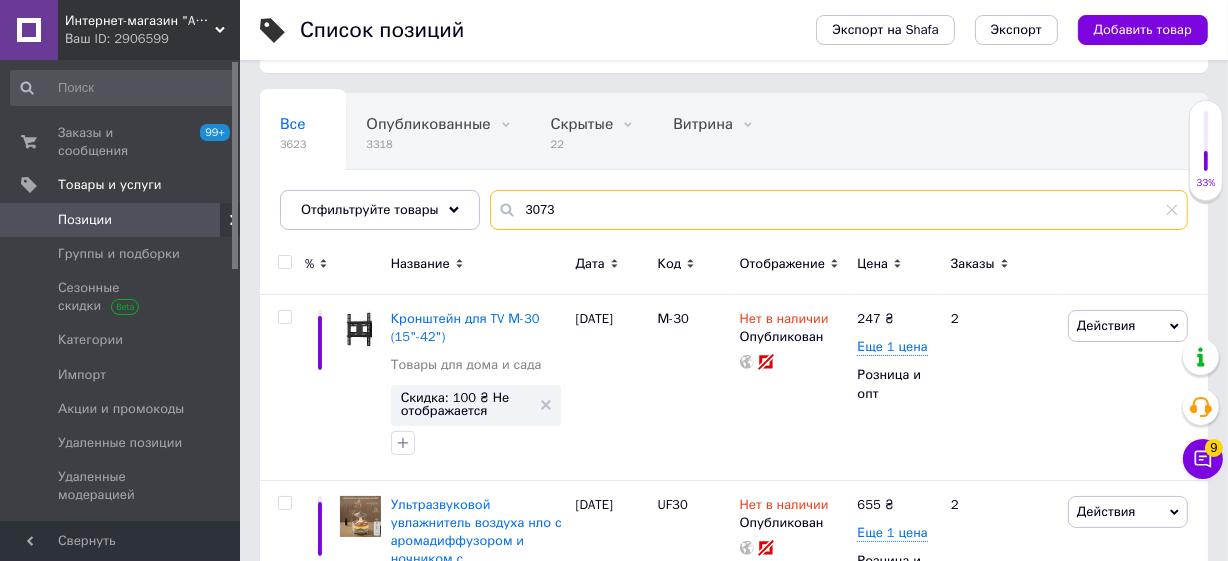 scroll, scrollTop: 151, scrollLeft: 0, axis: vertical 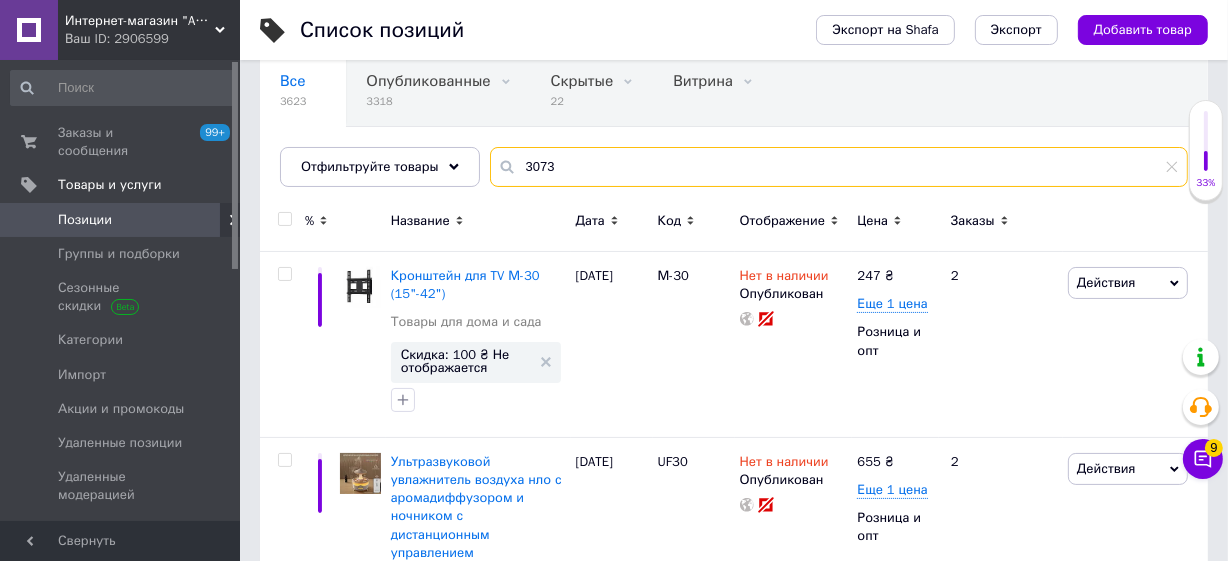 type on "3073" 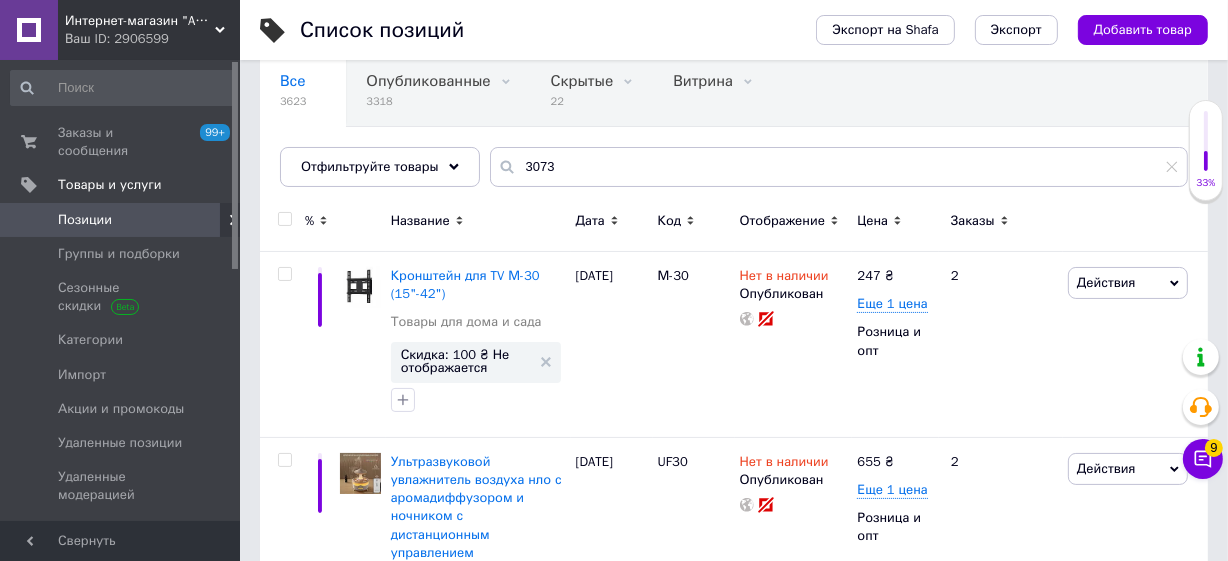 click on "Позиции" at bounding box center [121, 220] 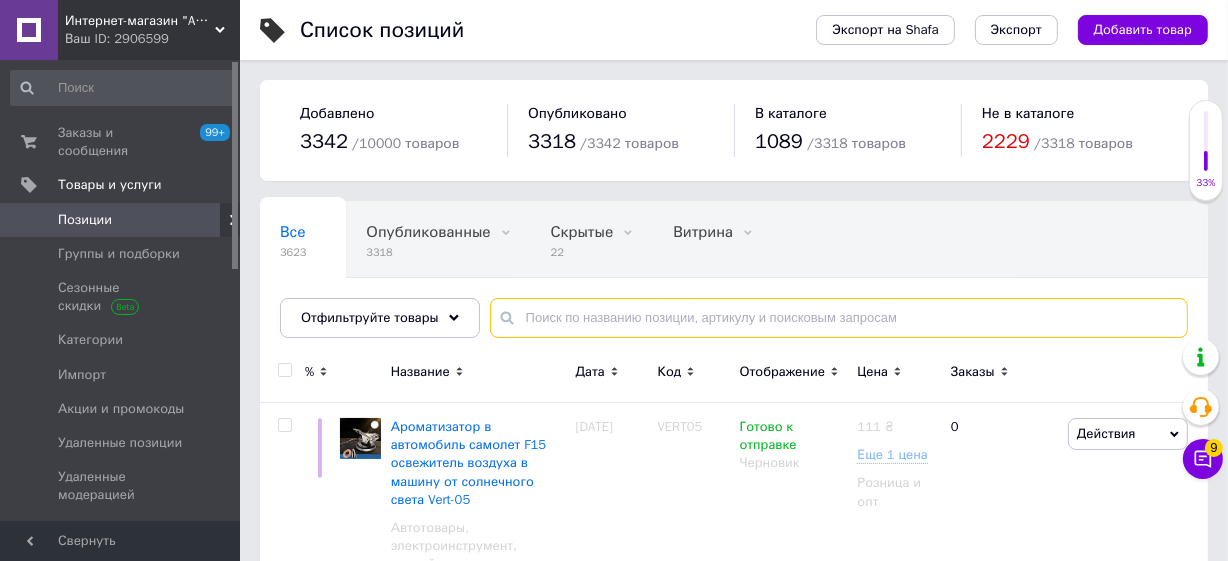 click at bounding box center (839, 318) 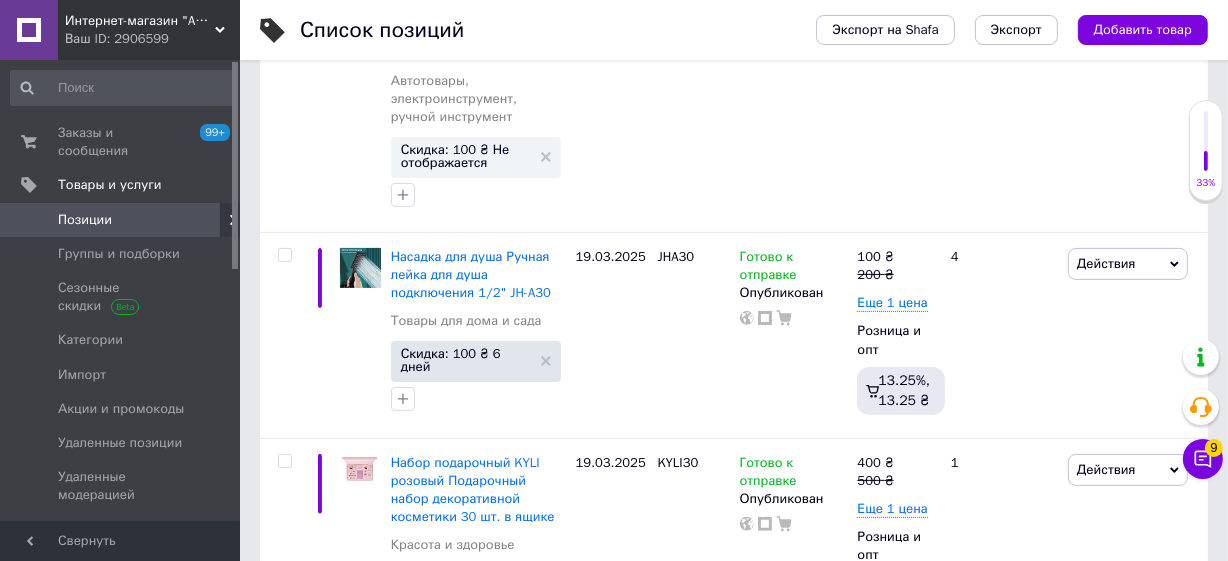 scroll, scrollTop: 454, scrollLeft: 0, axis: vertical 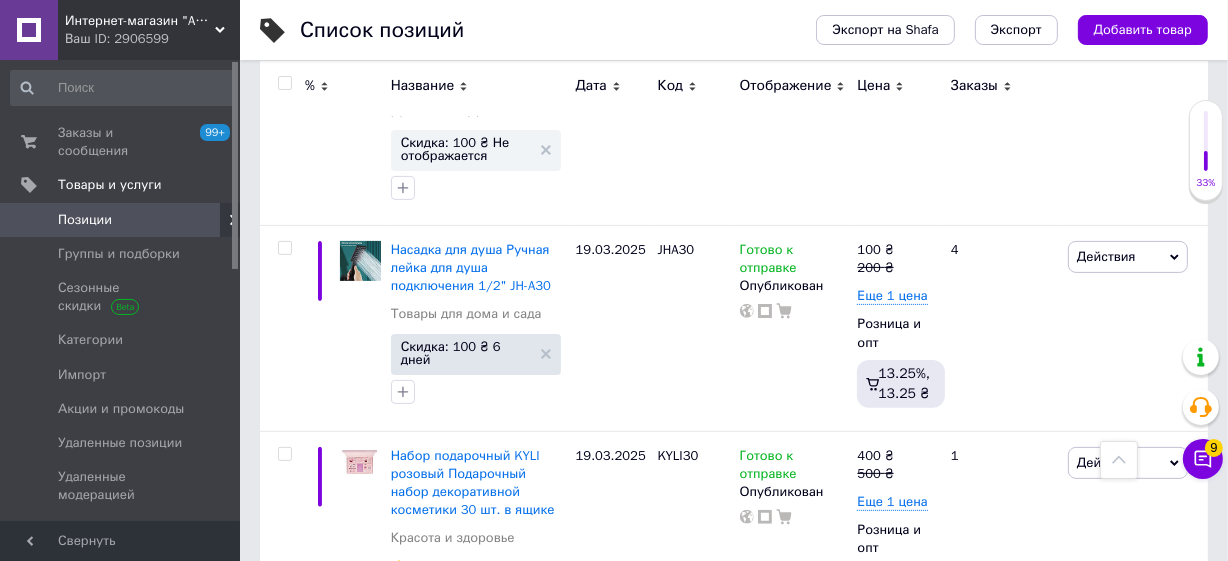 type on "3073" 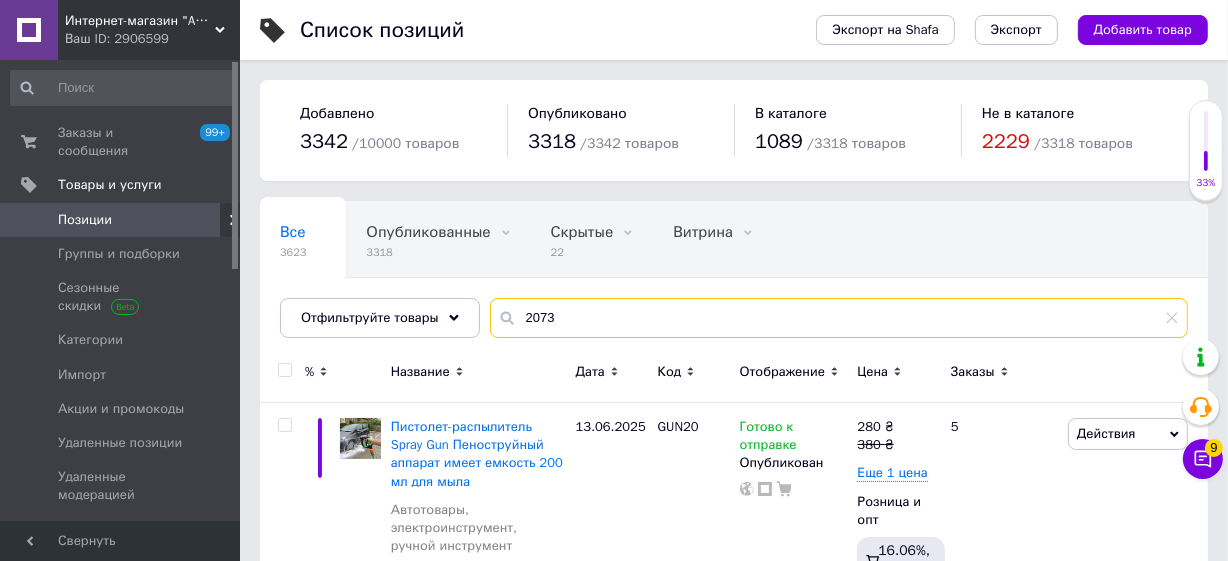 click on "2073" at bounding box center [839, 318] 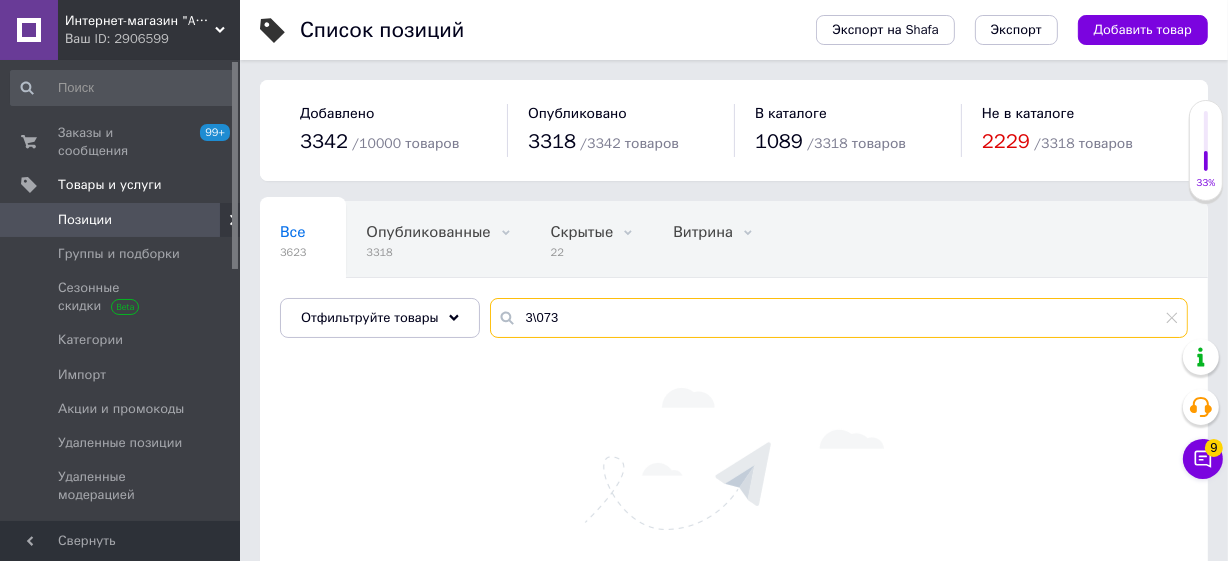 type on "3\073" 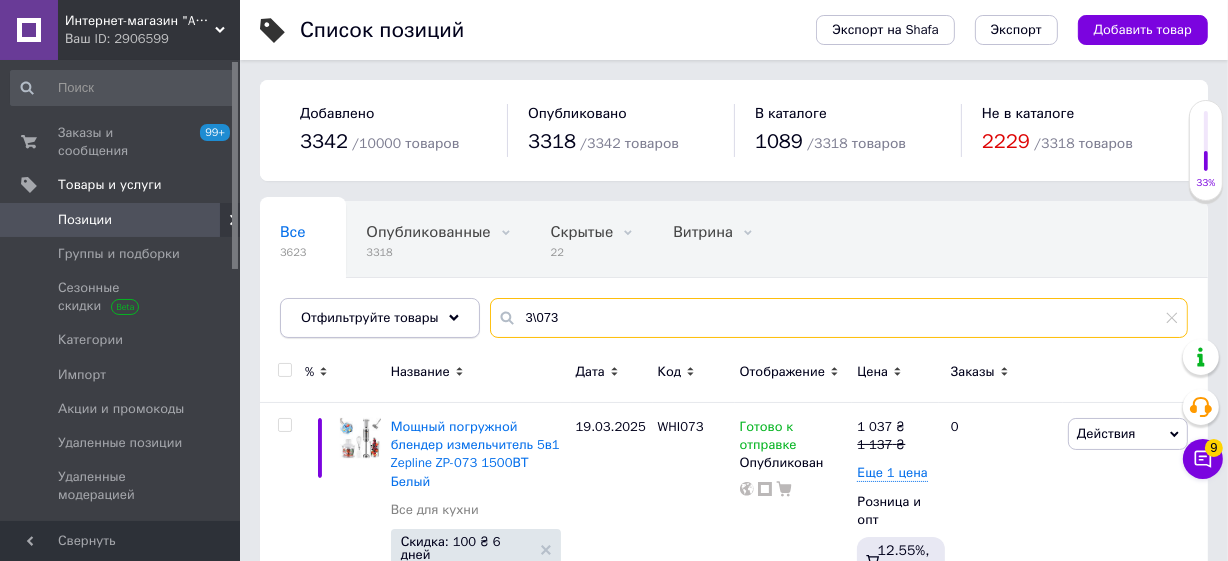 drag, startPoint x: 547, startPoint y: 320, endPoint x: 471, endPoint y: 314, distance: 76.23647 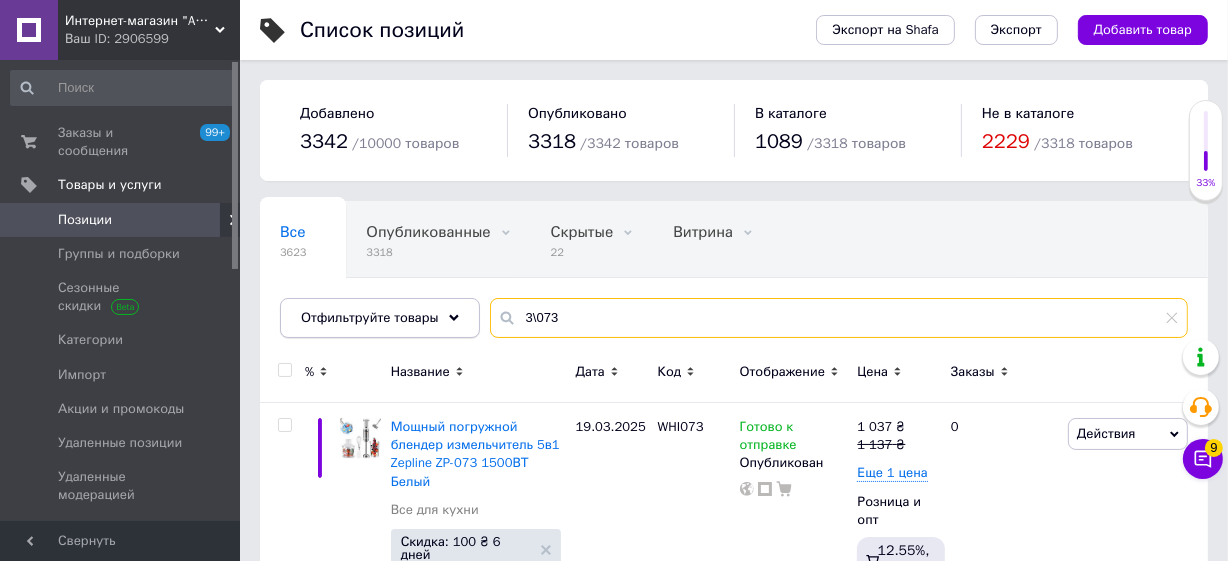 click on "Отфильтруйте товары 3\073" at bounding box center [734, 318] 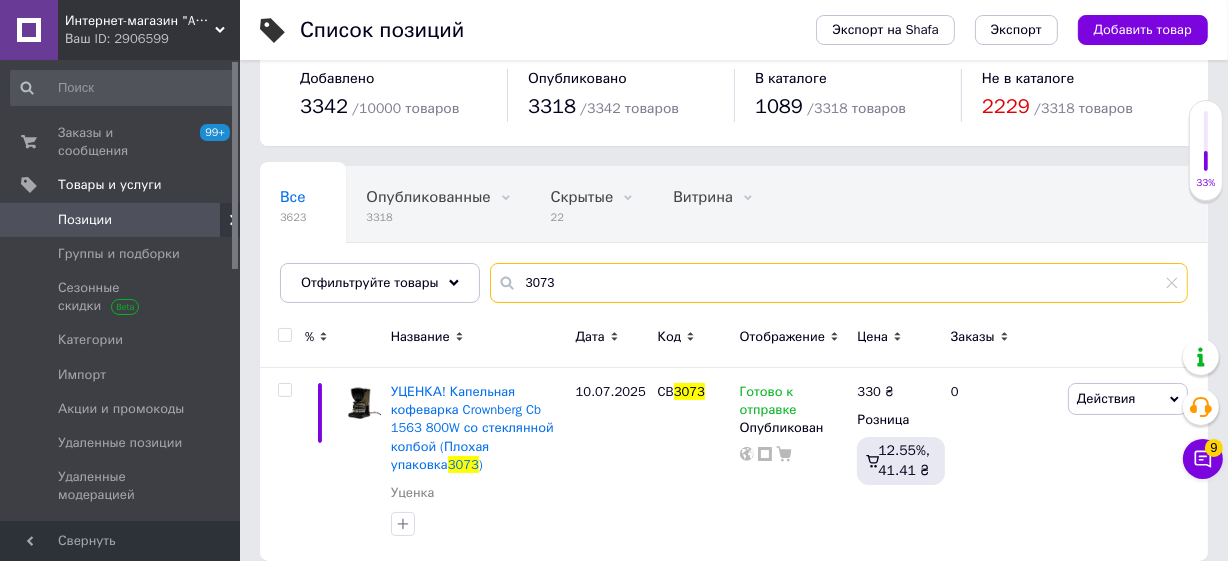 scroll, scrollTop: 54, scrollLeft: 0, axis: vertical 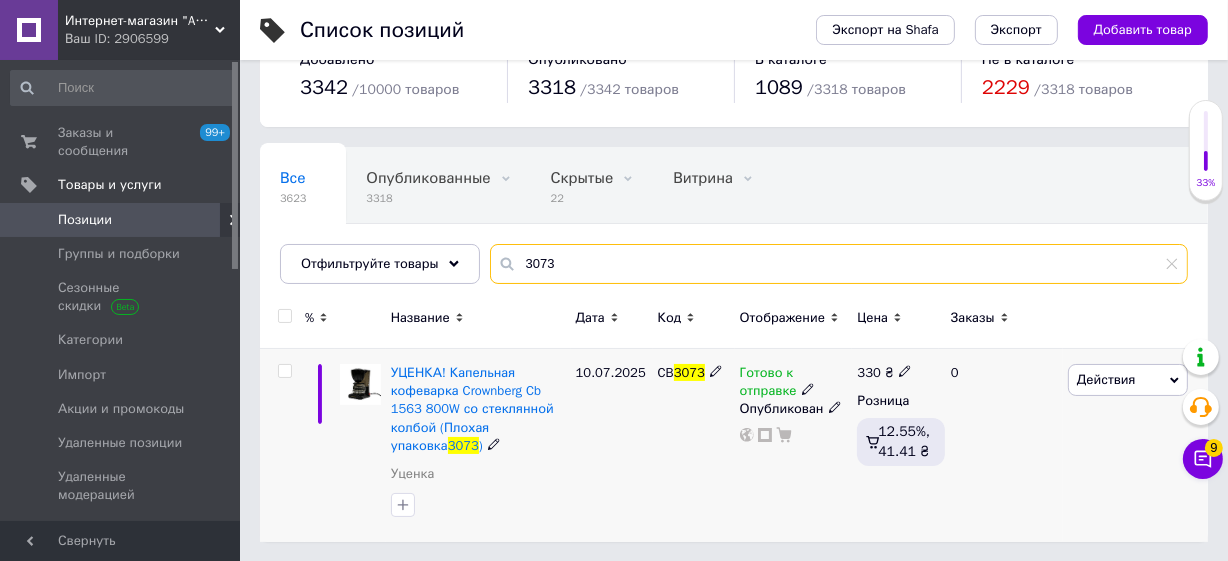 type on "3073" 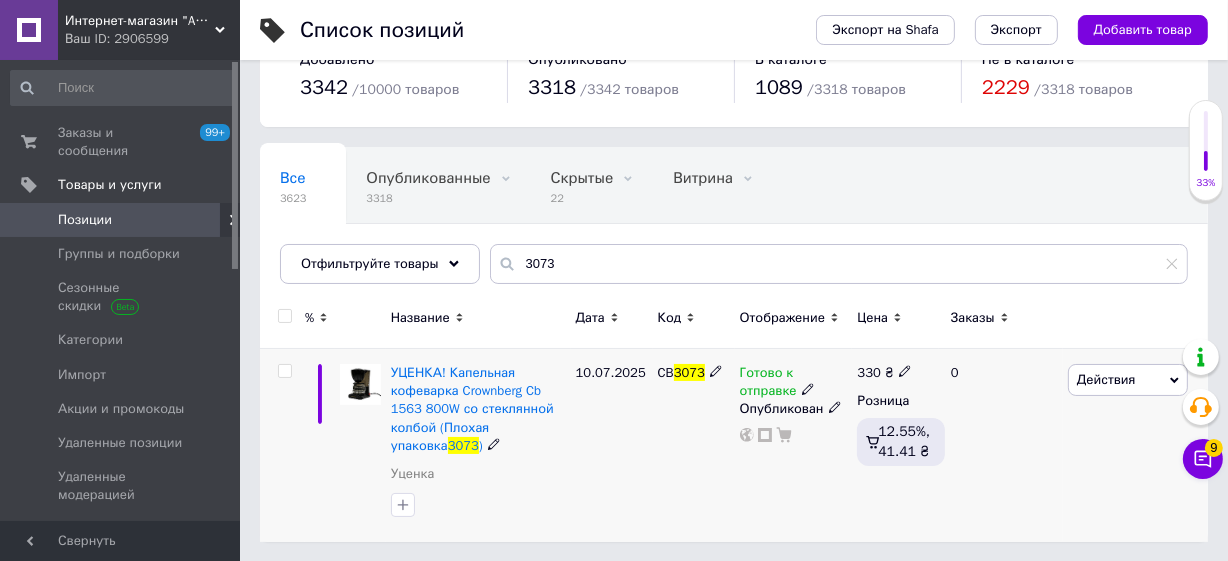 click at bounding box center [808, 388] 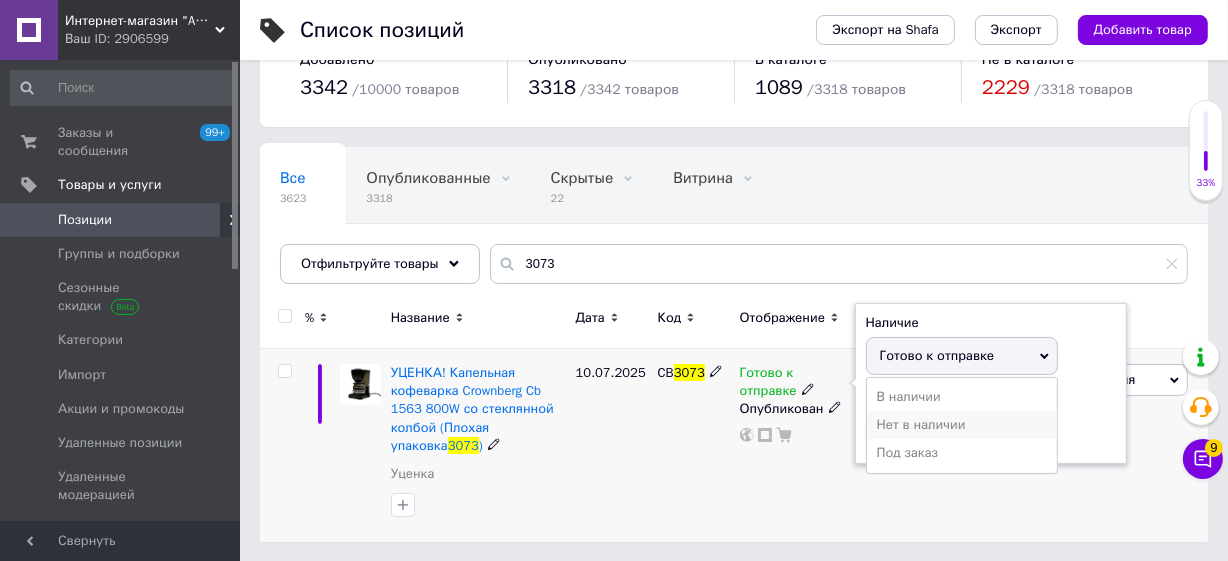 click on "Нет в наличии" at bounding box center (962, 425) 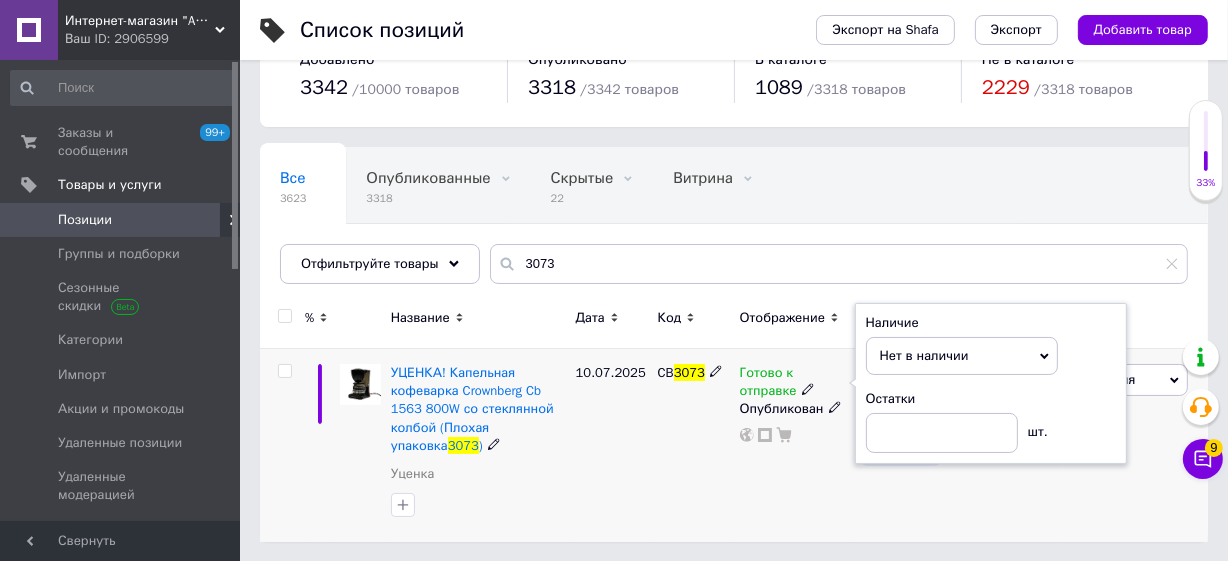 click on "330   ₴ Розница 12.55%, 41.41 ₴" at bounding box center (895, 446) 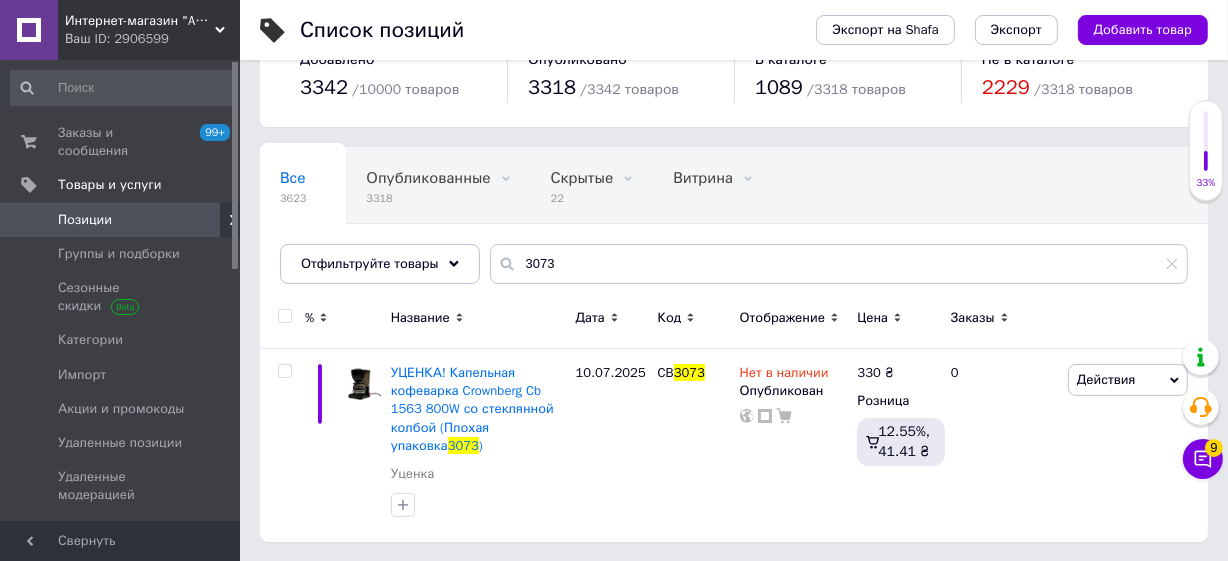 click at bounding box center [212, 220] 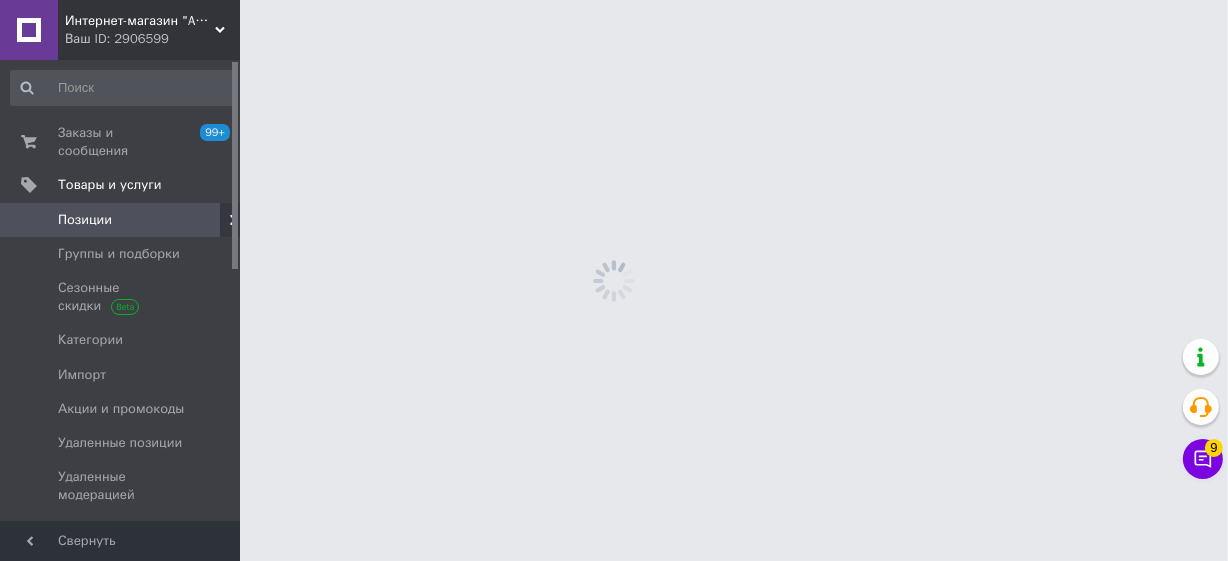 scroll, scrollTop: 0, scrollLeft: 0, axis: both 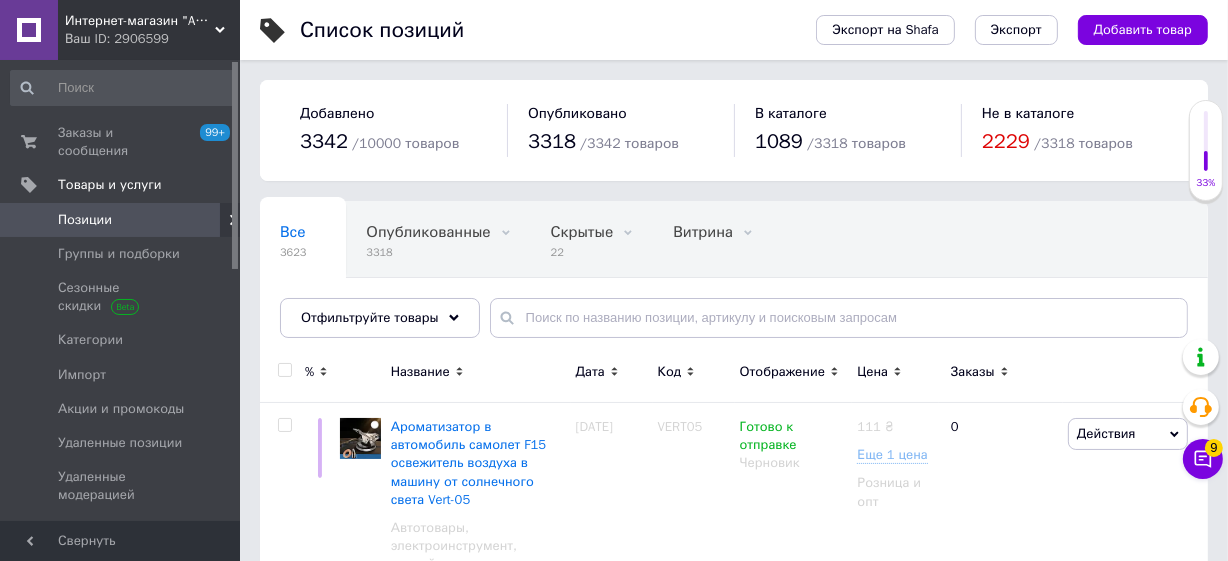 click on "Все 3623 Опубликованные 3318 Удалить Редактировать Скрытые 22 Удалить Редактировать Витрина 0 Удалить Редактировать Со скидкой 1022 Удалить Редактировать Ok Отфильтровано...  Сохранить" at bounding box center (734, 279) 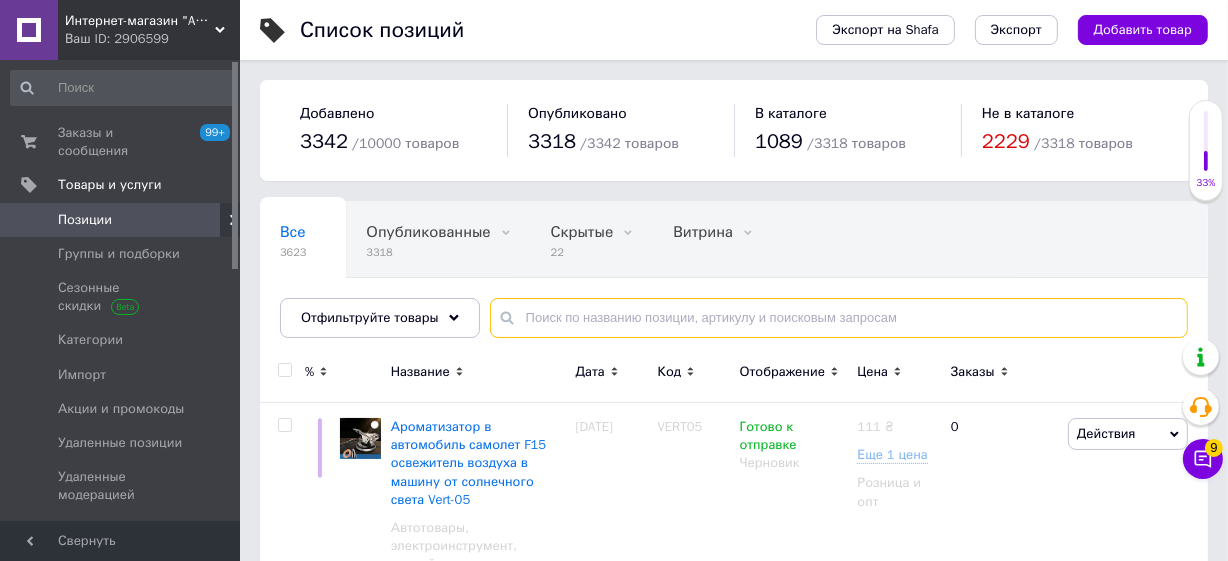 click at bounding box center [839, 318] 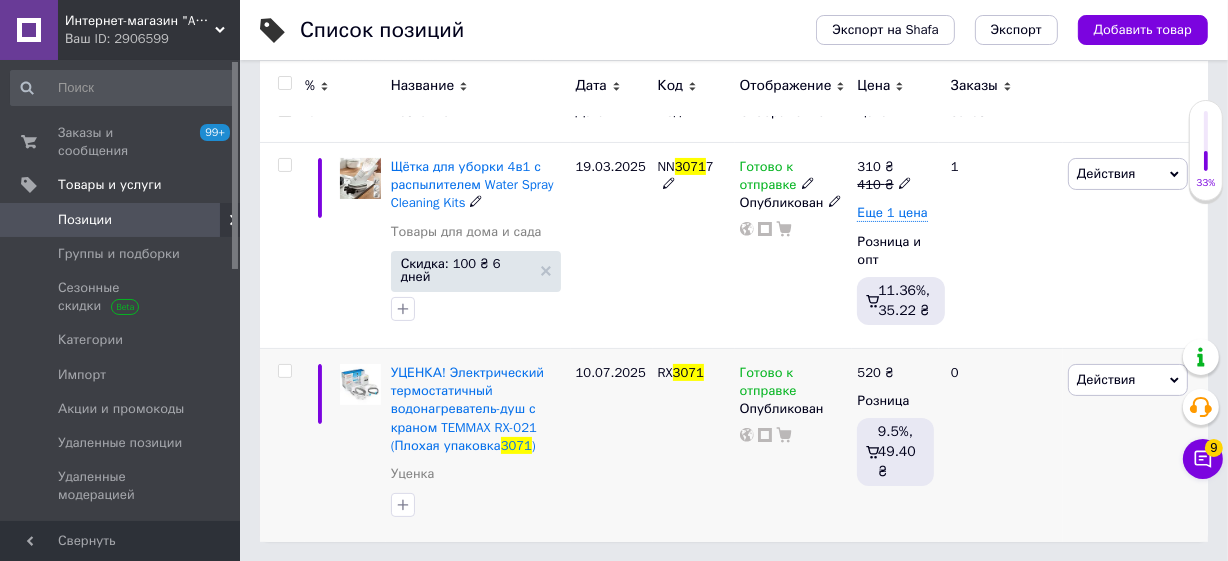 scroll, scrollTop: 260, scrollLeft: 0, axis: vertical 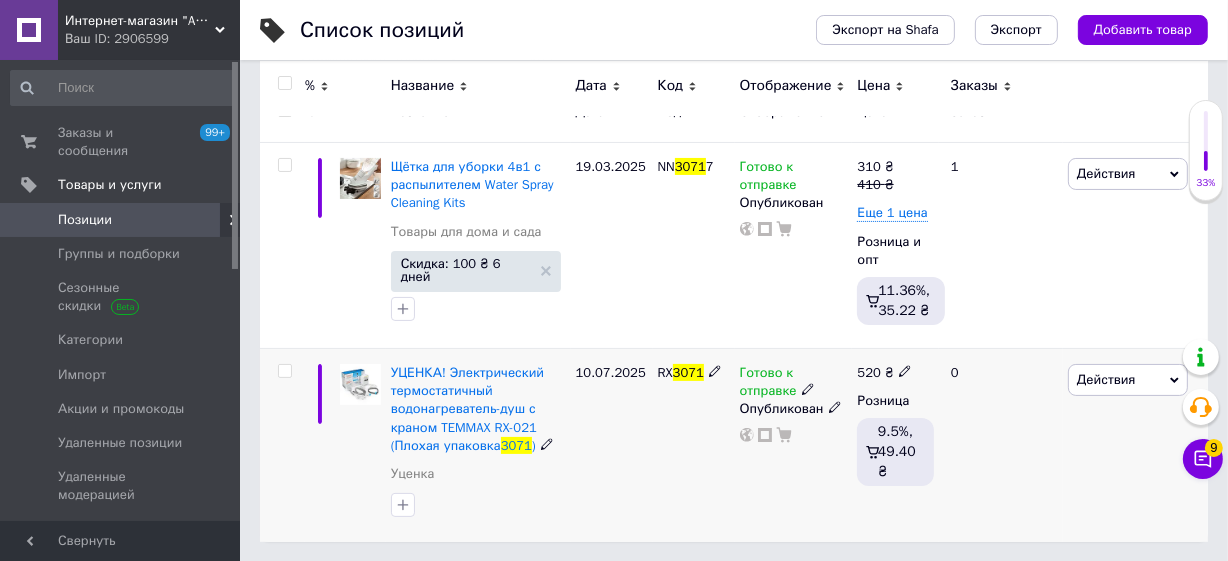 type on "3071" 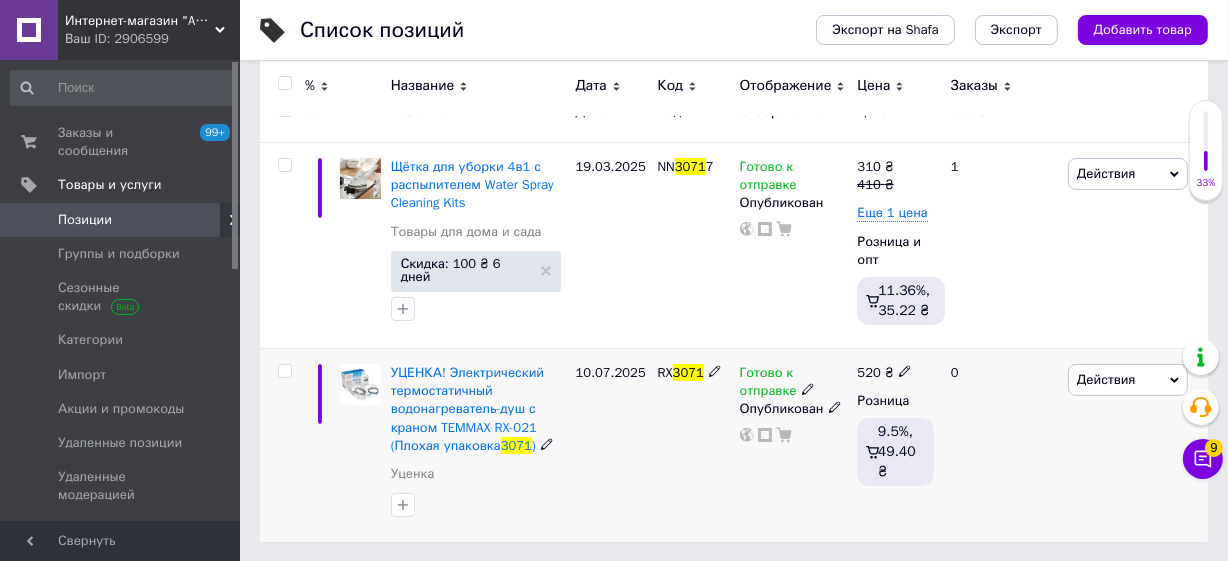 click at bounding box center (808, 388) 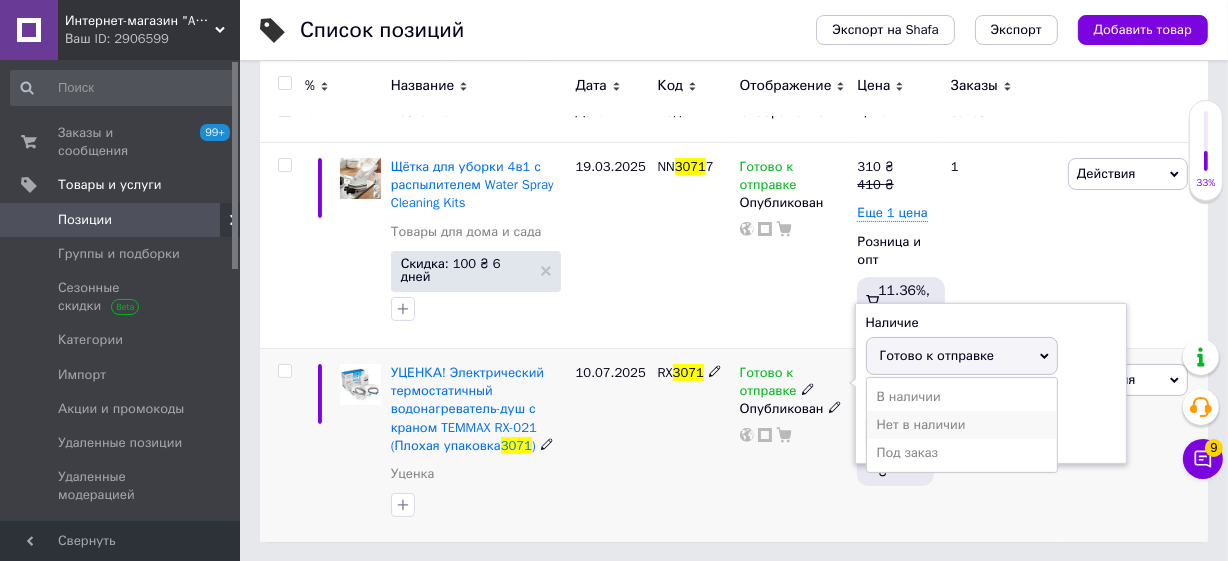 click on "Нет в наличии" at bounding box center (962, 425) 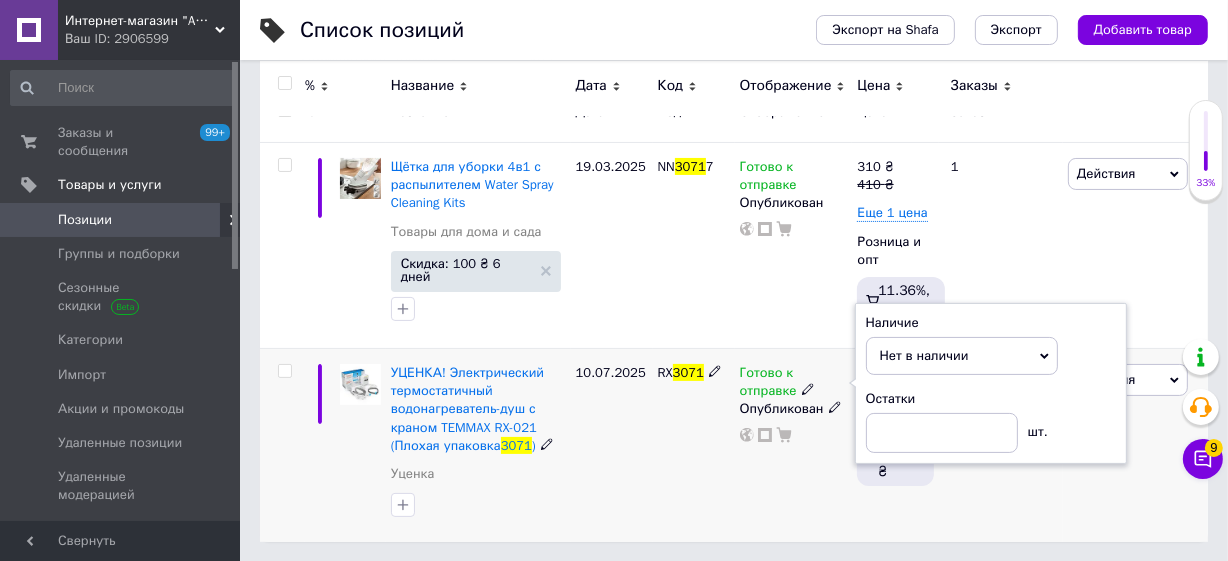 click on "Готово к отправке Наличие Нет в наличии В наличии Под заказ Готово к отправке Остатки шт. Опубликован" at bounding box center [794, 446] 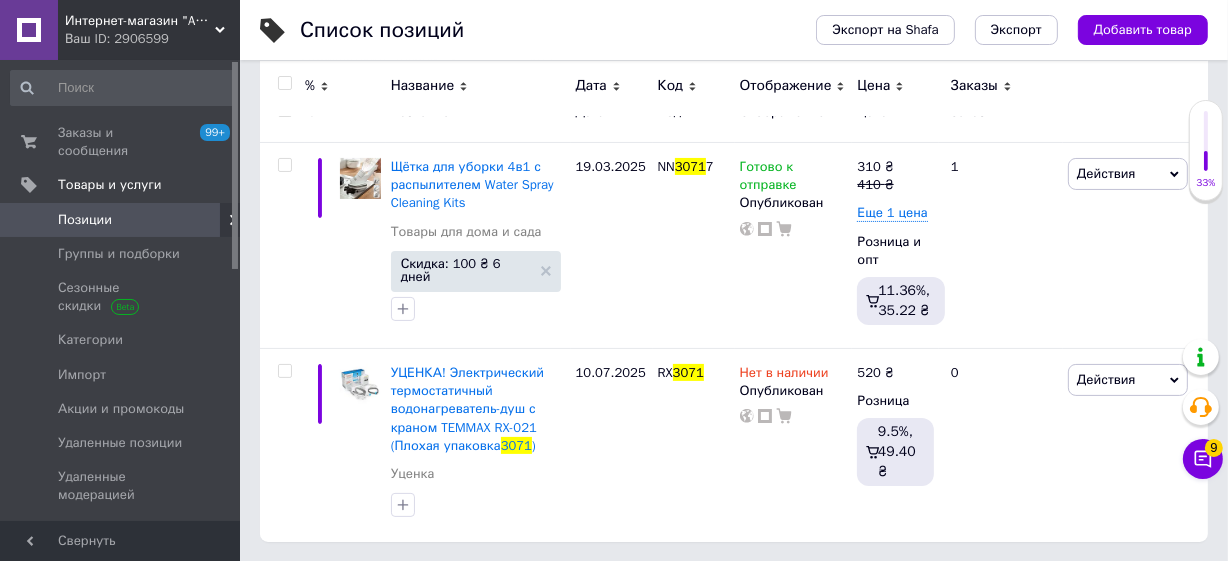click on "Позиции" at bounding box center (121, 220) 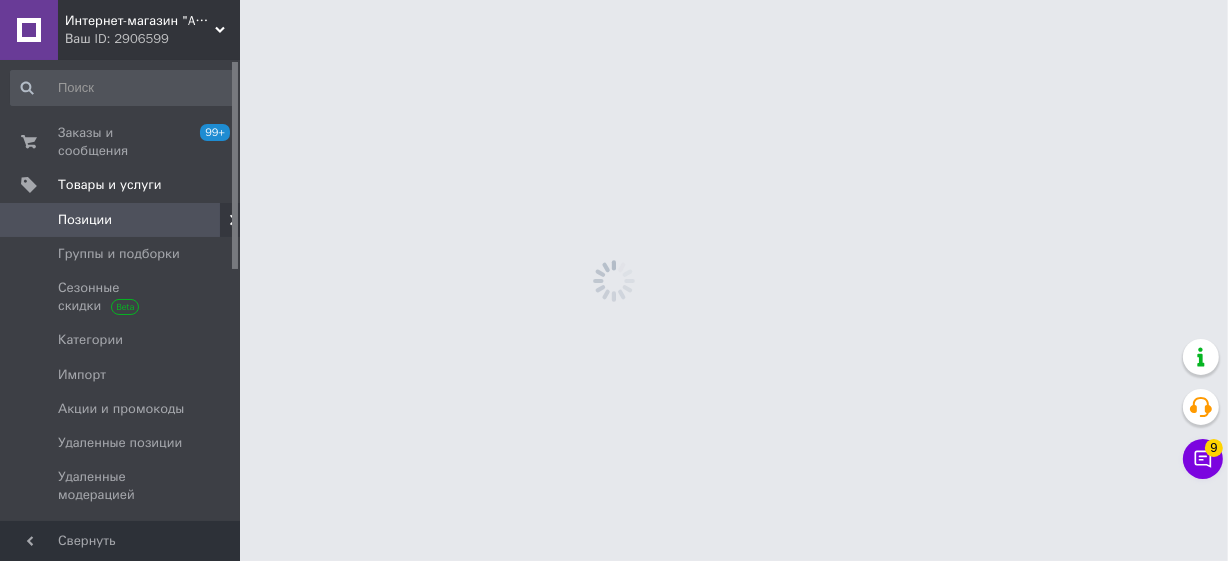 scroll, scrollTop: 0, scrollLeft: 0, axis: both 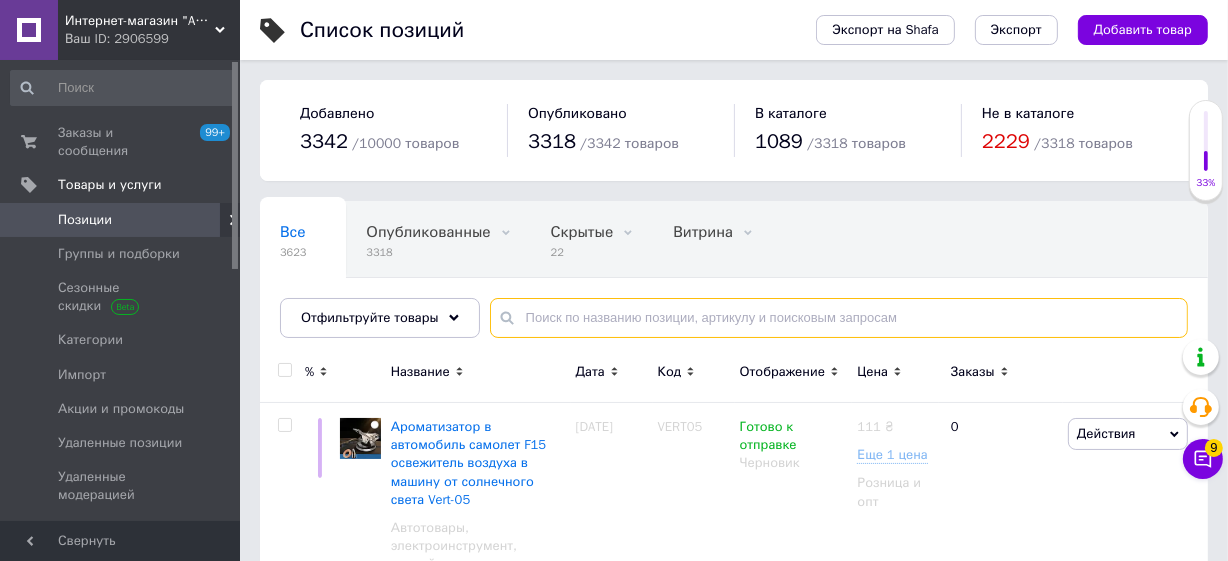 click at bounding box center [839, 318] 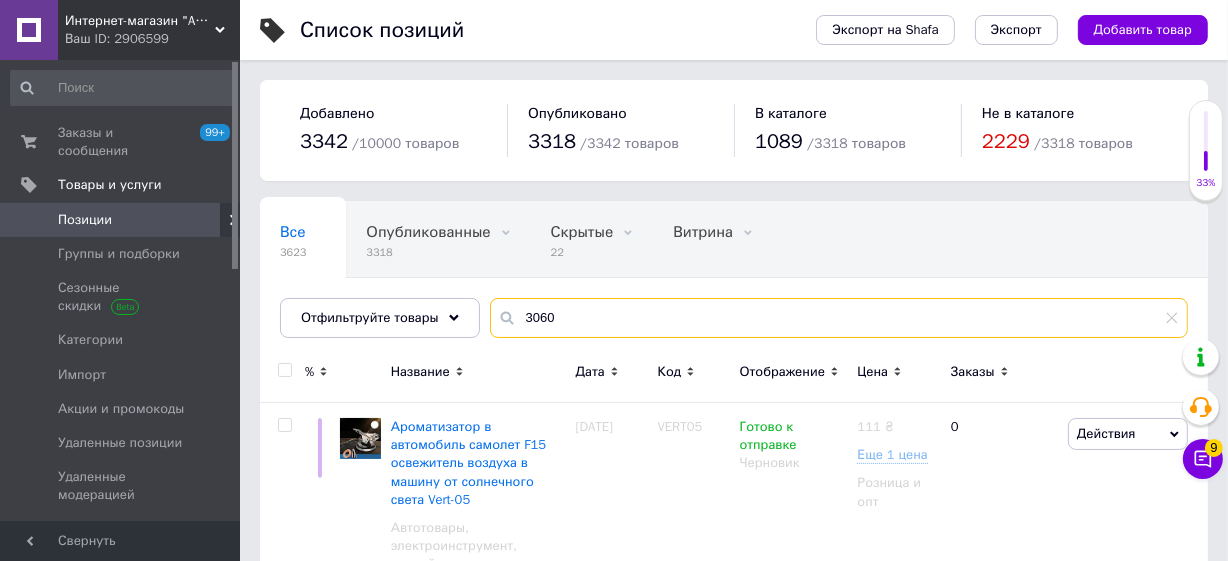 type on "3060" 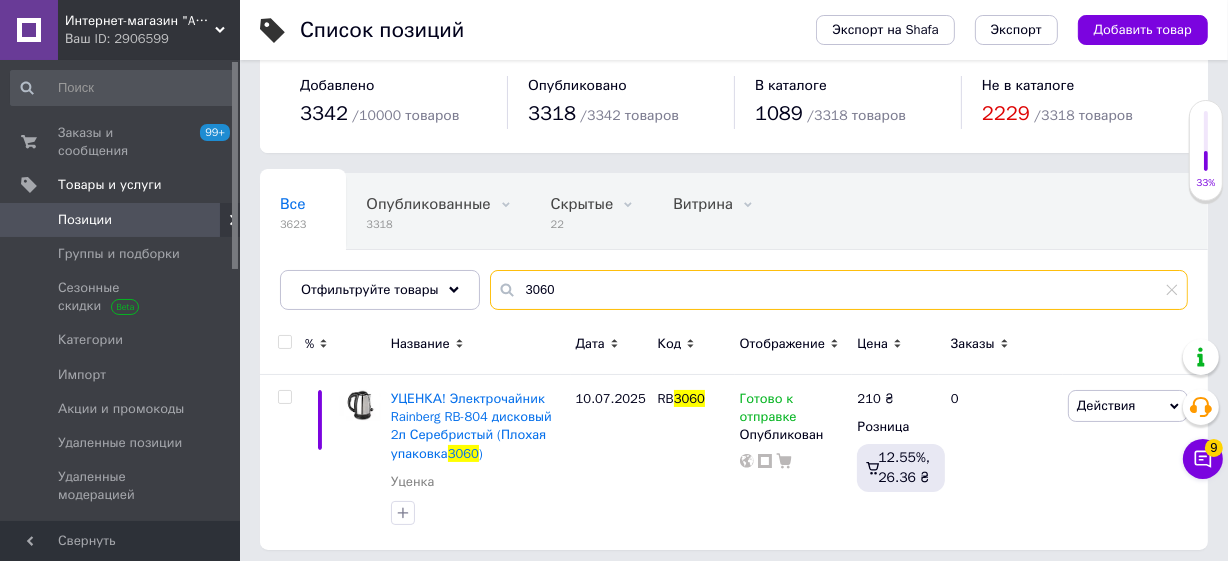 scroll, scrollTop: 36, scrollLeft: 0, axis: vertical 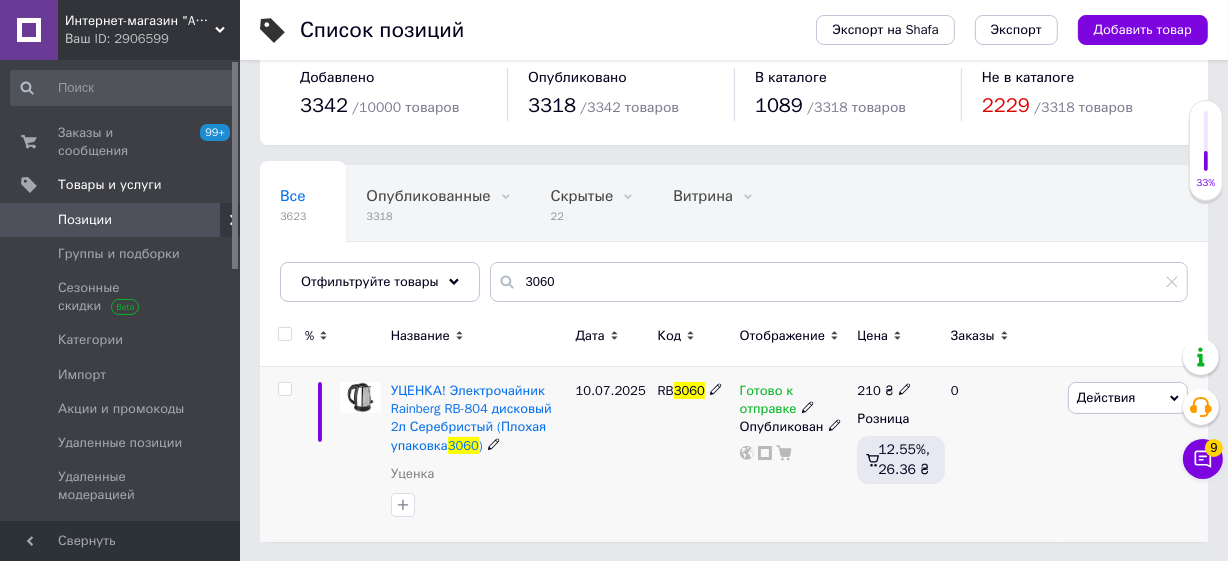 click 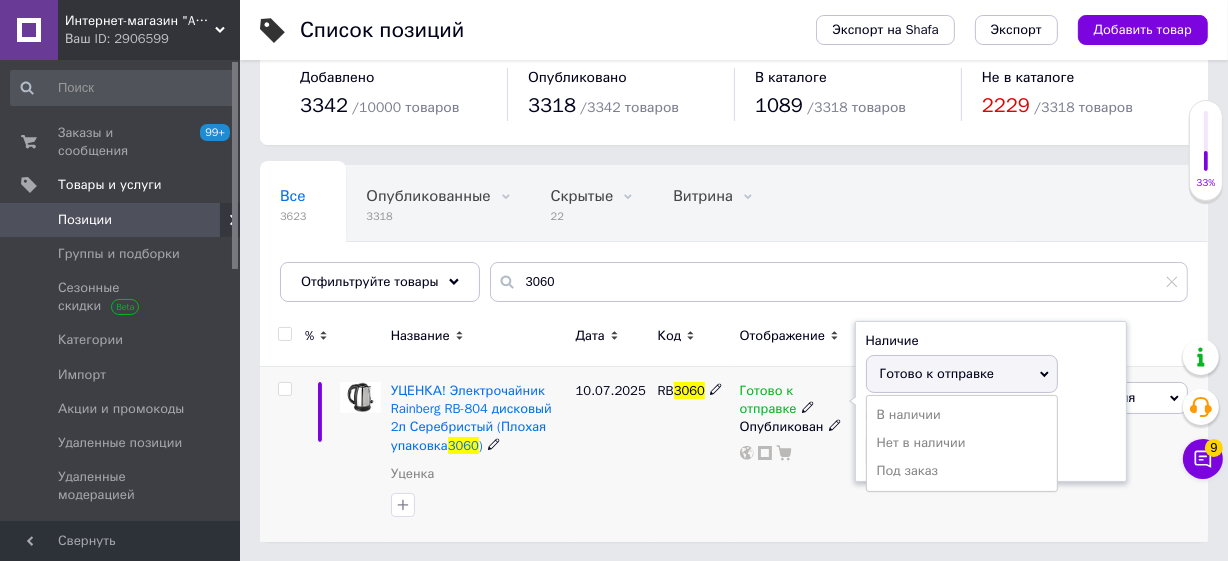click on "Нет в наличии" at bounding box center (962, 443) 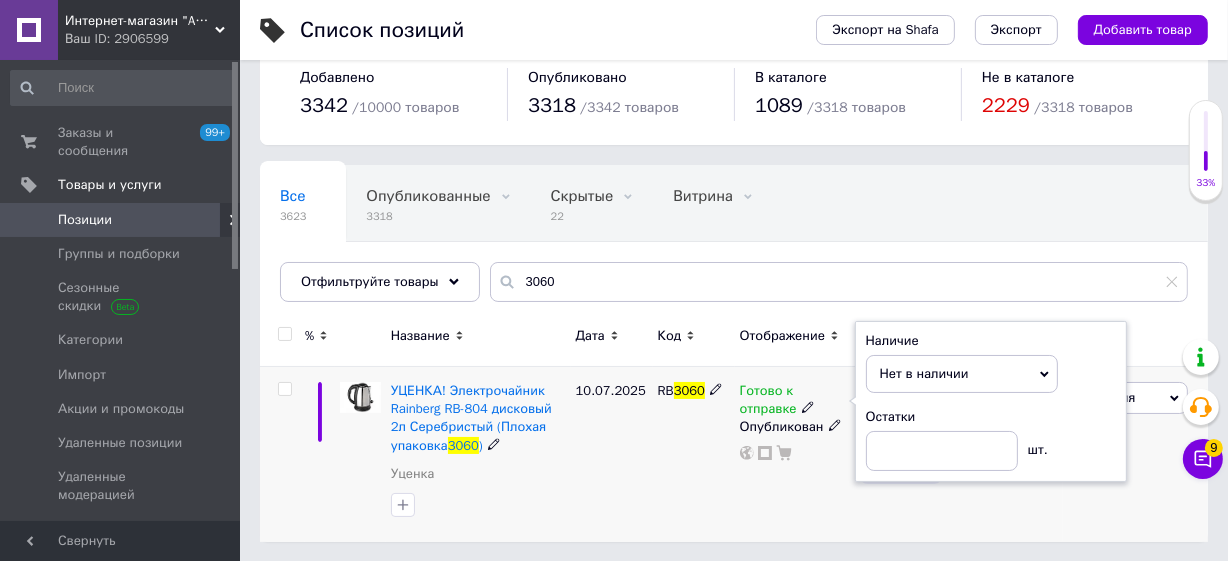 click on "Готово к отправке Наличие Нет в наличии В наличии Под заказ Готово к отправке Остатки шт. Опубликован" at bounding box center (794, 454) 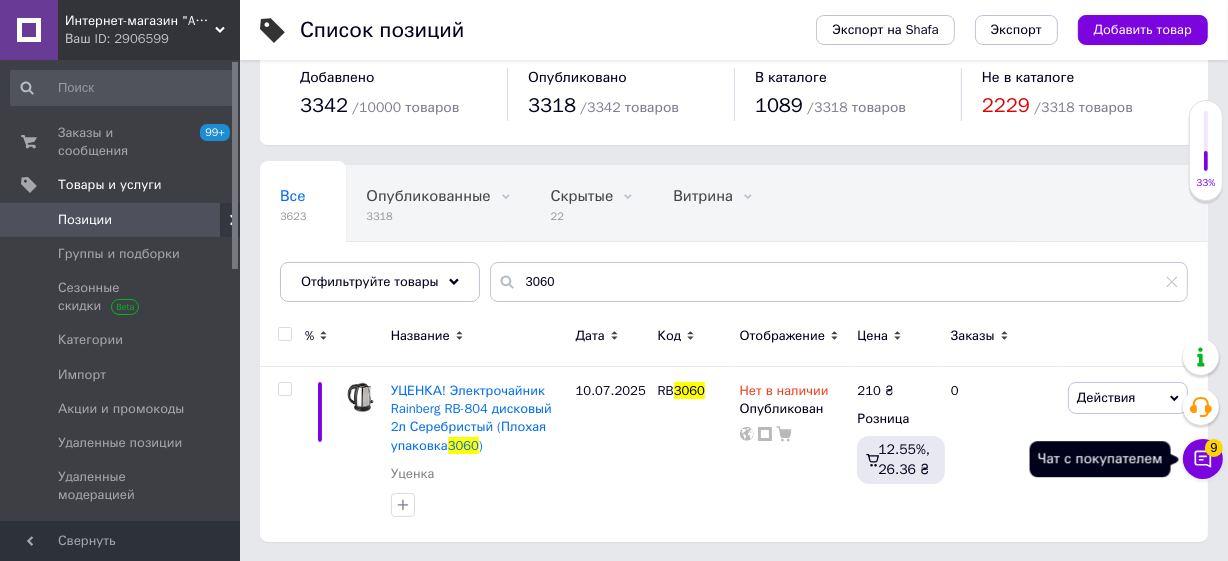 click on "Чат с покупателем 9" at bounding box center [1203, 459] 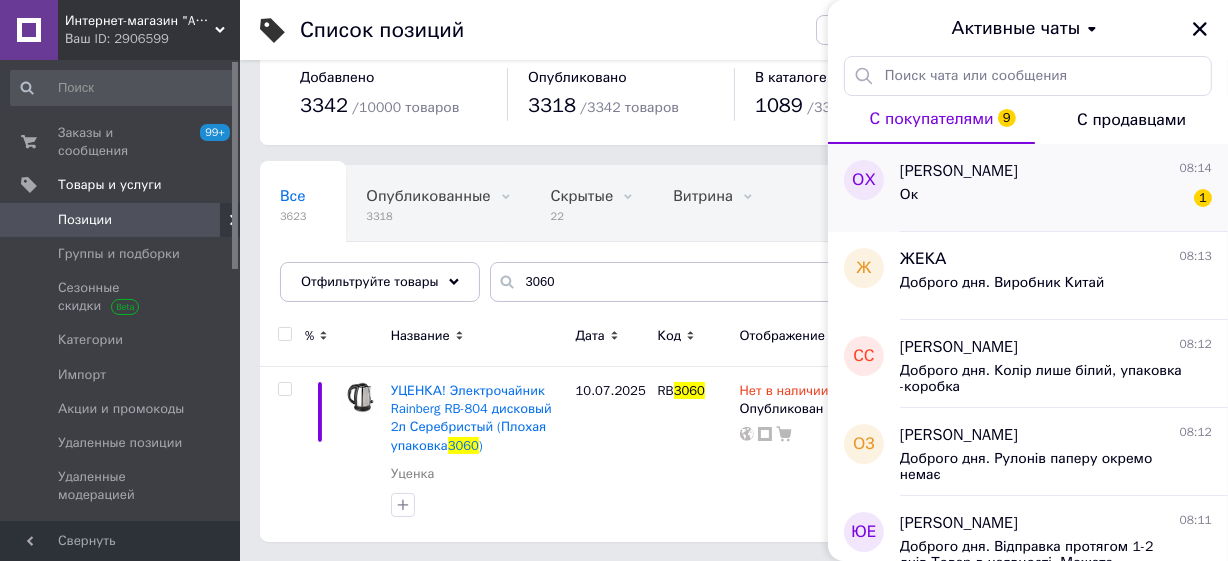 click on "Ок 1" at bounding box center (1056, 199) 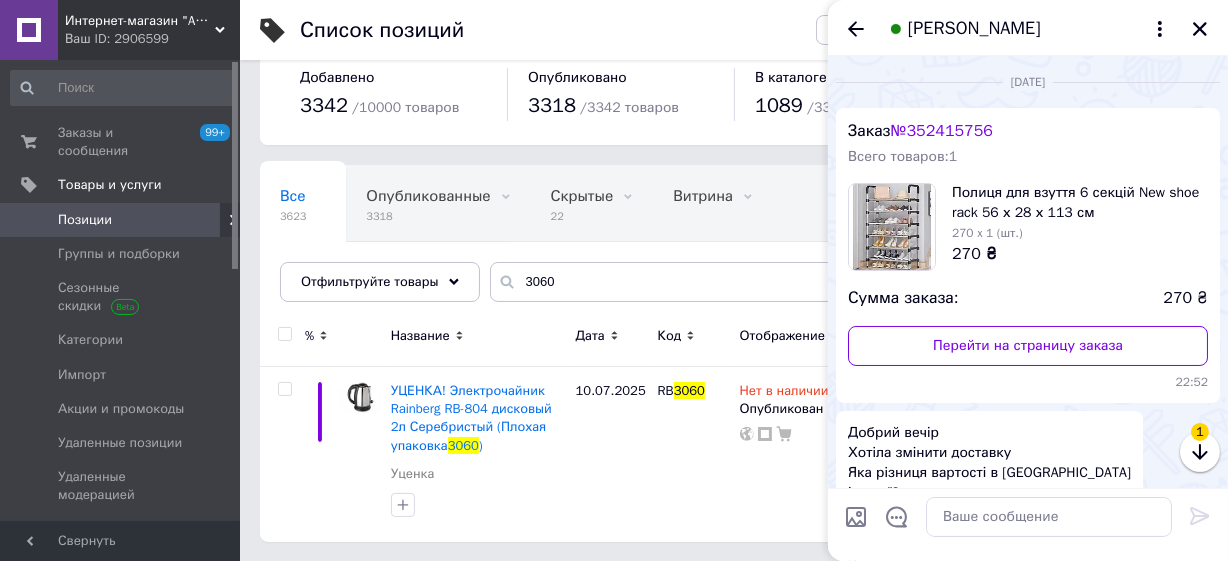 scroll, scrollTop: 323, scrollLeft: 0, axis: vertical 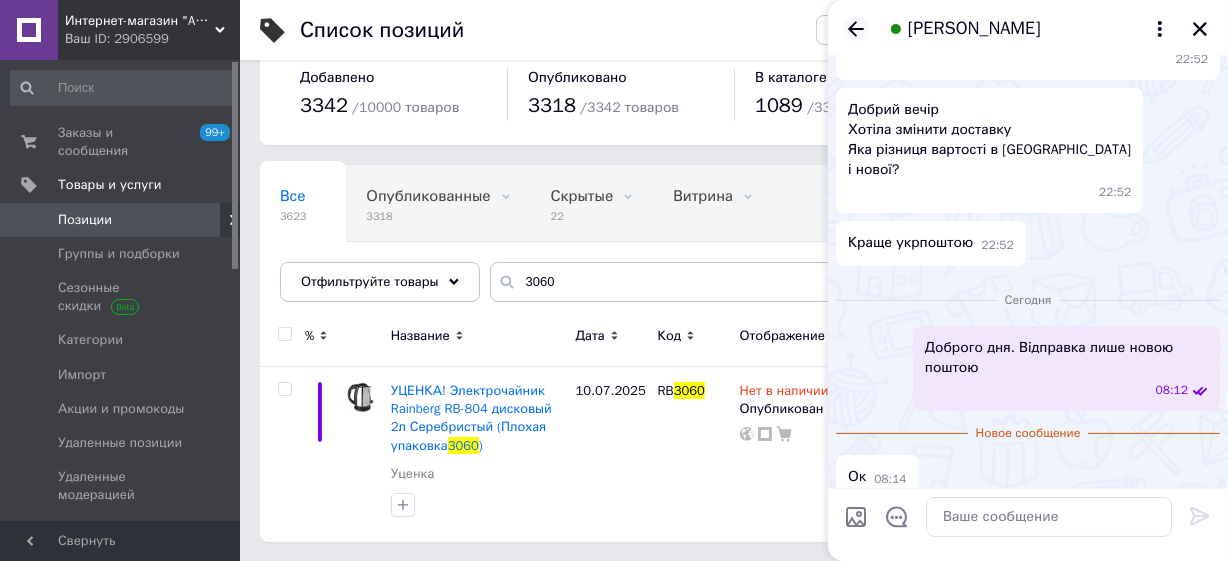 click 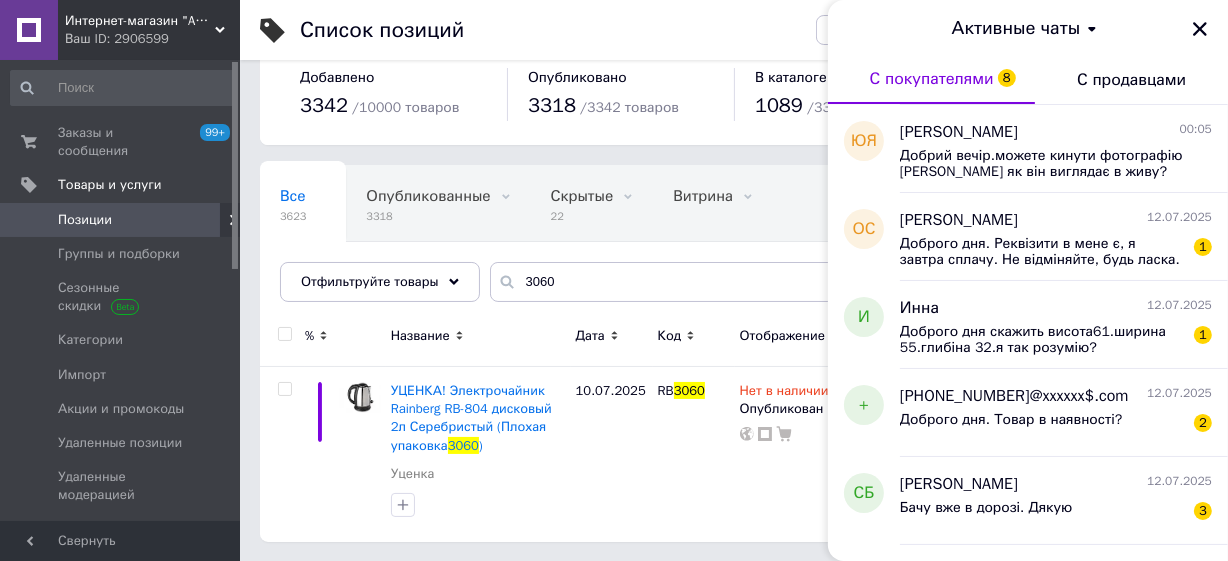 scroll, scrollTop: 606, scrollLeft: 0, axis: vertical 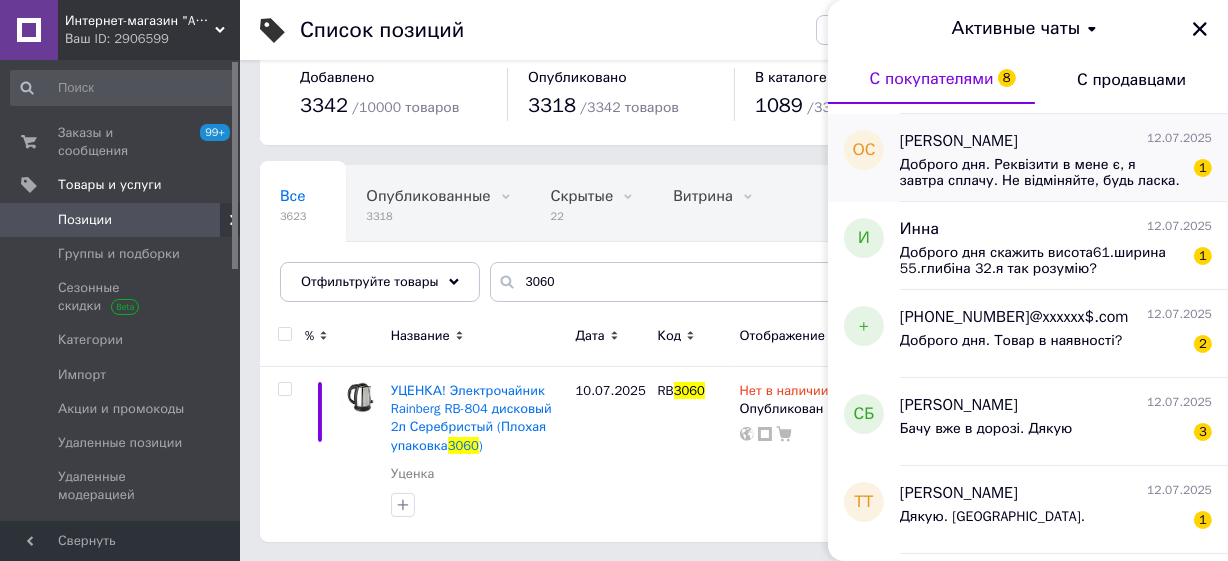 click on "Доброго дня. Реквізити в мене є, я завтра сплачу. Не відміняйте, будь ласка. Або можете накладним відправити." at bounding box center [1042, 173] 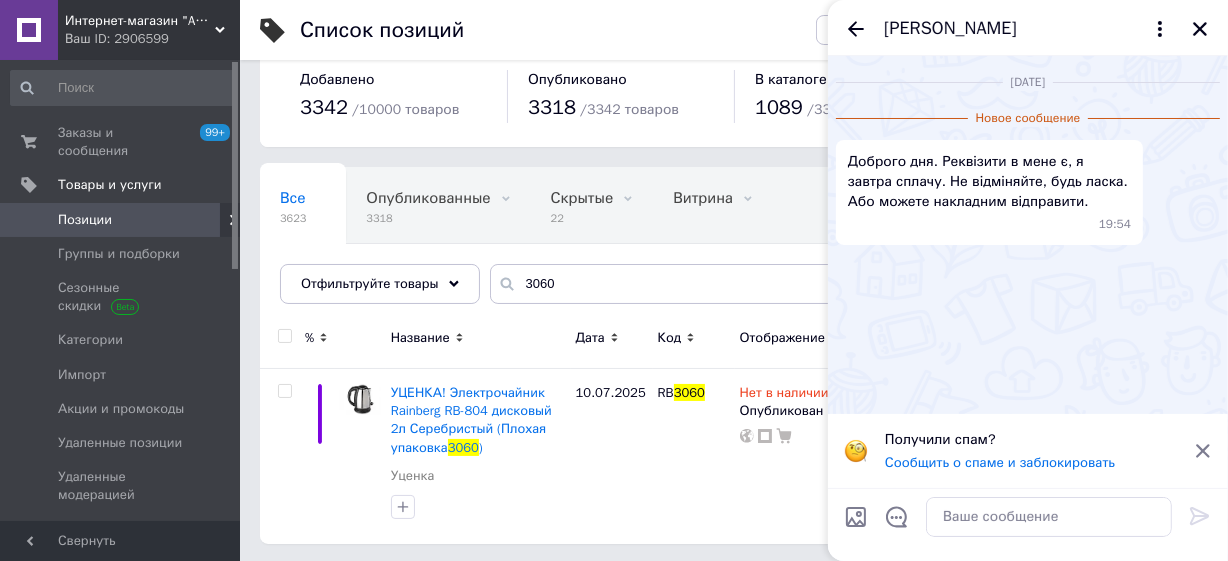 scroll, scrollTop: 0, scrollLeft: 0, axis: both 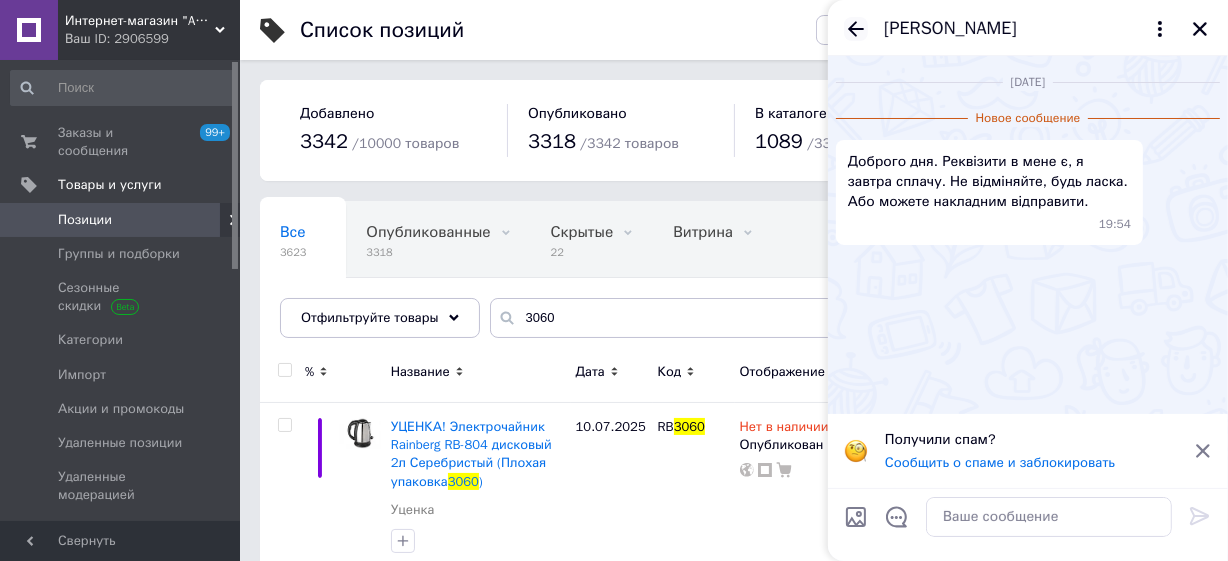 click 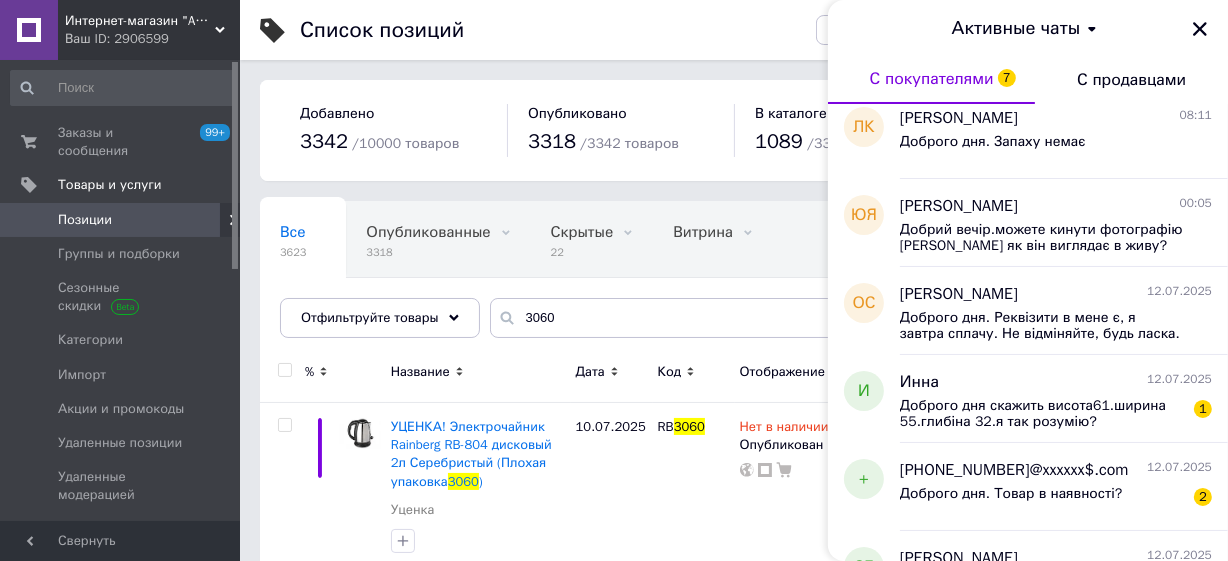 scroll, scrollTop: 454, scrollLeft: 0, axis: vertical 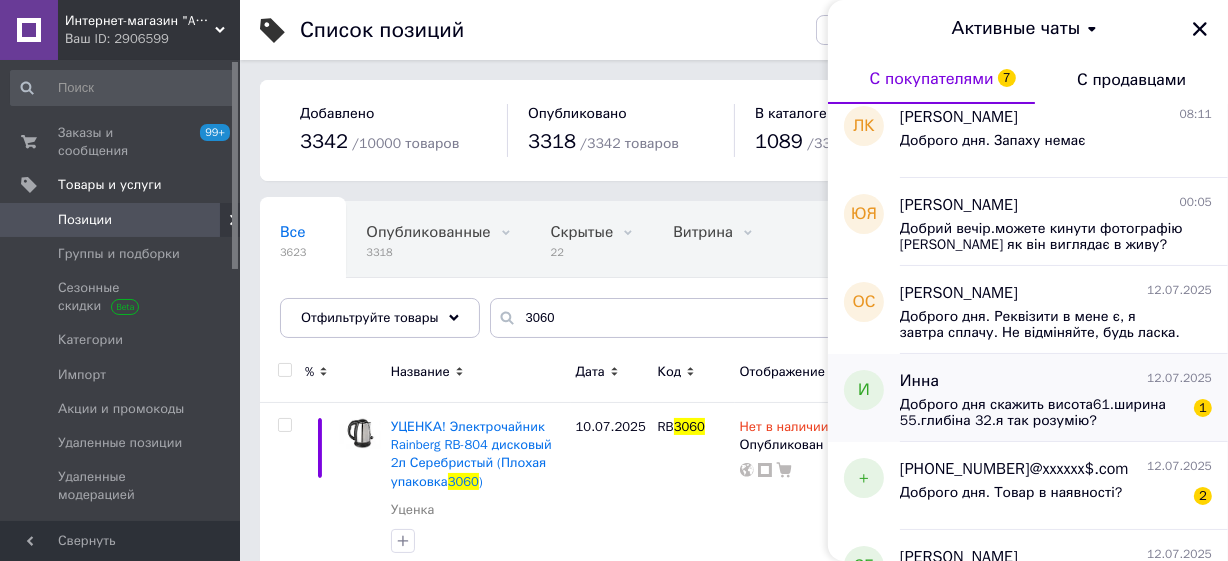 click on "Доброго дня скажить висота61.ширина 55.глибіна 32.я так розумію?" at bounding box center [1042, 413] 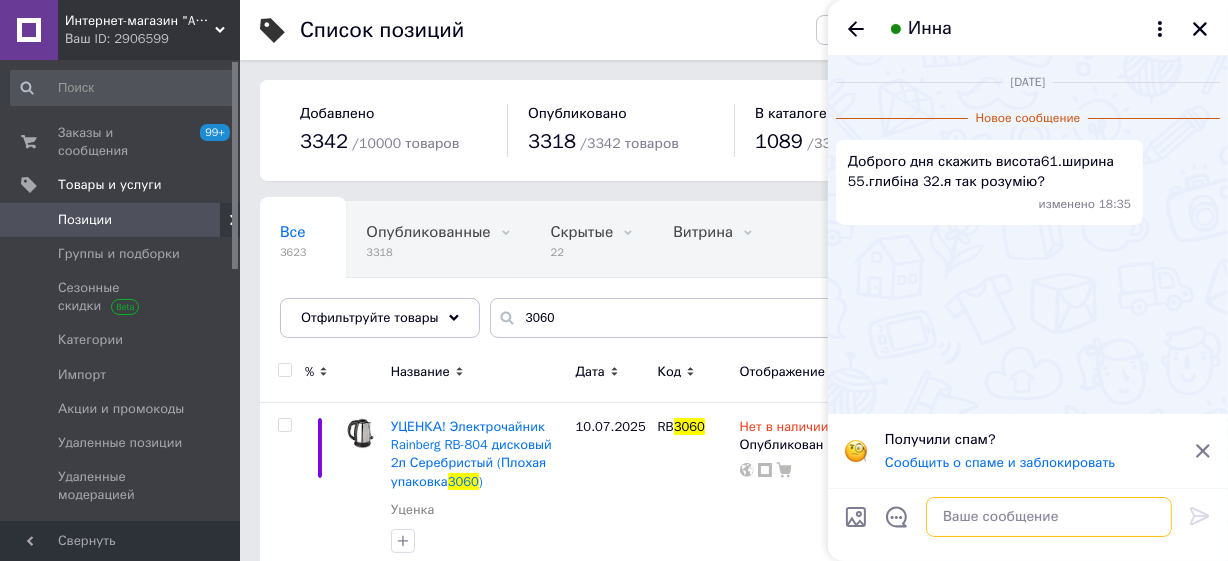 click at bounding box center (1049, 517) 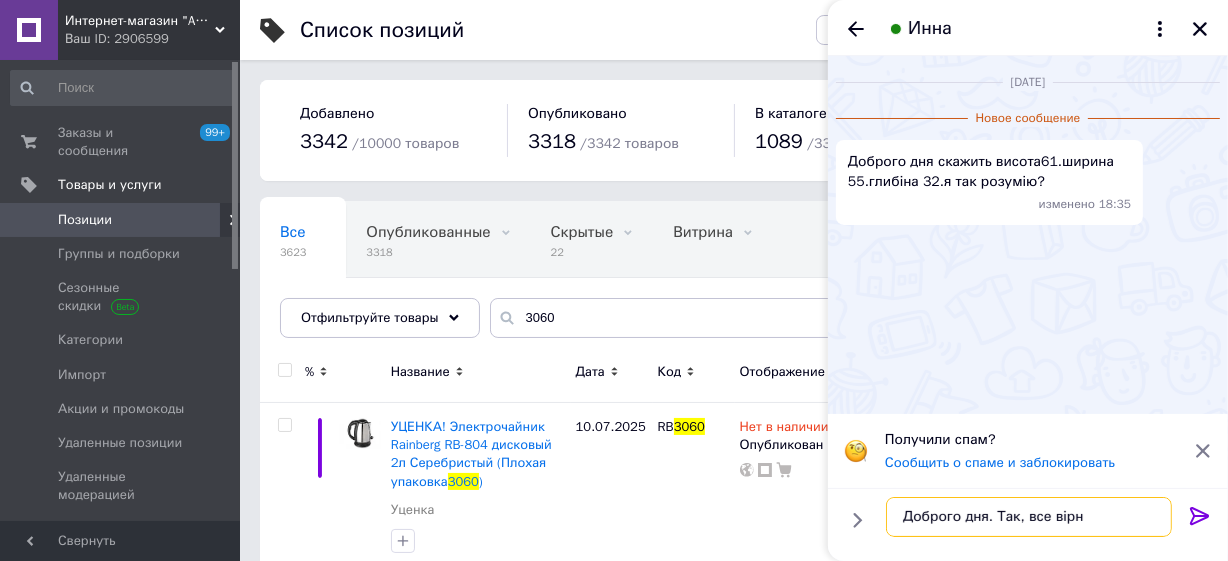 type on "Доброго дня. Так, все вірно" 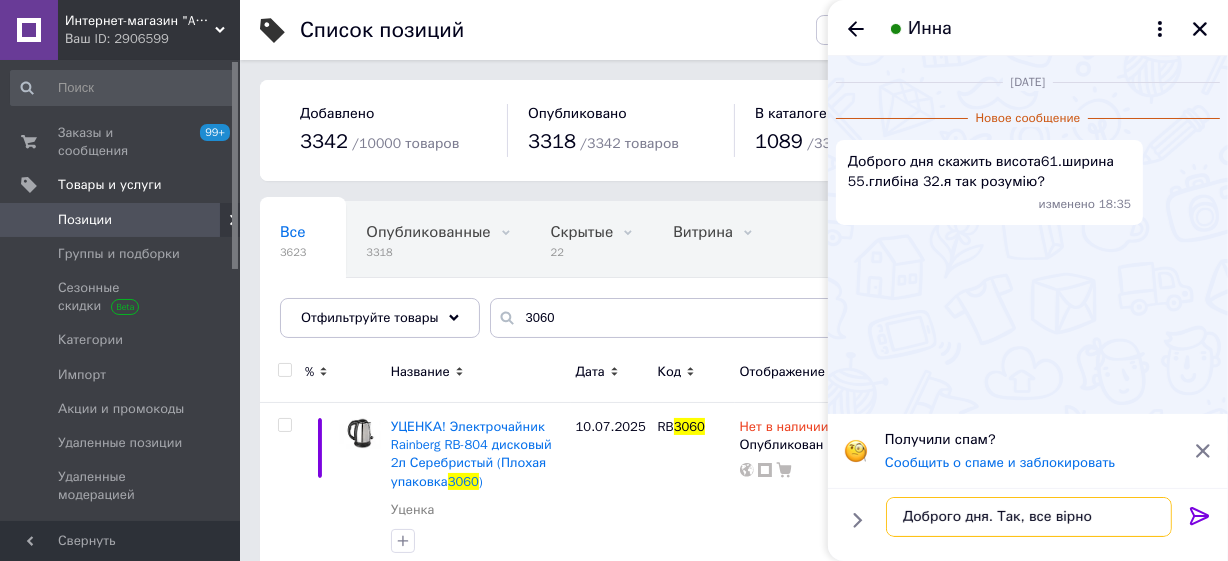 type 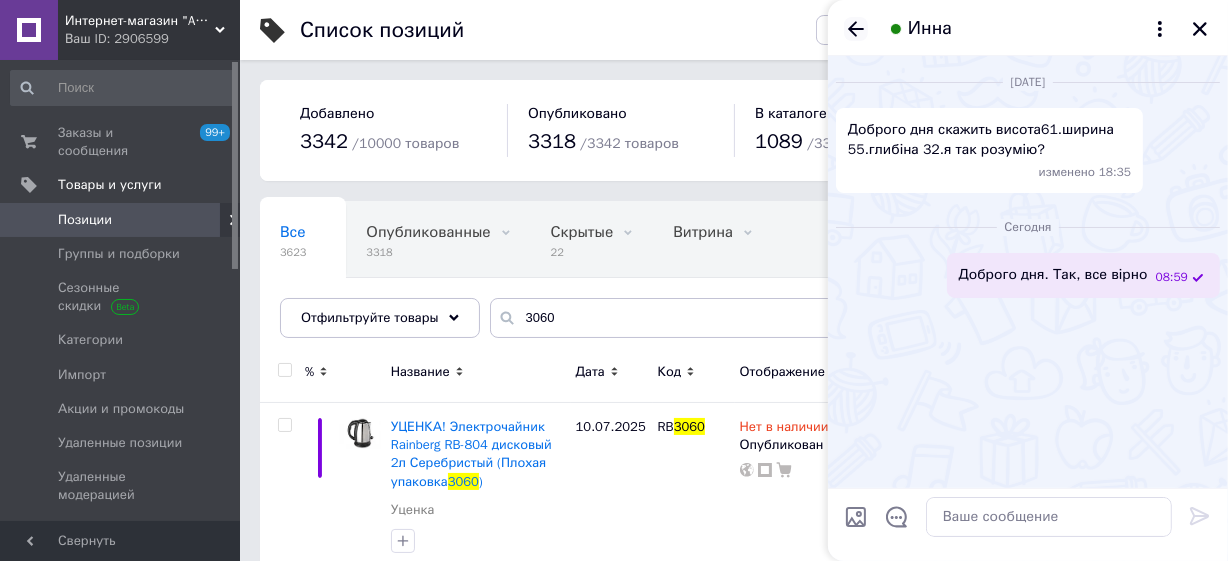 click 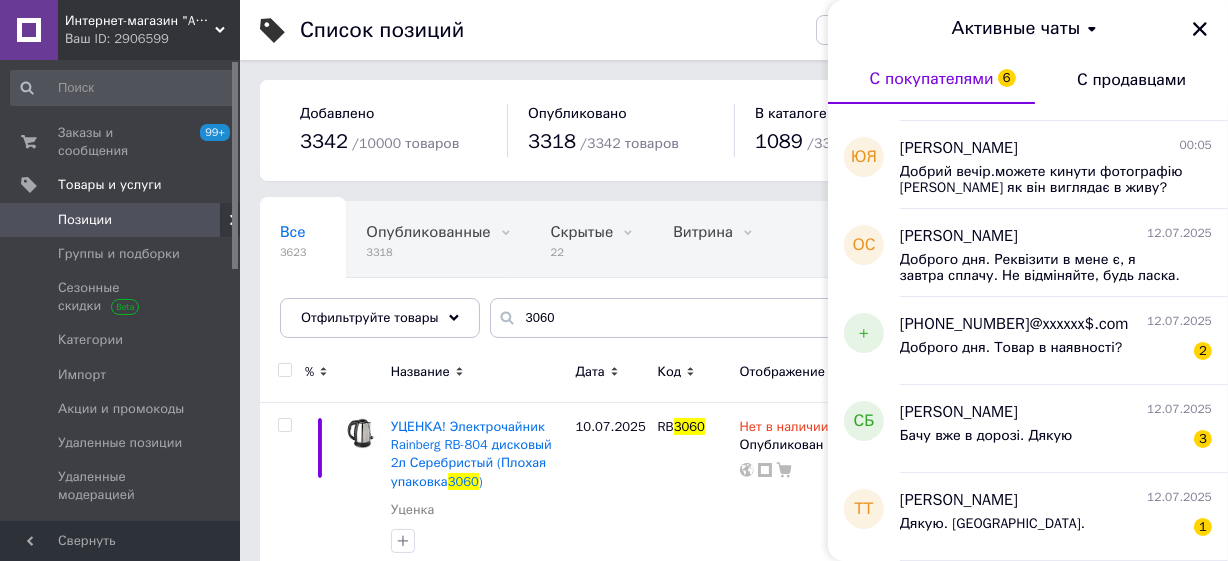 scroll, scrollTop: 606, scrollLeft: 0, axis: vertical 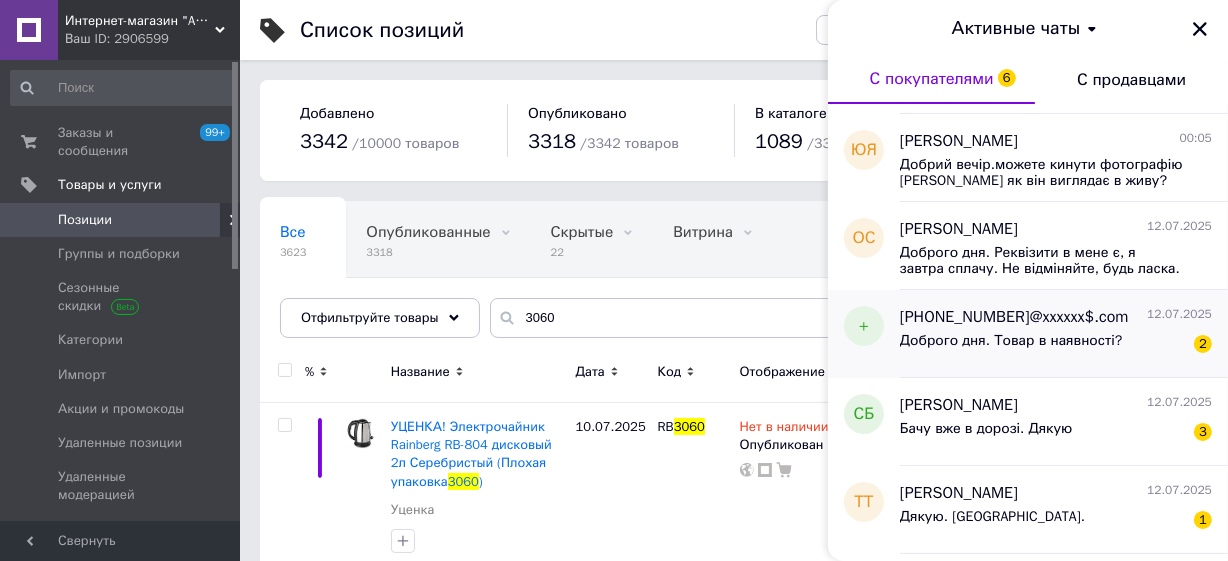 click on "[PHONE_NUMBER]@xxxxxx$.com" at bounding box center [1014, 317] 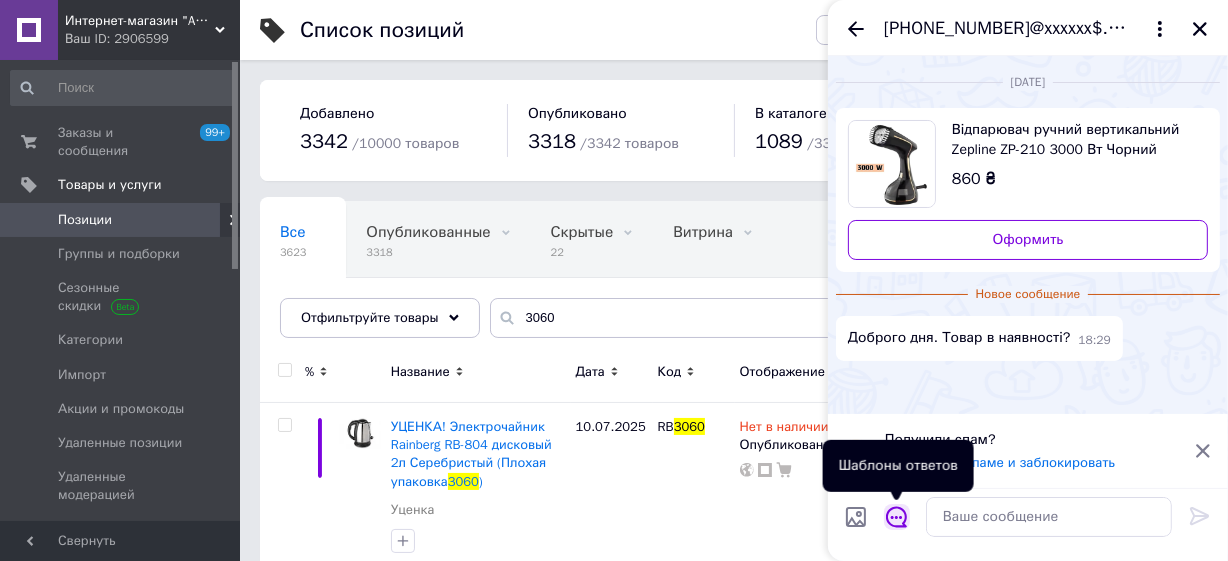 click 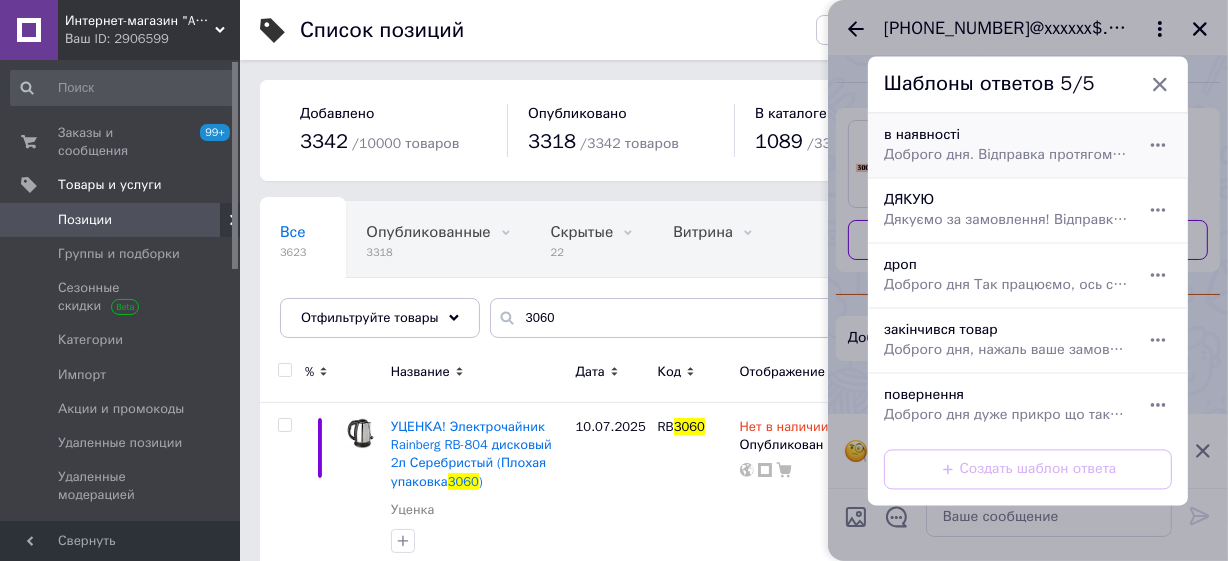 click on "в наявності Доброго дня. Відправка протягом 1-2 днів Товар в наявності. Можете оформити замовлення на сайті або напишіть дані для відправки. Відправка тільки новою поштою" at bounding box center (1006, 145) 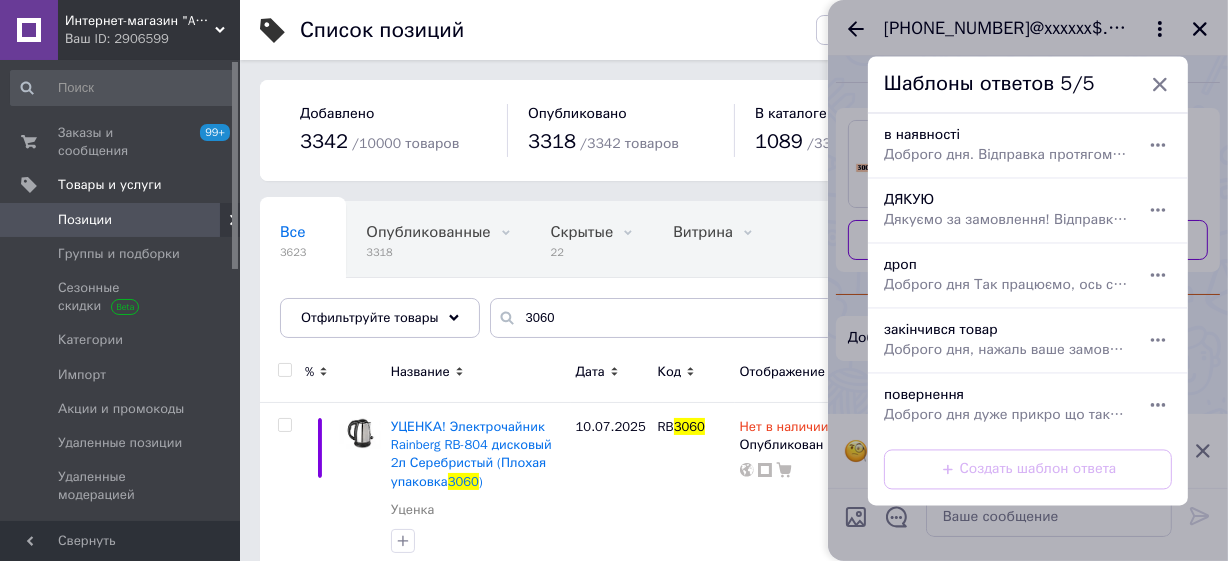 type on "Доброго дня. Відправка протягом 1-2 днів Товар в наявності. Можете оформити замовлення на сайті або напишіть дані для відправки. Відправка тільки новою поштою" 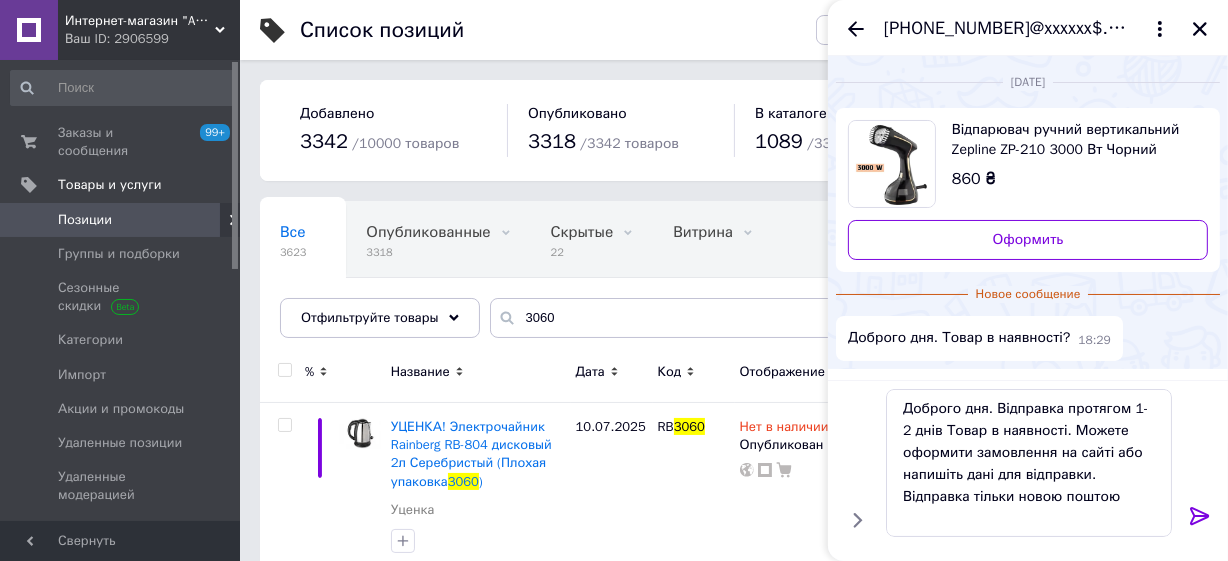 click 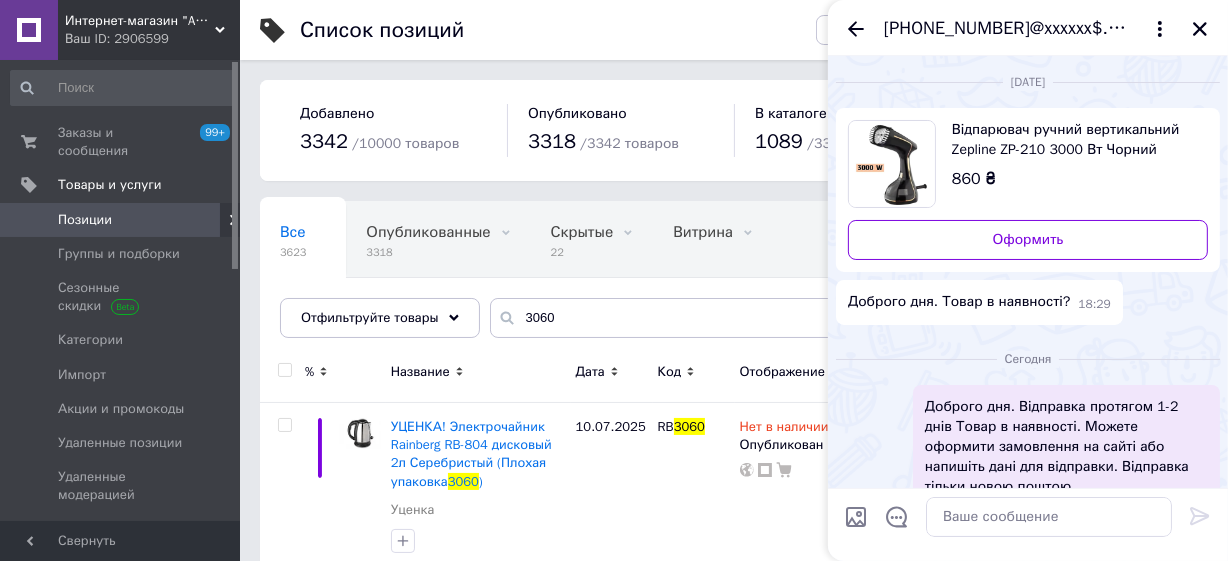scroll, scrollTop: 30, scrollLeft: 0, axis: vertical 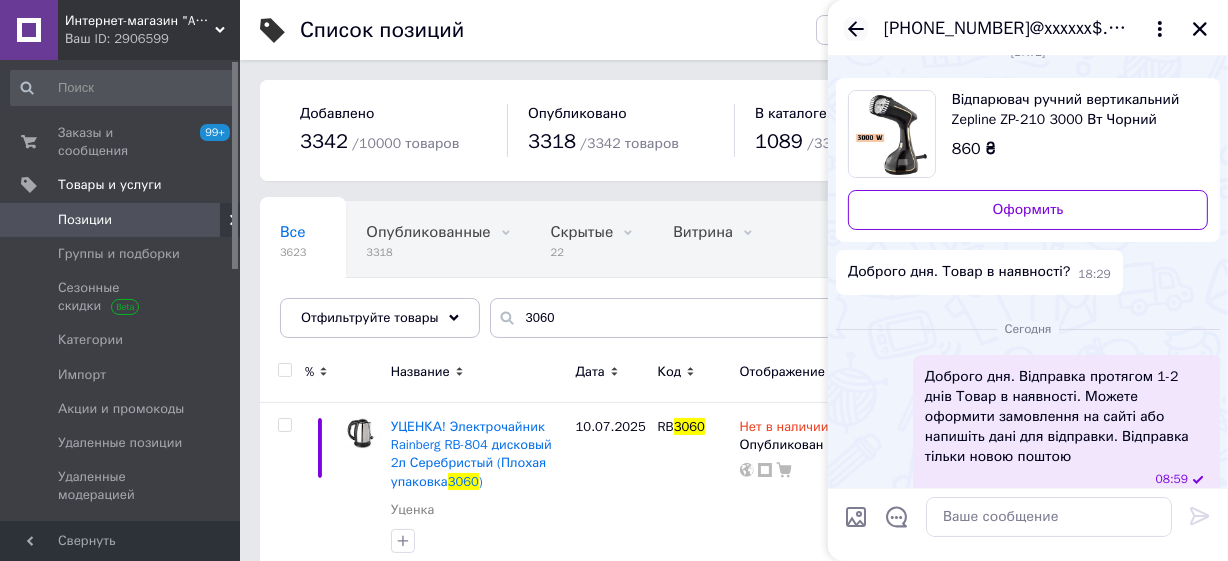 click 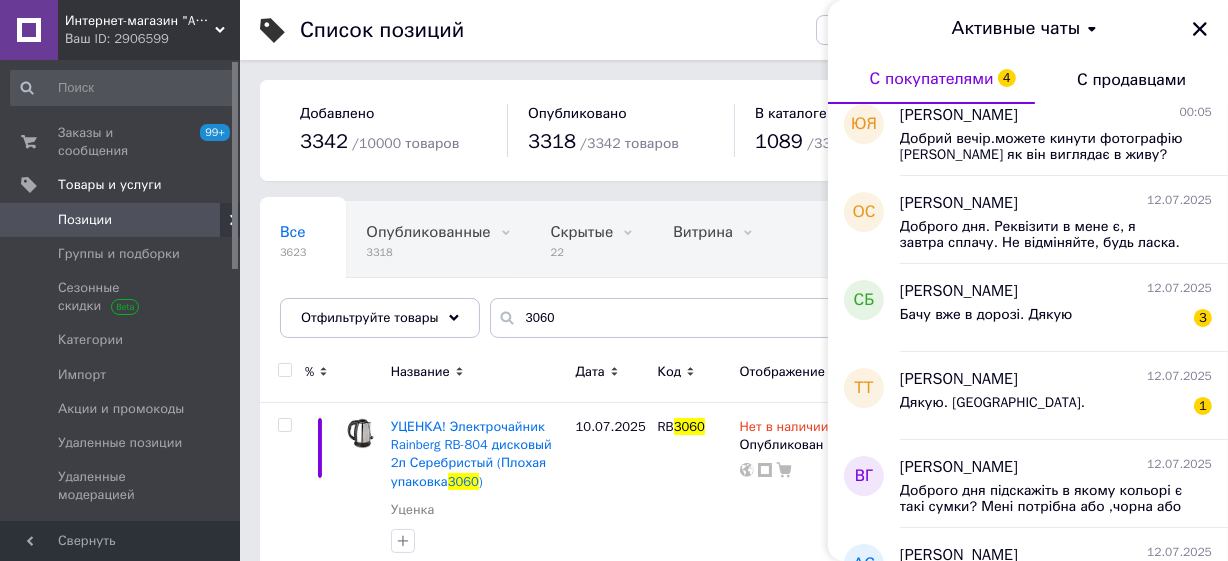 scroll, scrollTop: 757, scrollLeft: 0, axis: vertical 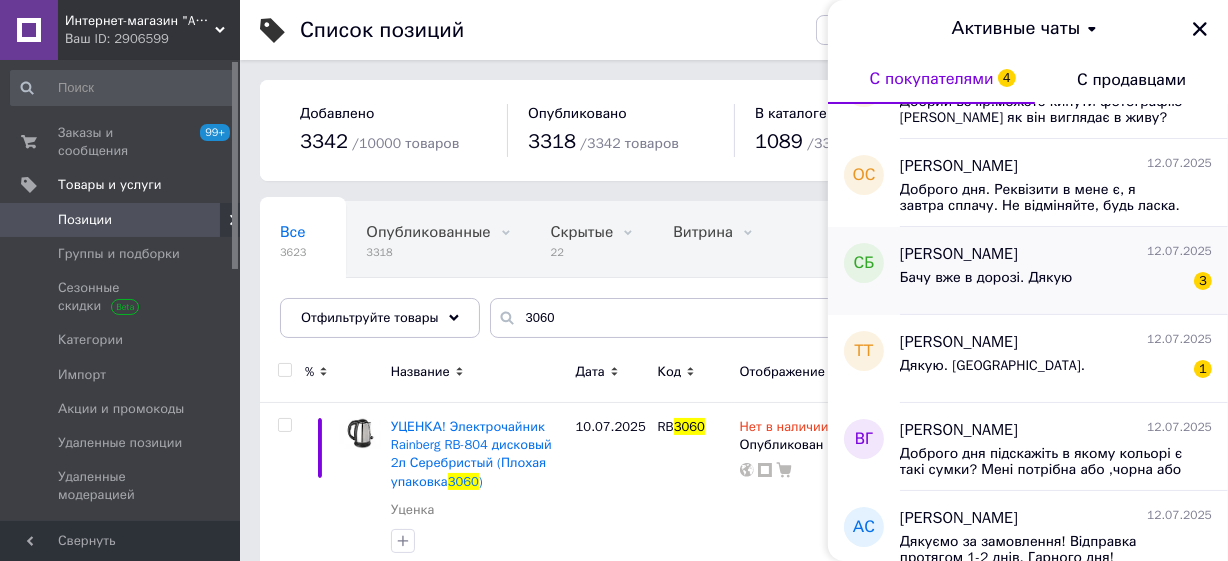 click on "Бачу вже в дорозі. Дякую 3" at bounding box center [1056, 282] 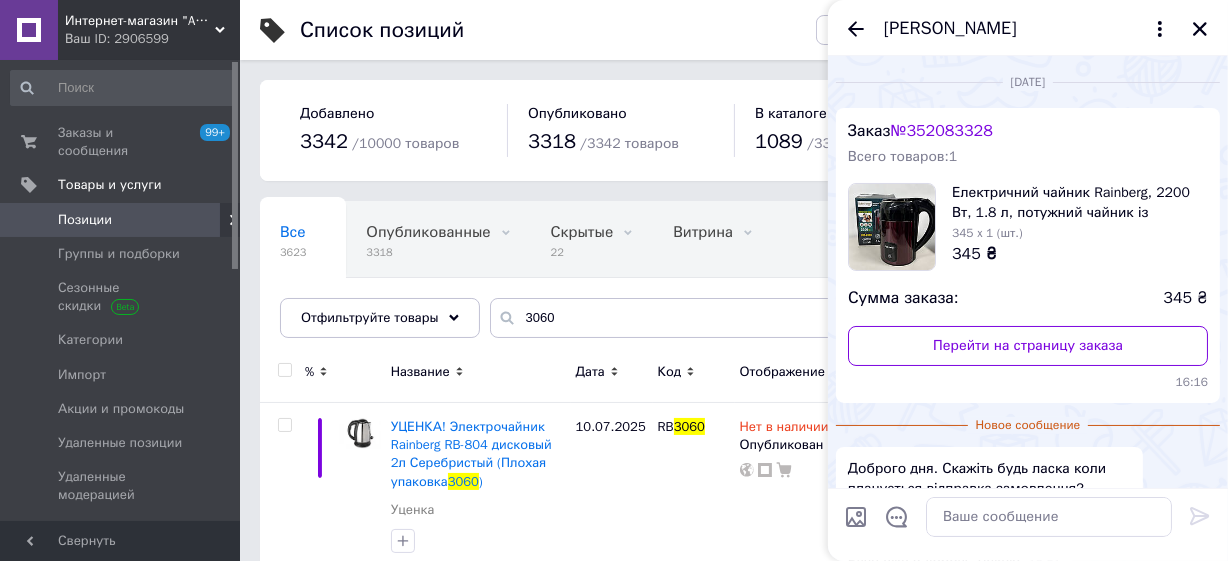 scroll, scrollTop: 179, scrollLeft: 0, axis: vertical 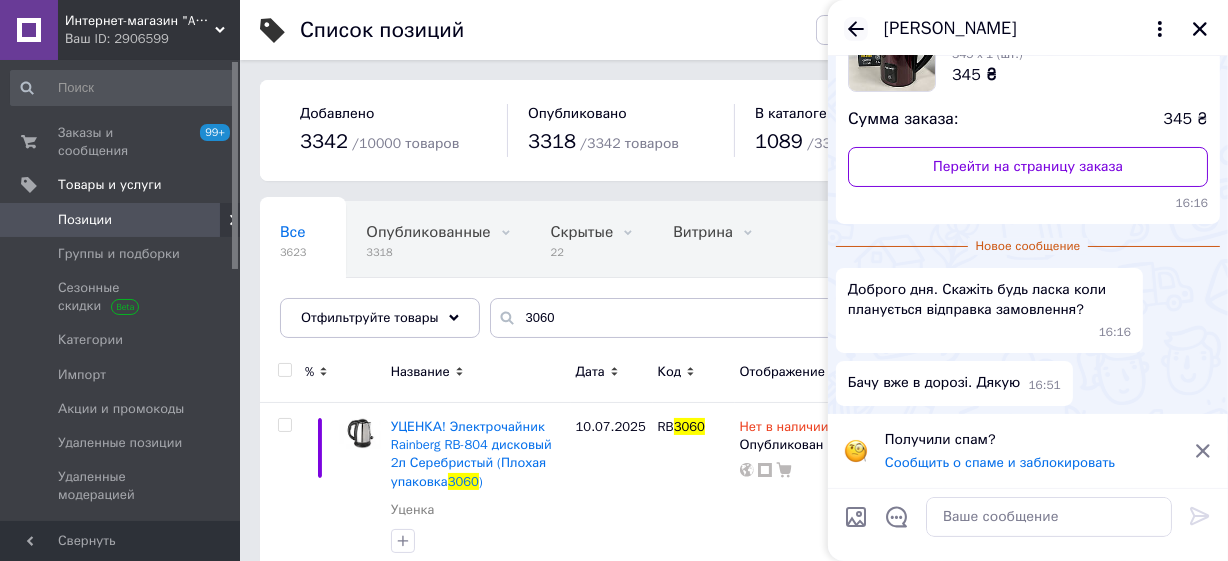click 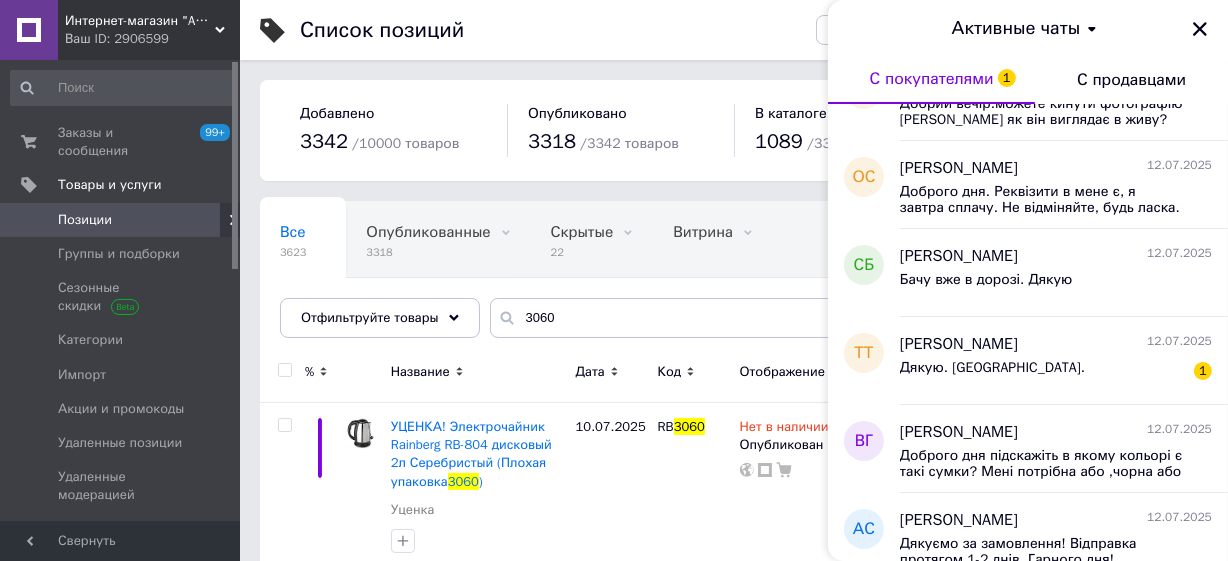 scroll, scrollTop: 757, scrollLeft: 0, axis: vertical 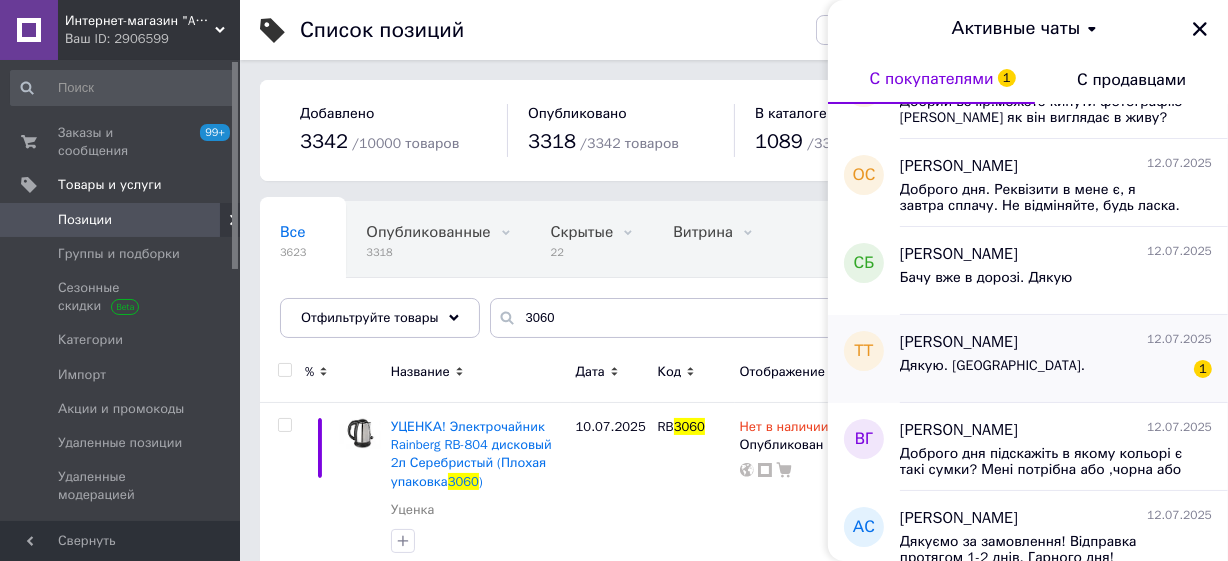 click on "[PERSON_NAME]" at bounding box center [959, 342] 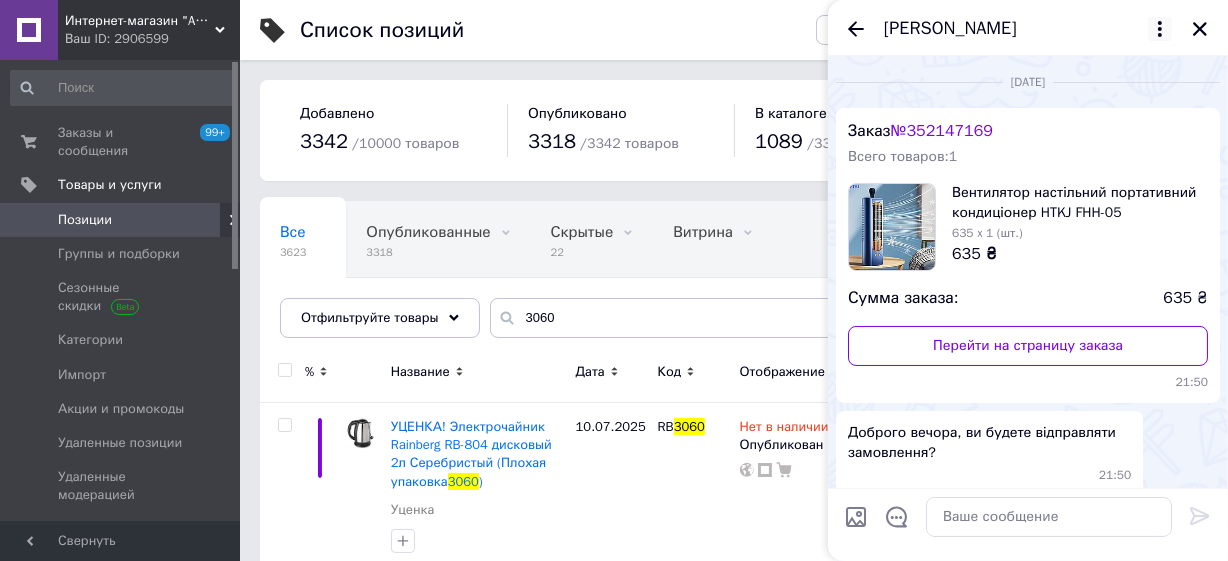 scroll, scrollTop: 250, scrollLeft: 0, axis: vertical 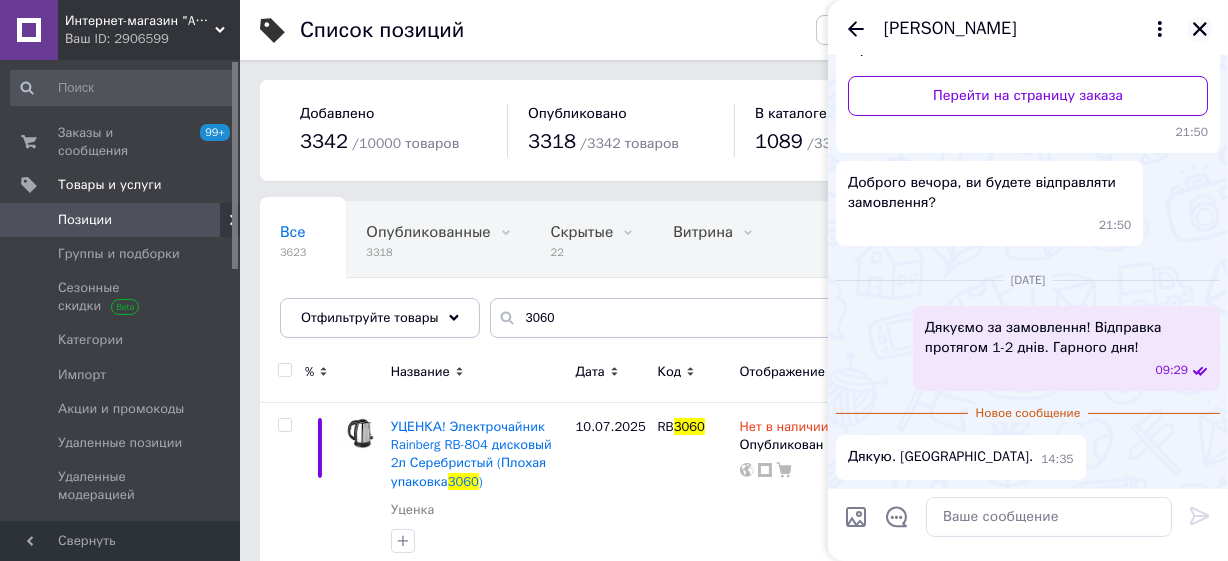 click 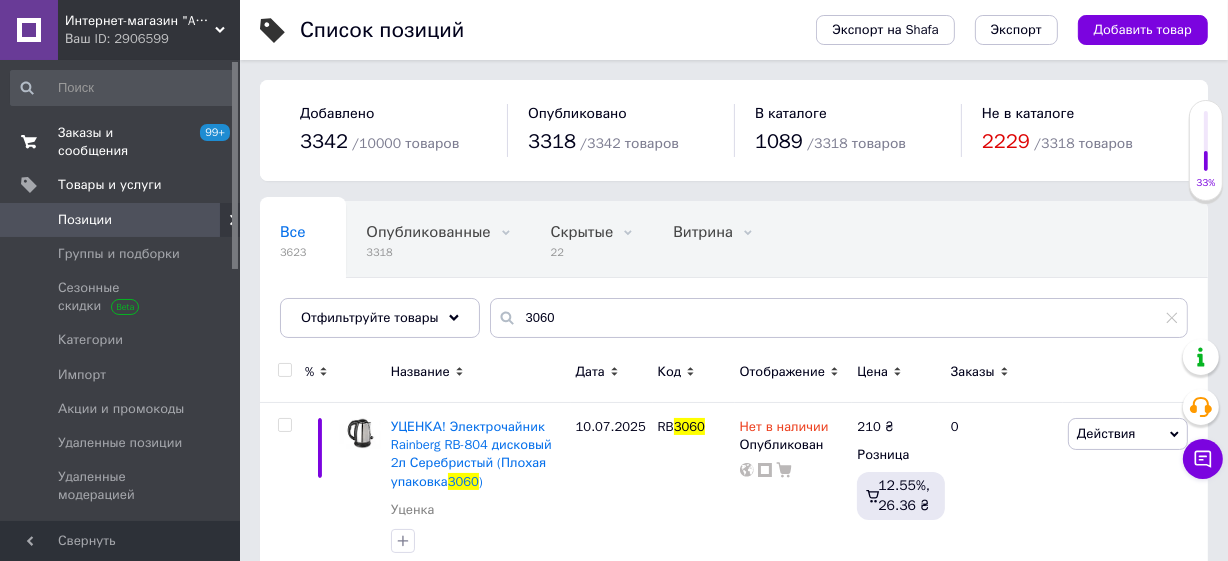 click on "Заказы и сообщения" at bounding box center [121, 142] 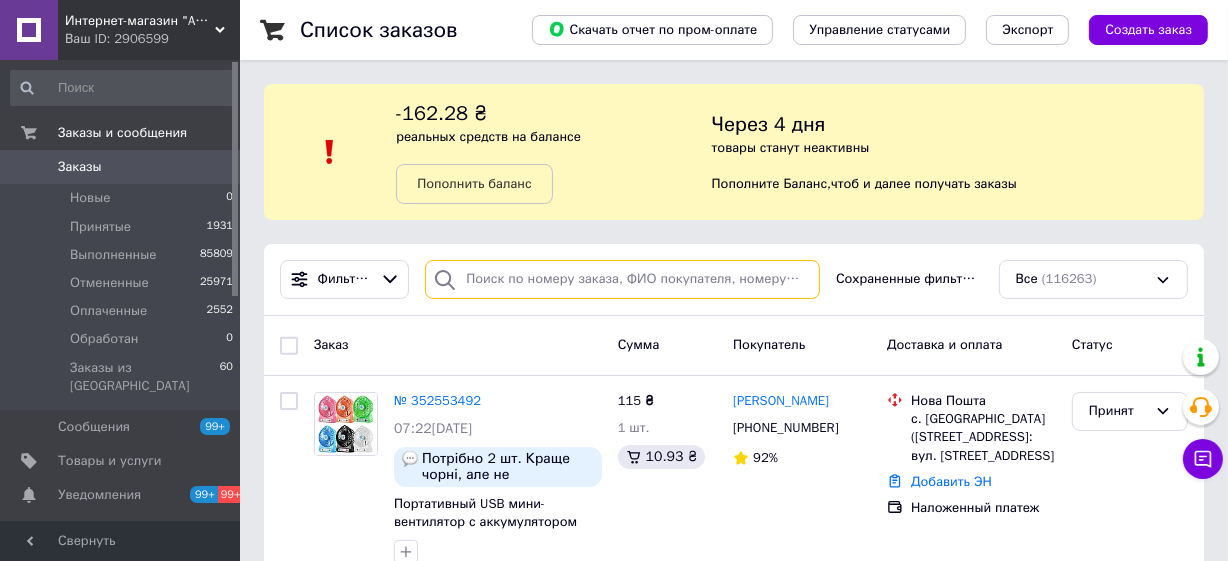 paste on "#352470020" 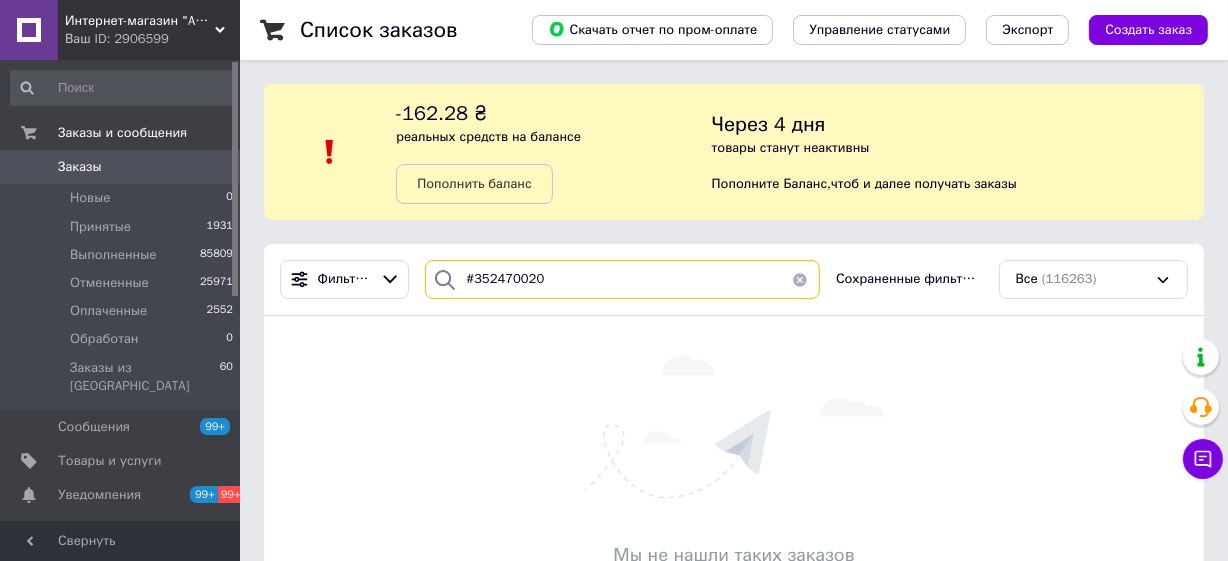 click on "#352470020" at bounding box center [622, 279] 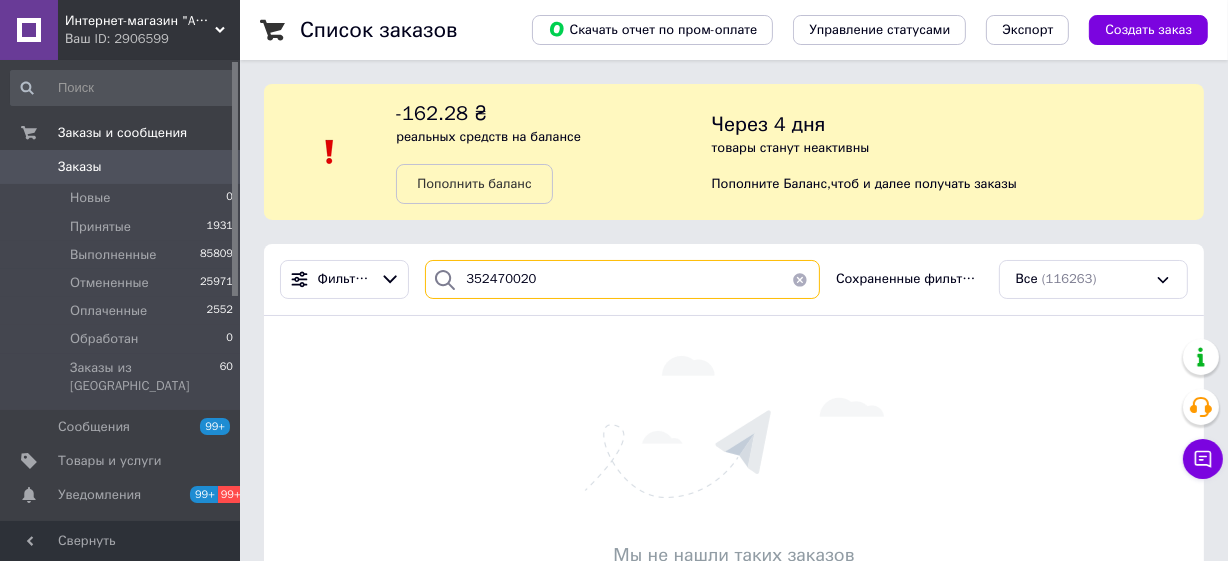 type on "352470020" 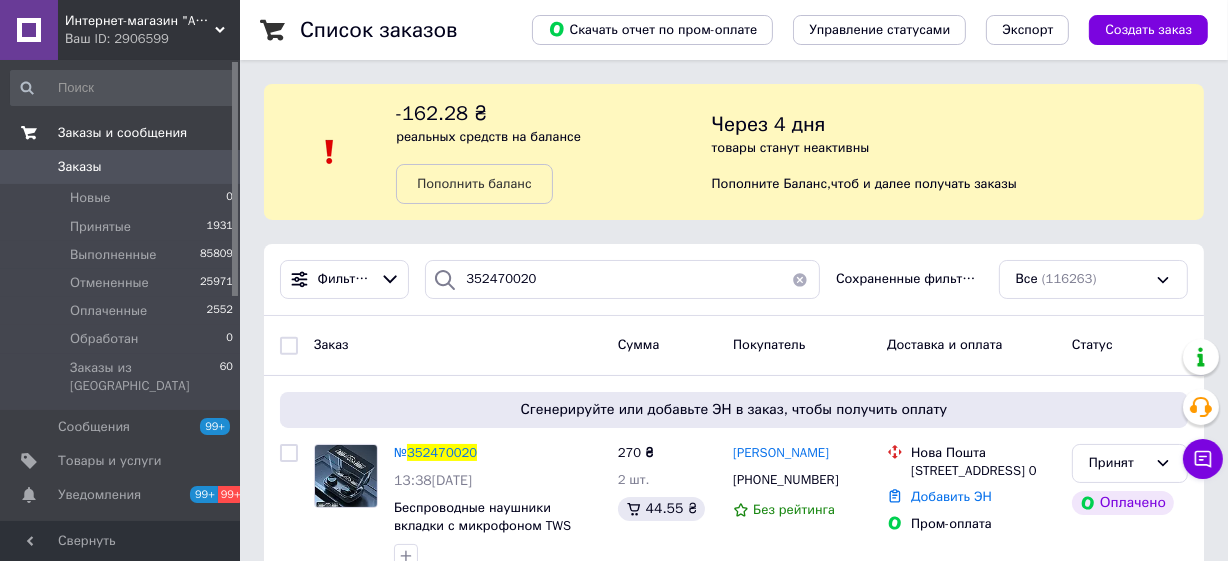click on "Заказы и сообщения" at bounding box center [122, 133] 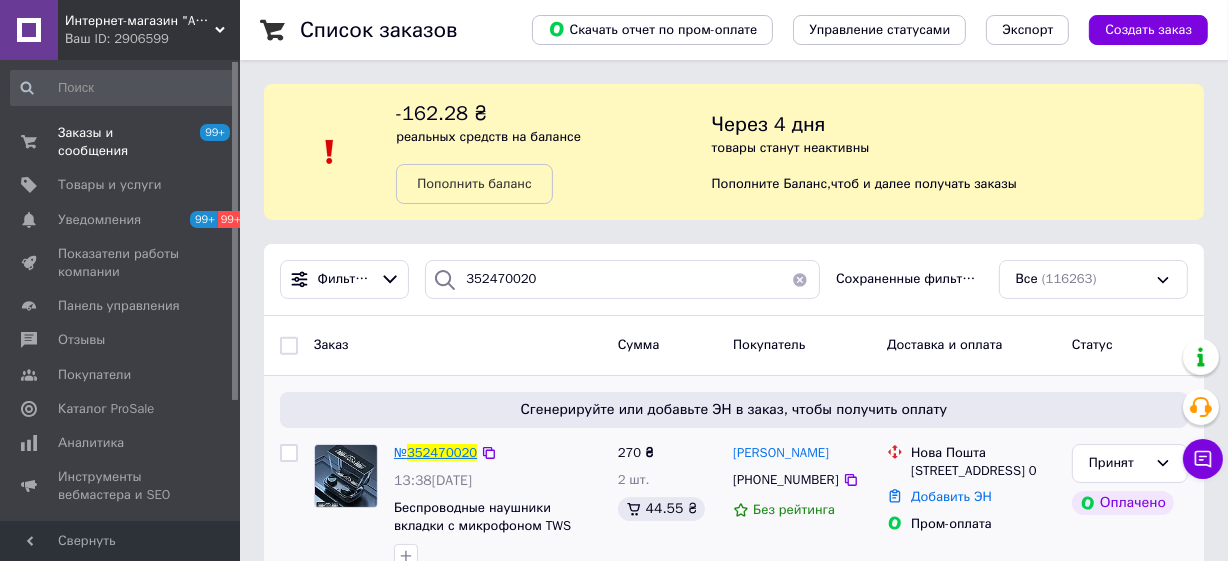 click on "352470020" at bounding box center (442, 452) 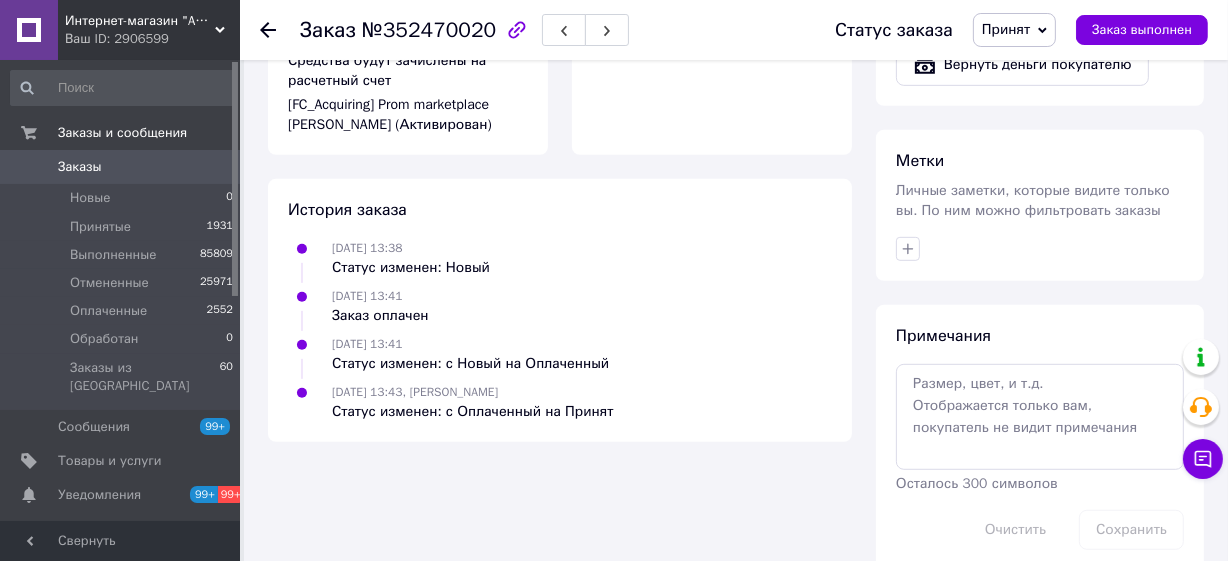 scroll, scrollTop: 454, scrollLeft: 0, axis: vertical 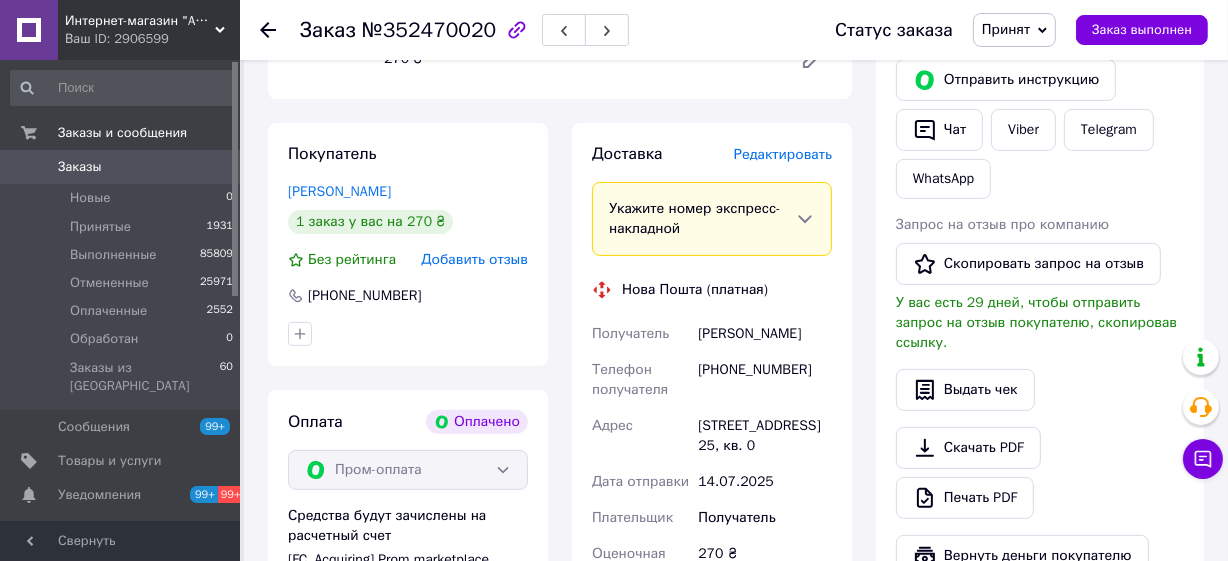 click on "0" at bounding box center [212, 167] 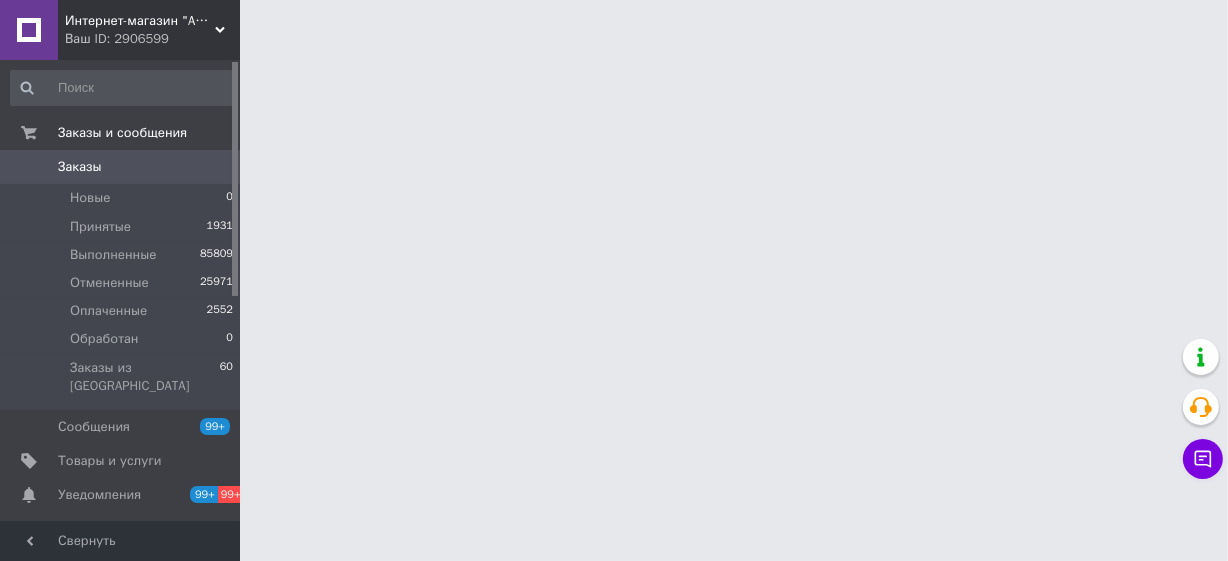 scroll, scrollTop: 0, scrollLeft: 0, axis: both 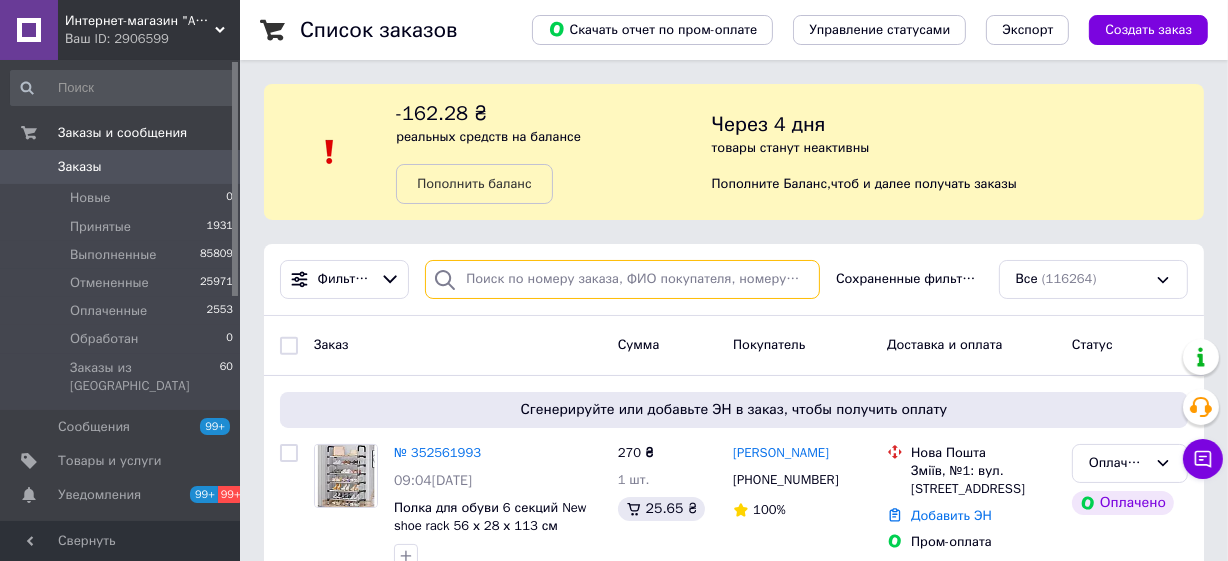 drag, startPoint x: 551, startPoint y: 141, endPoint x: 526, endPoint y: 264, distance: 125.51494 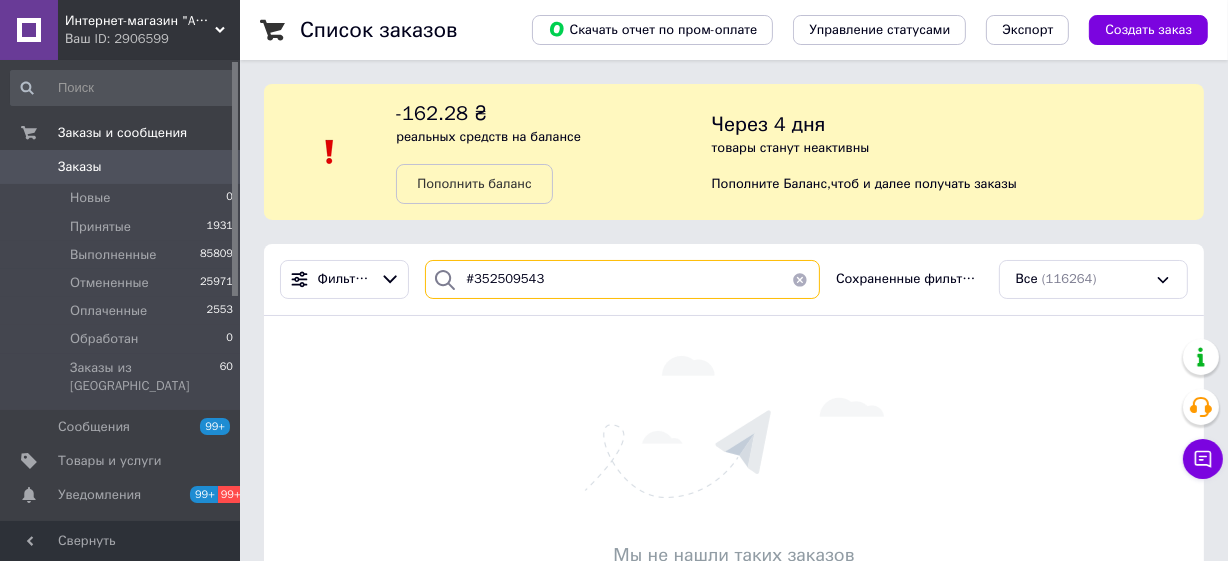 click on "#352509543" at bounding box center (622, 279) 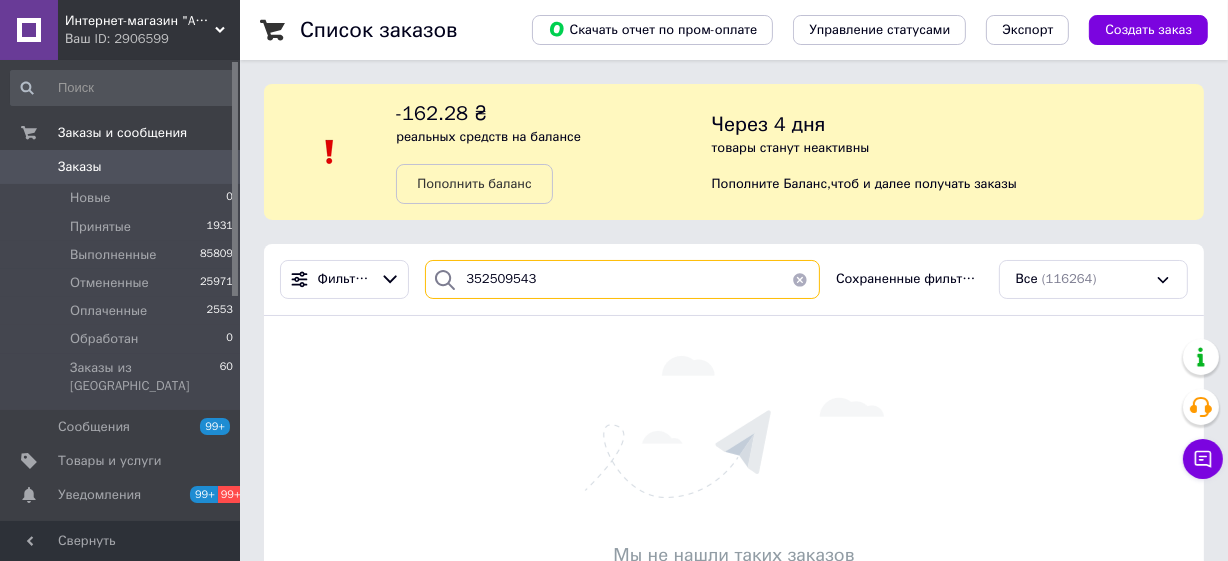 type on "352509543" 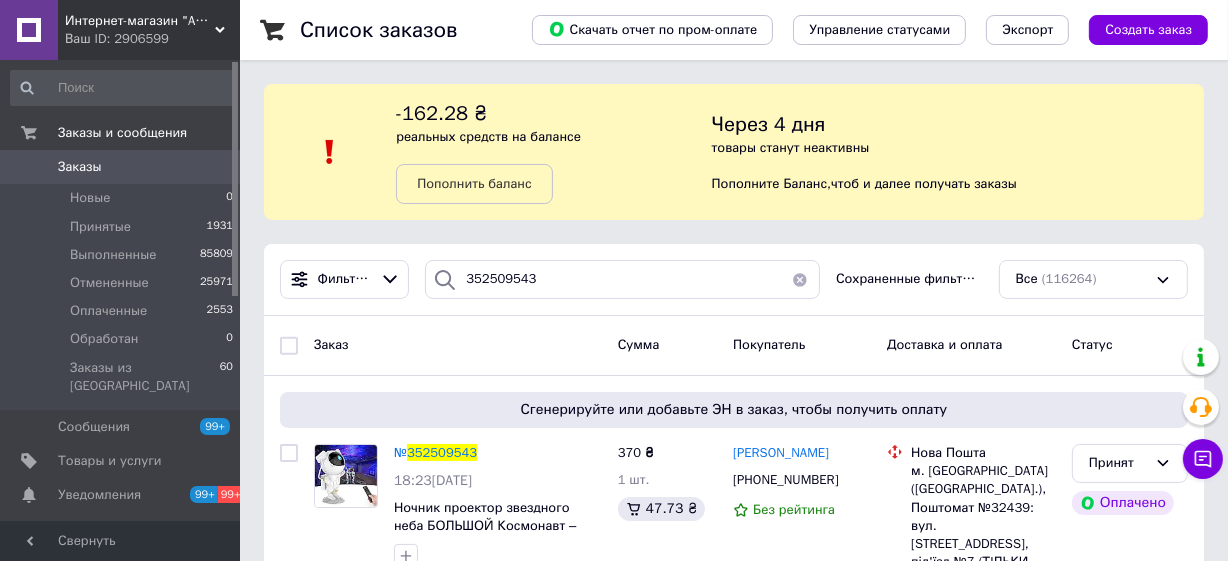 click at bounding box center (800, 279) 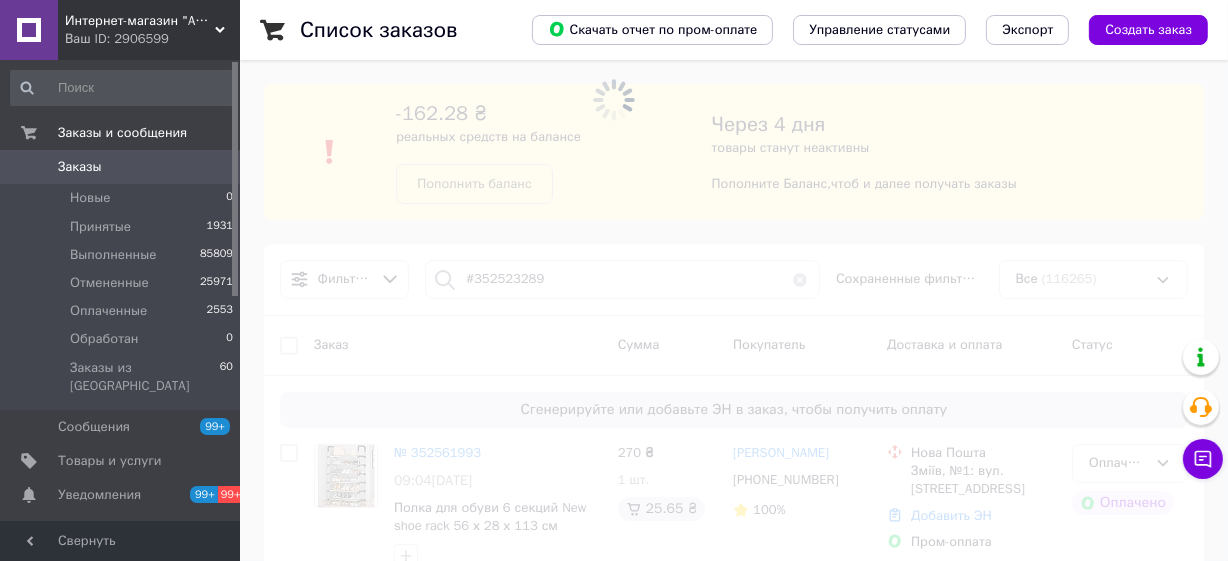 click at bounding box center [614, 280] 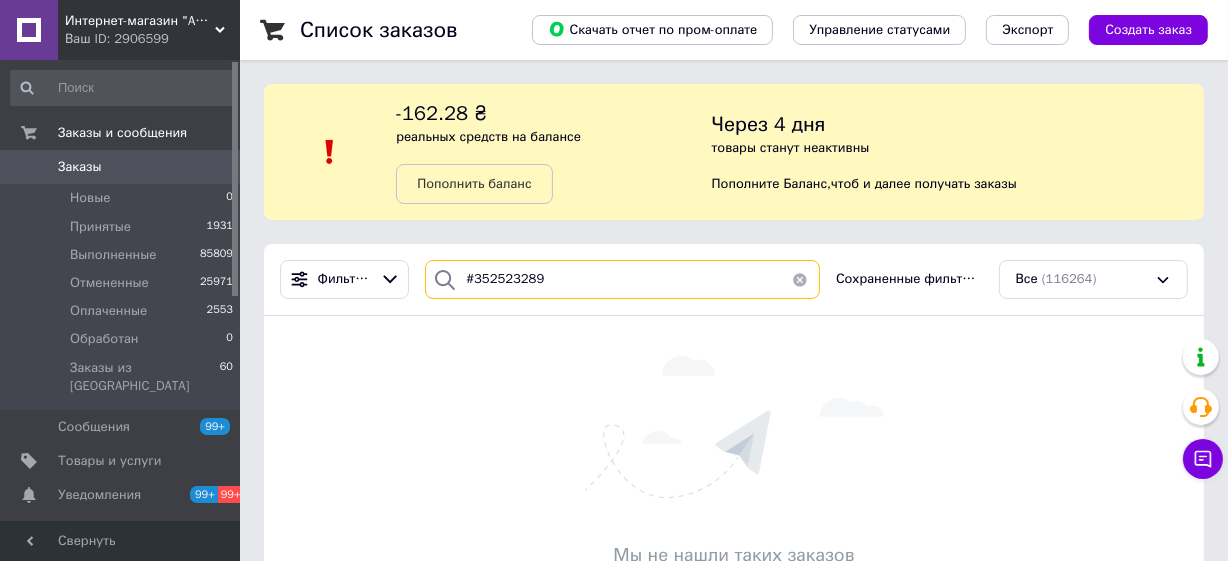click on "#352523289" at bounding box center [622, 279] 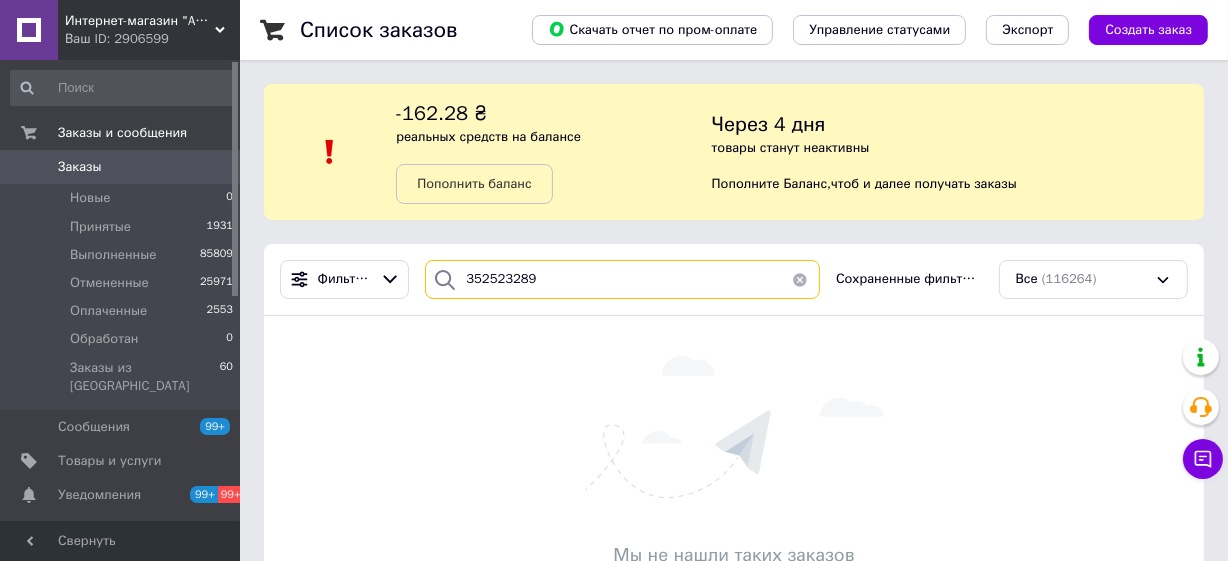 type on "352523289" 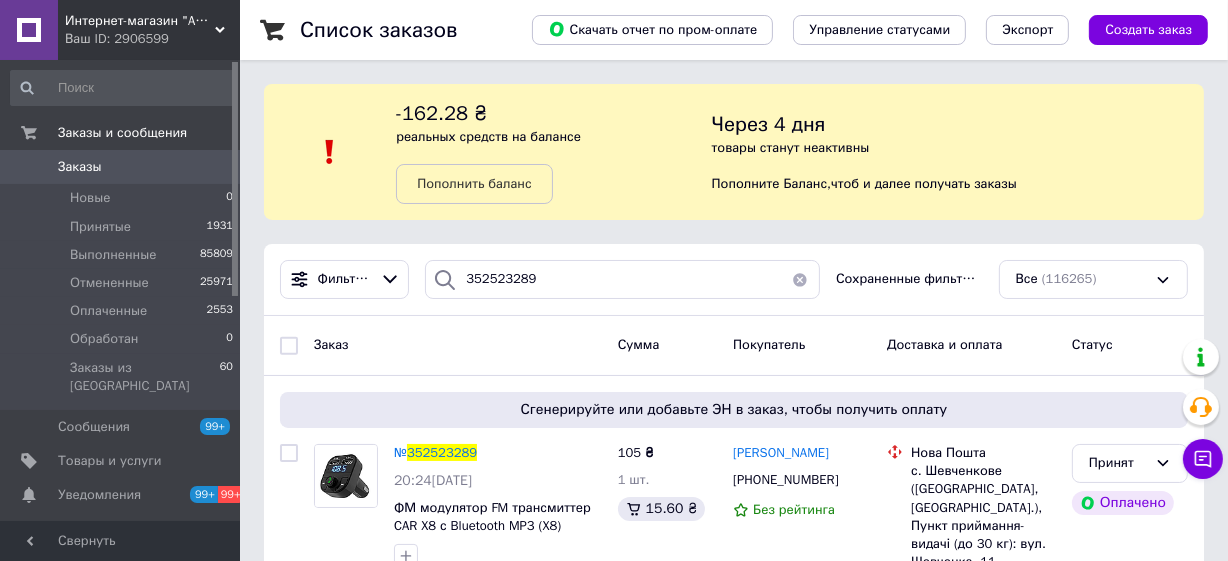 click at bounding box center (800, 279) 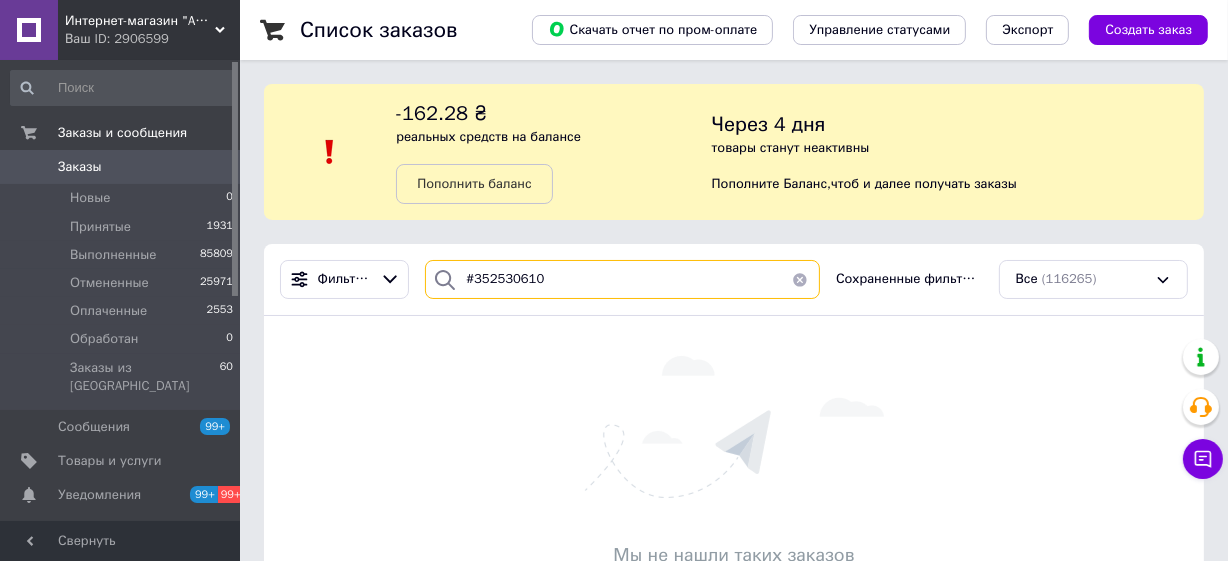 click on "#352530610" at bounding box center (622, 279) 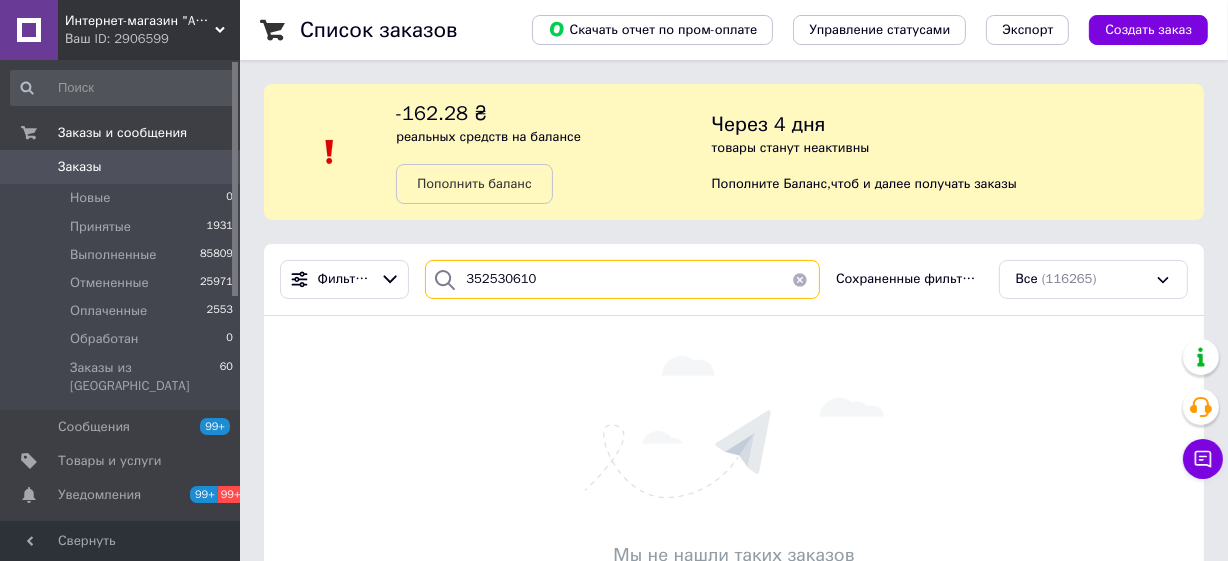 type on "352530610" 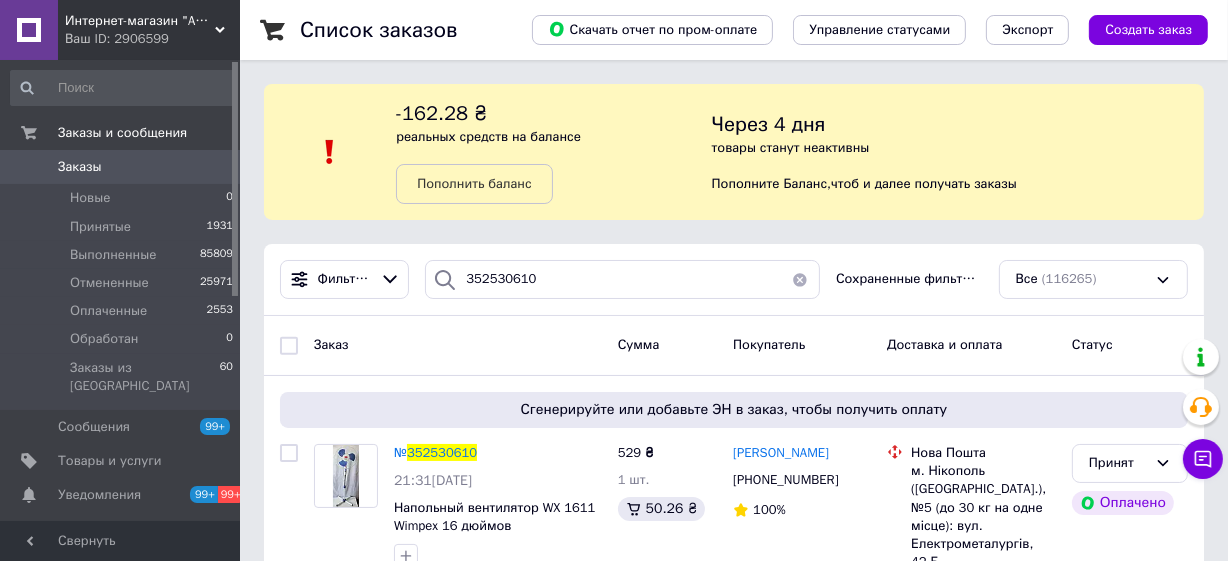 click at bounding box center [800, 279] 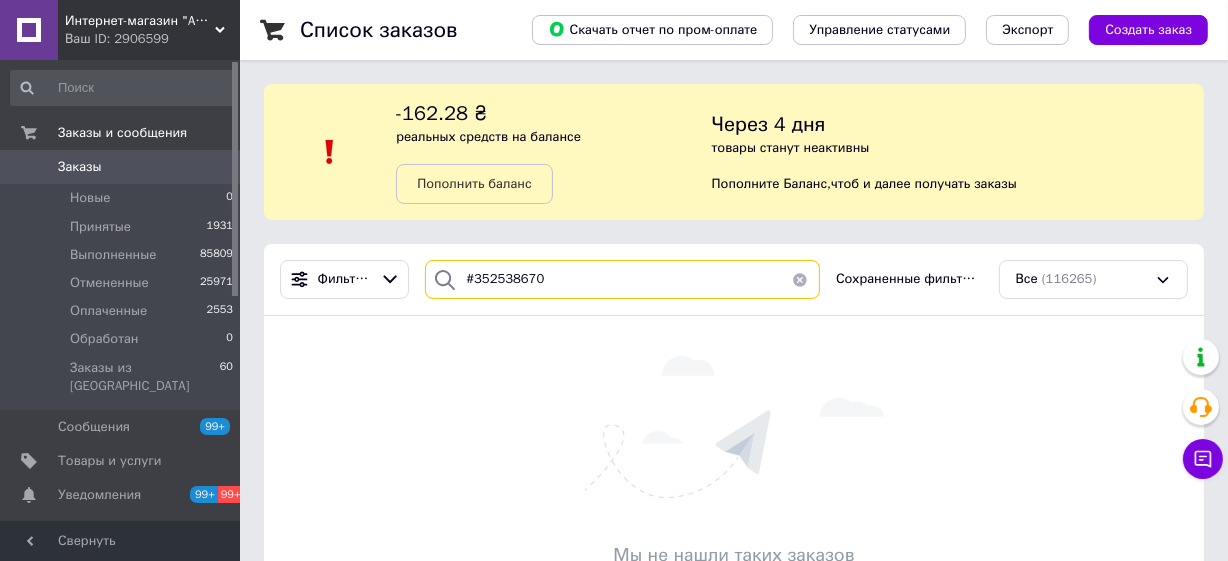 click on "#352538670" at bounding box center [622, 279] 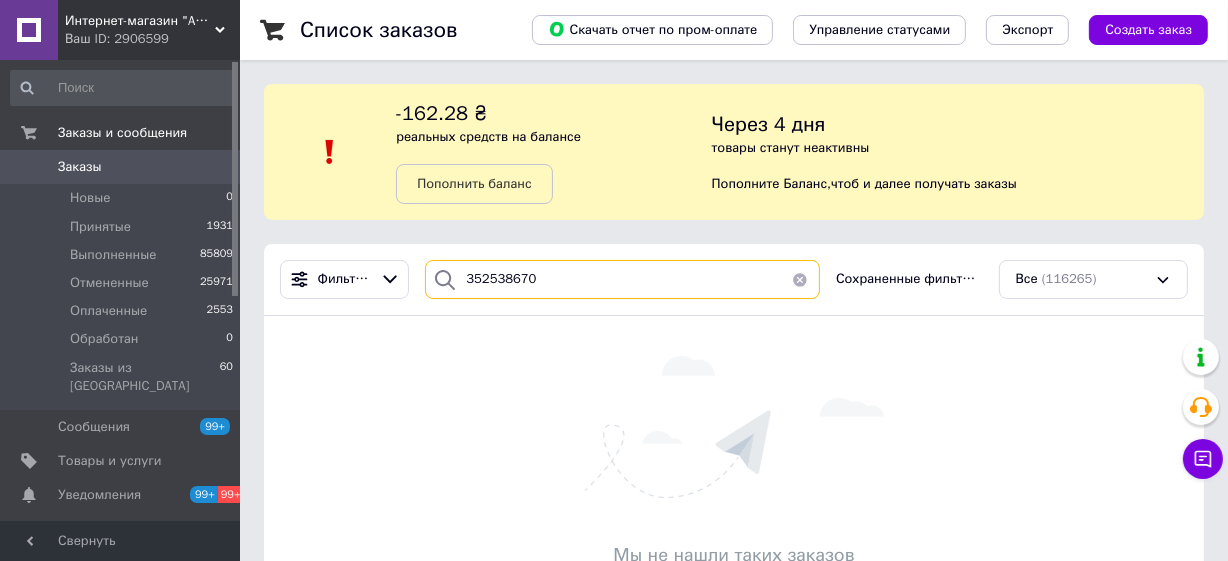 type on "352538670" 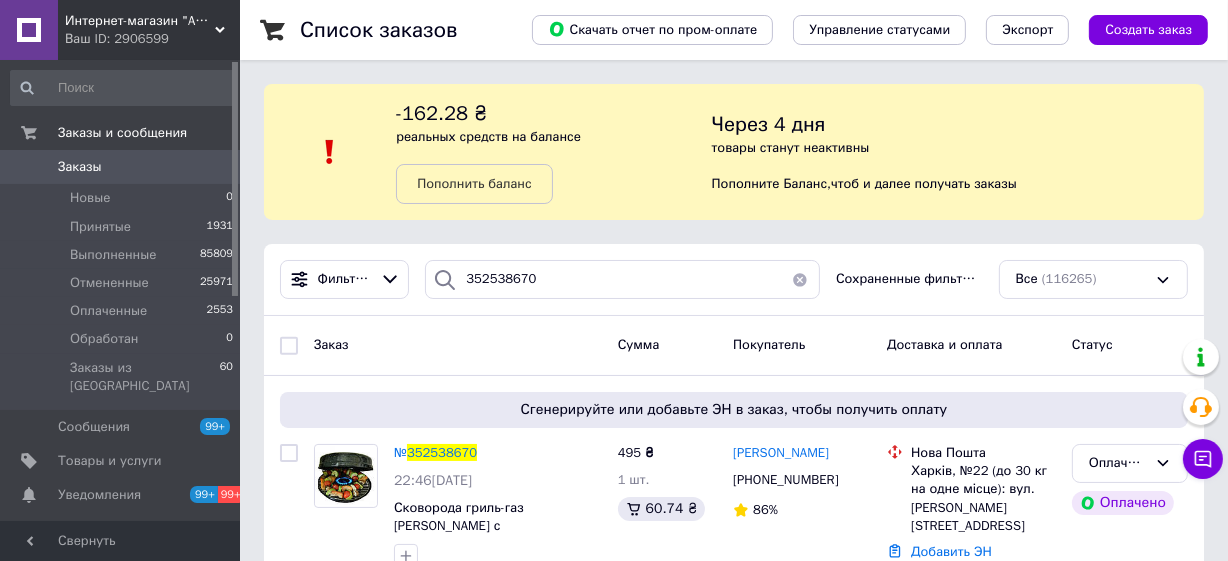 click at bounding box center (800, 279) 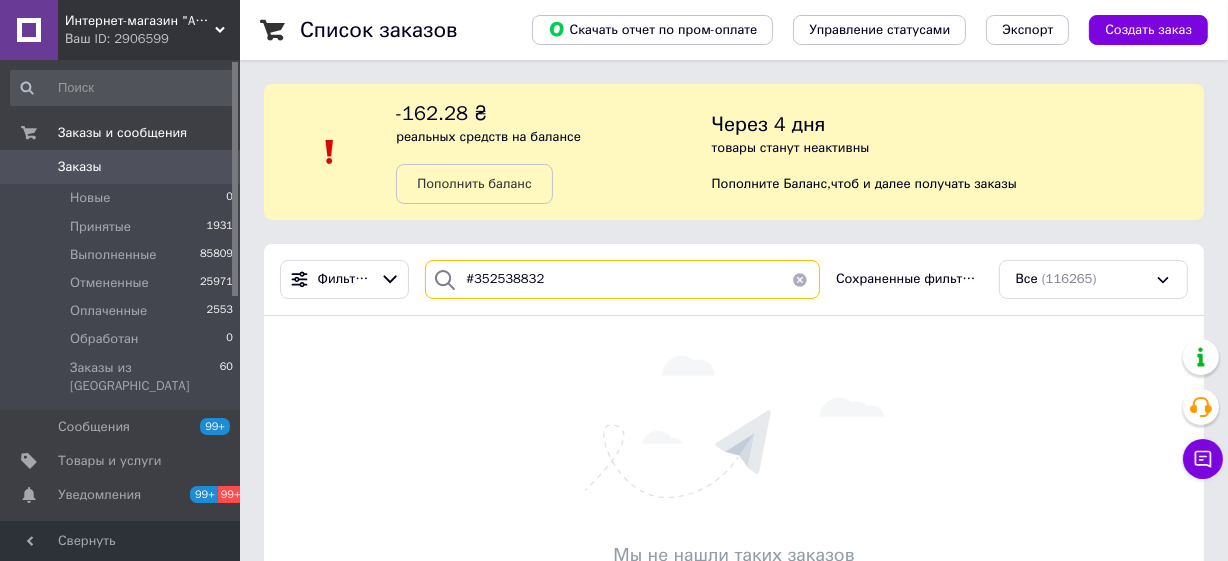 click on "#352538832" at bounding box center [622, 279] 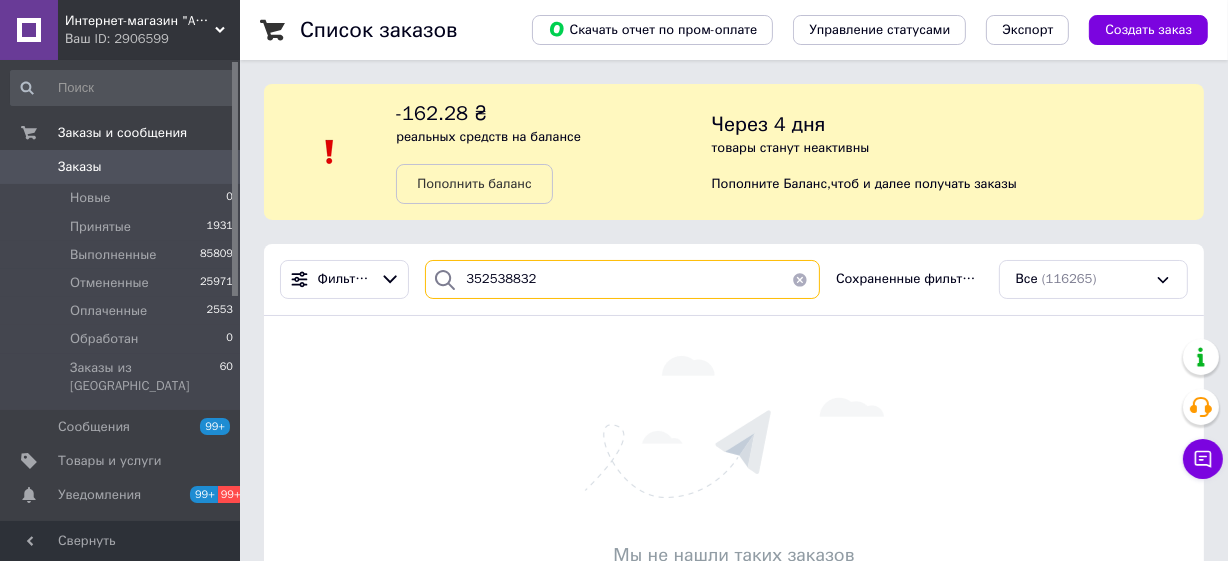 type on "352538832" 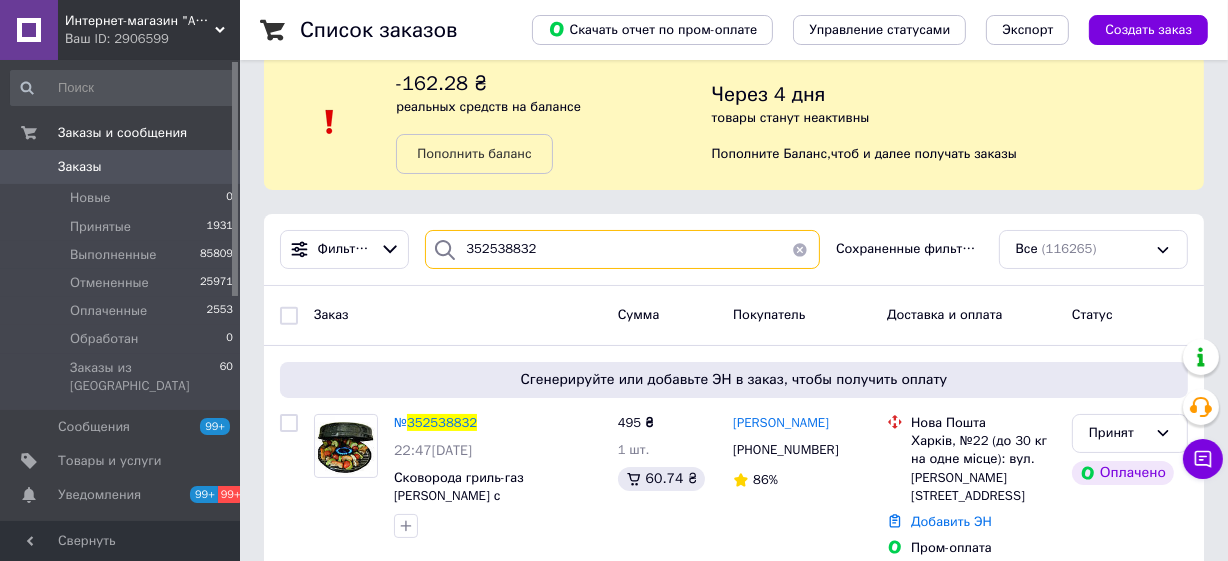 scroll, scrollTop: 48, scrollLeft: 0, axis: vertical 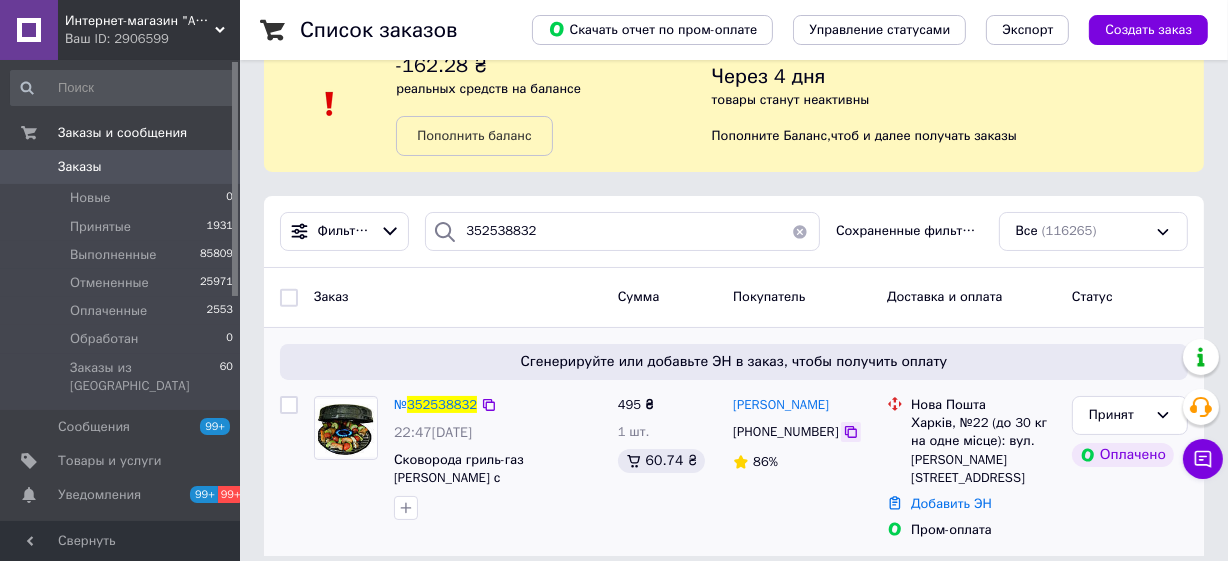 click 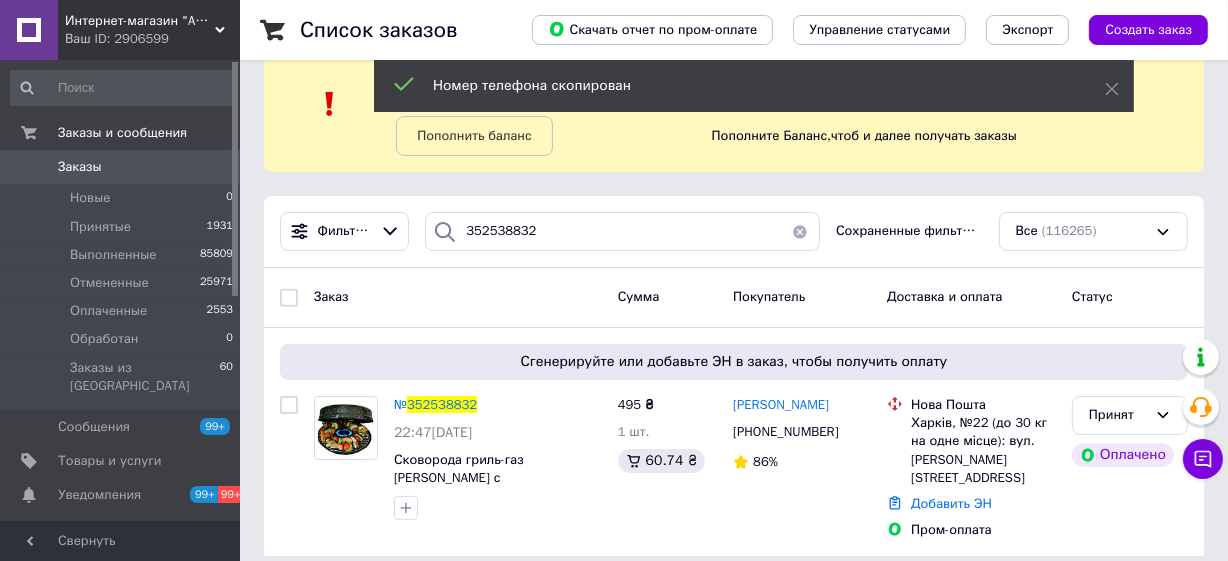 click at bounding box center [800, 231] 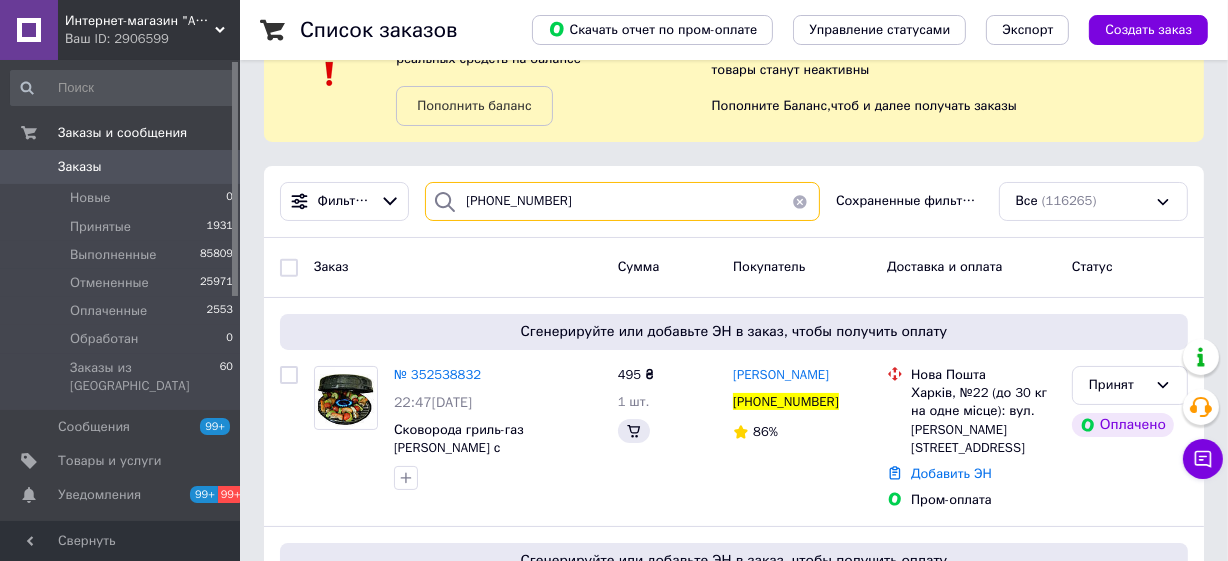 scroll, scrollTop: 259, scrollLeft: 0, axis: vertical 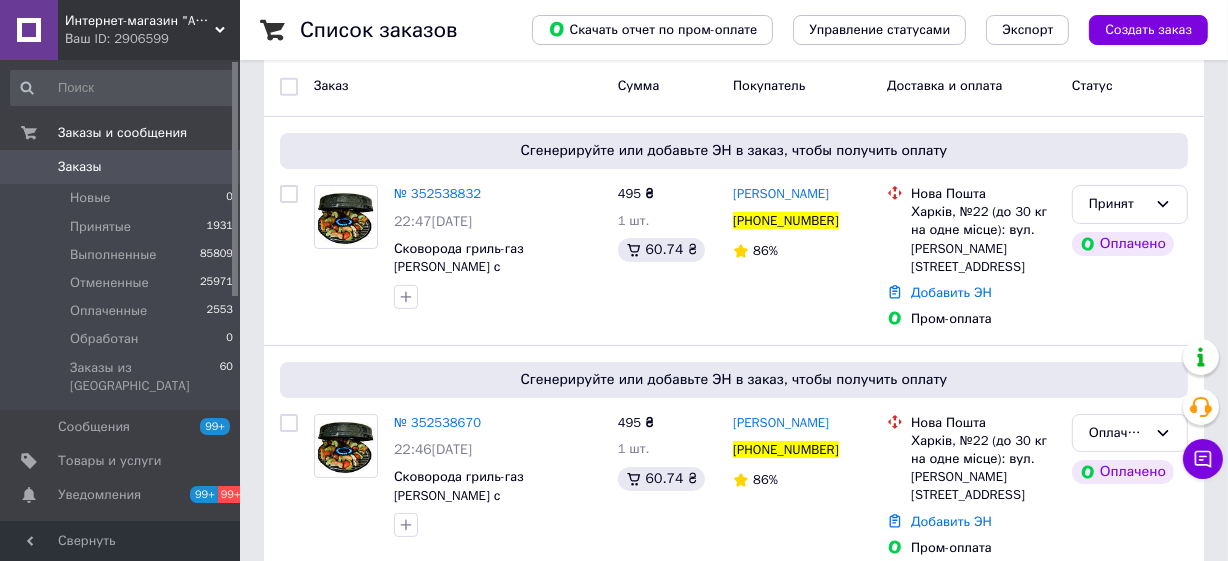 type on "[PHONE_NUMBER]" 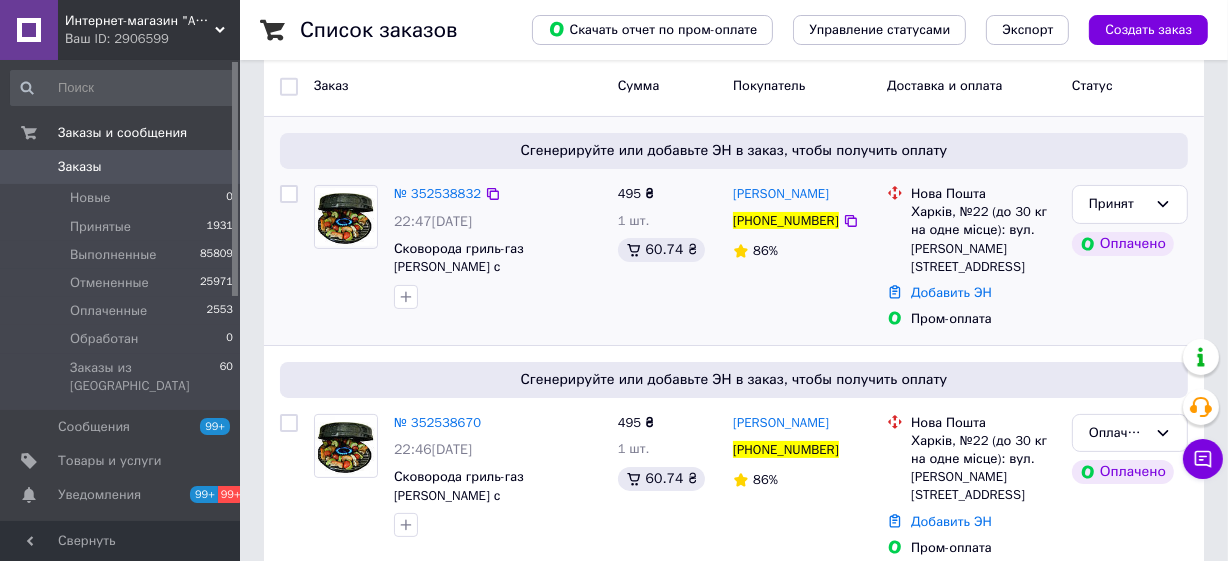 scroll, scrollTop: 0, scrollLeft: 0, axis: both 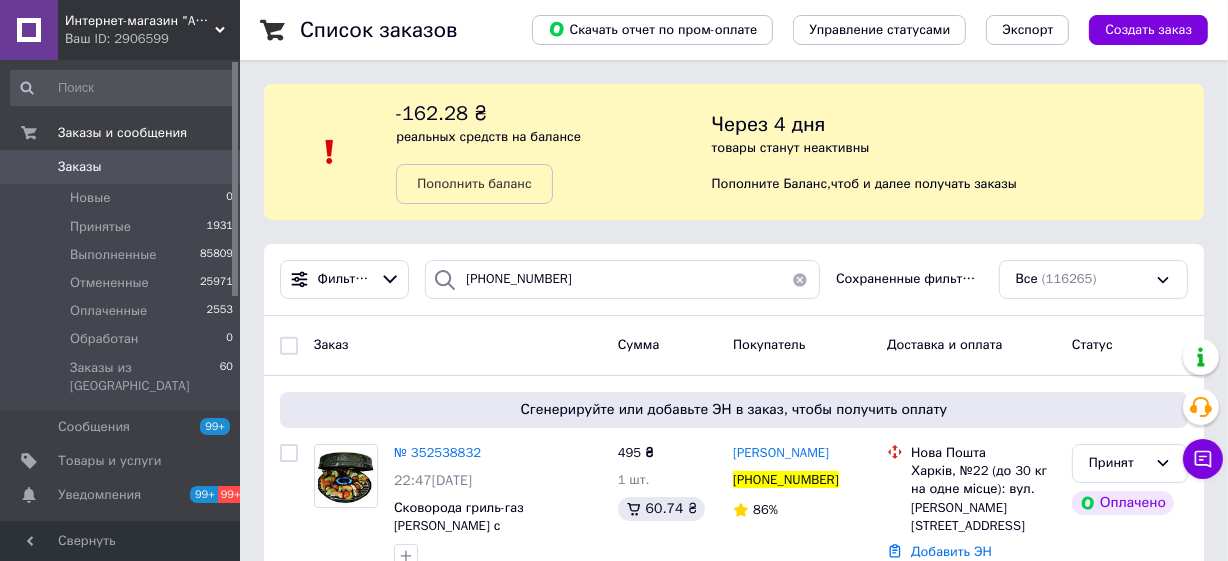 click at bounding box center (800, 279) 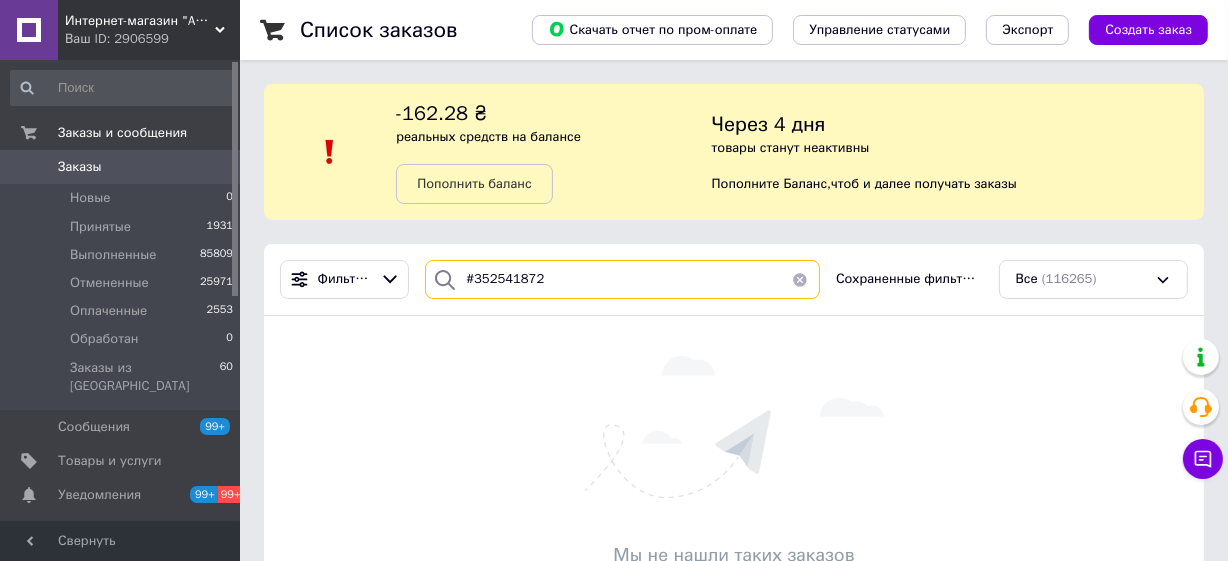click on "#352541872" at bounding box center [622, 279] 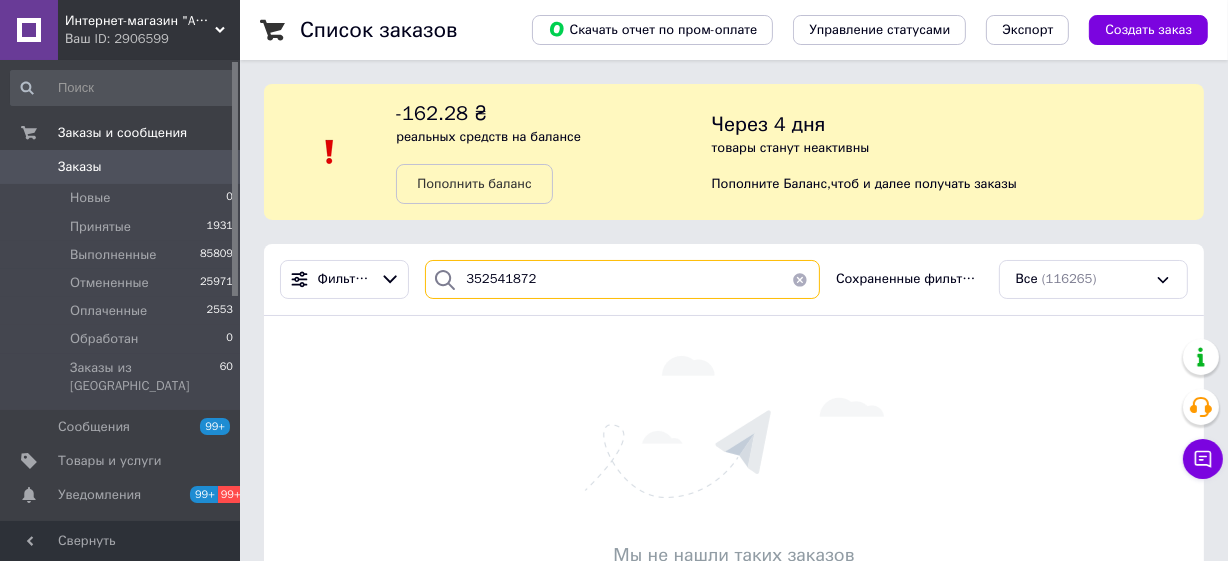type on "352541872" 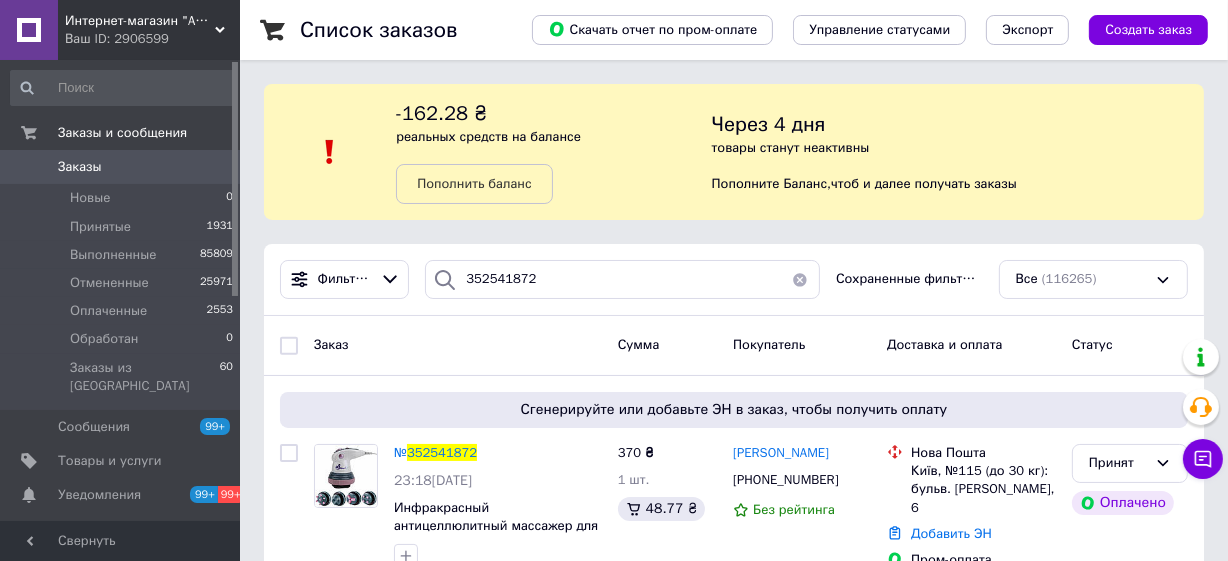 click at bounding box center (800, 279) 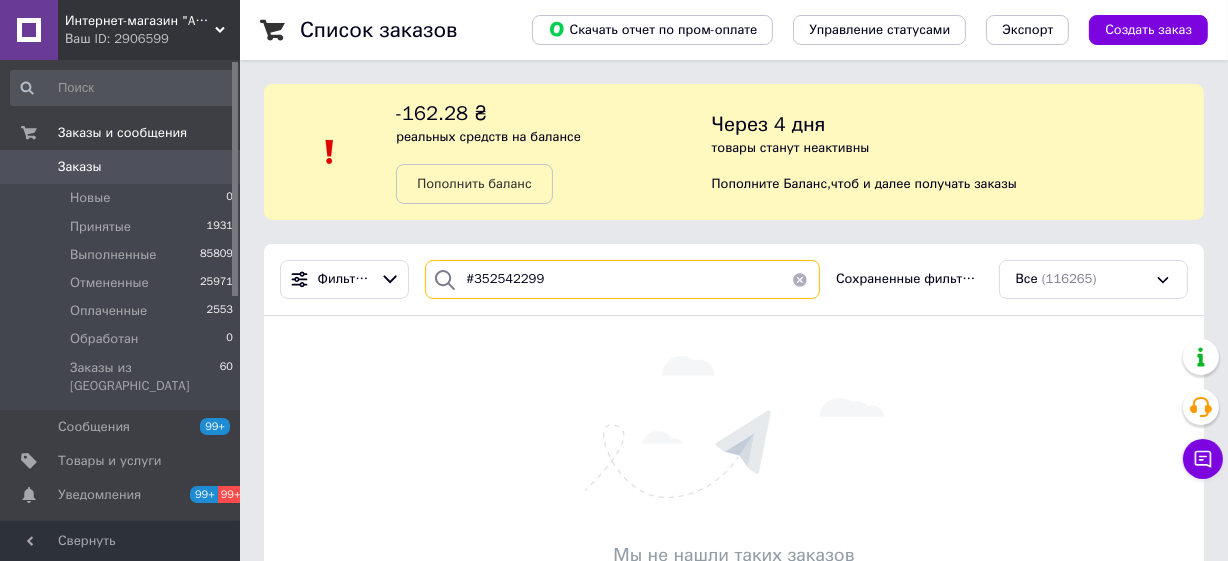click on "#352542299" at bounding box center (622, 279) 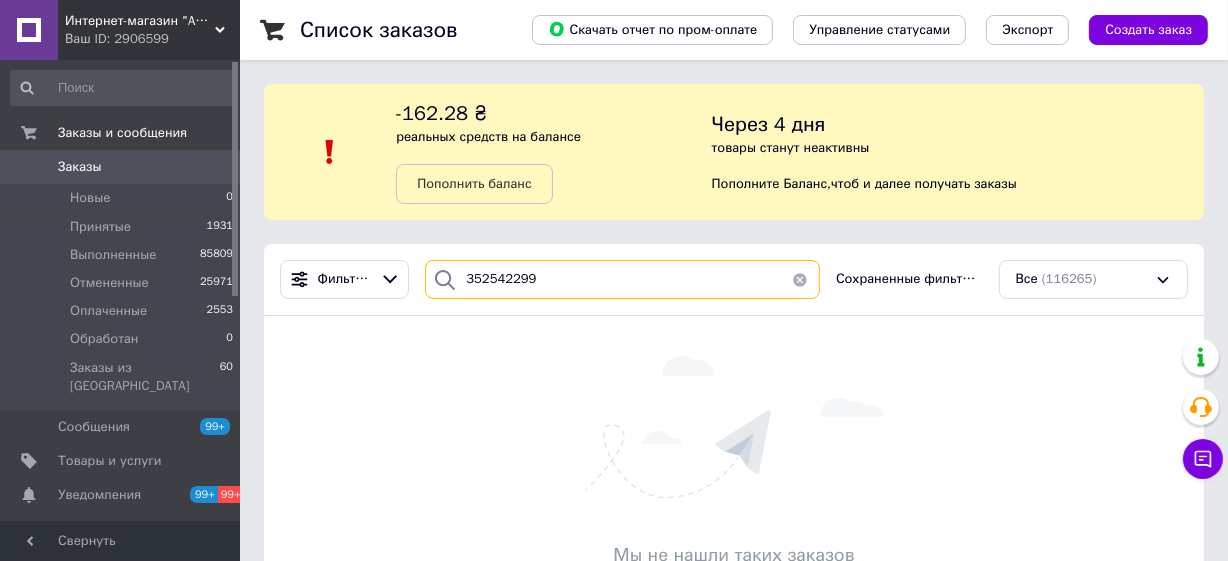 type on "352542299" 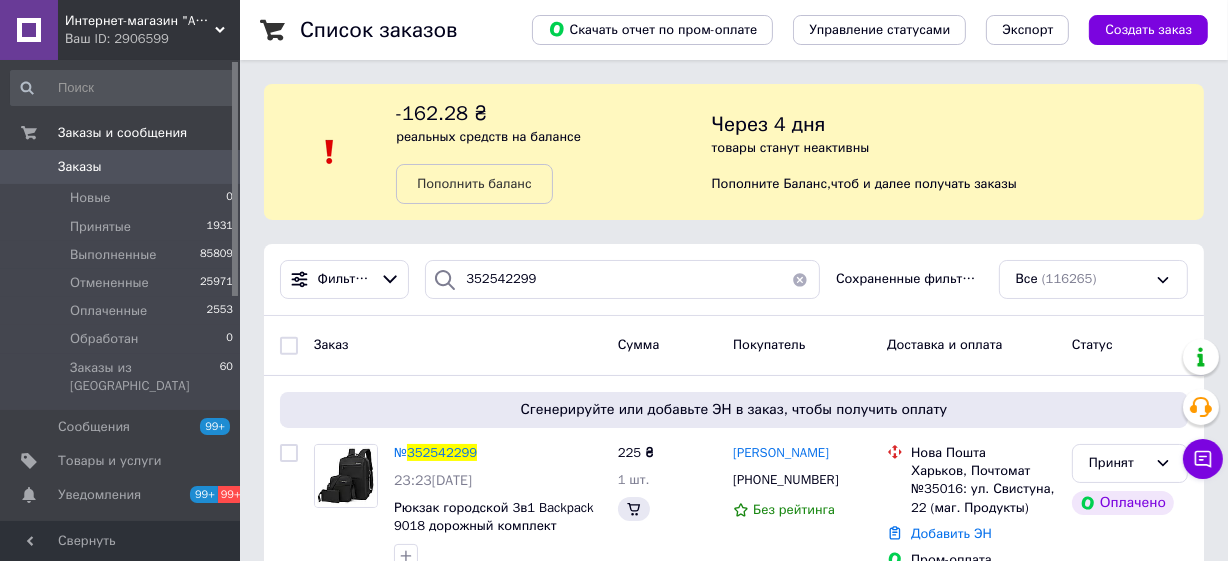 click on "352542299" at bounding box center (442, 452) 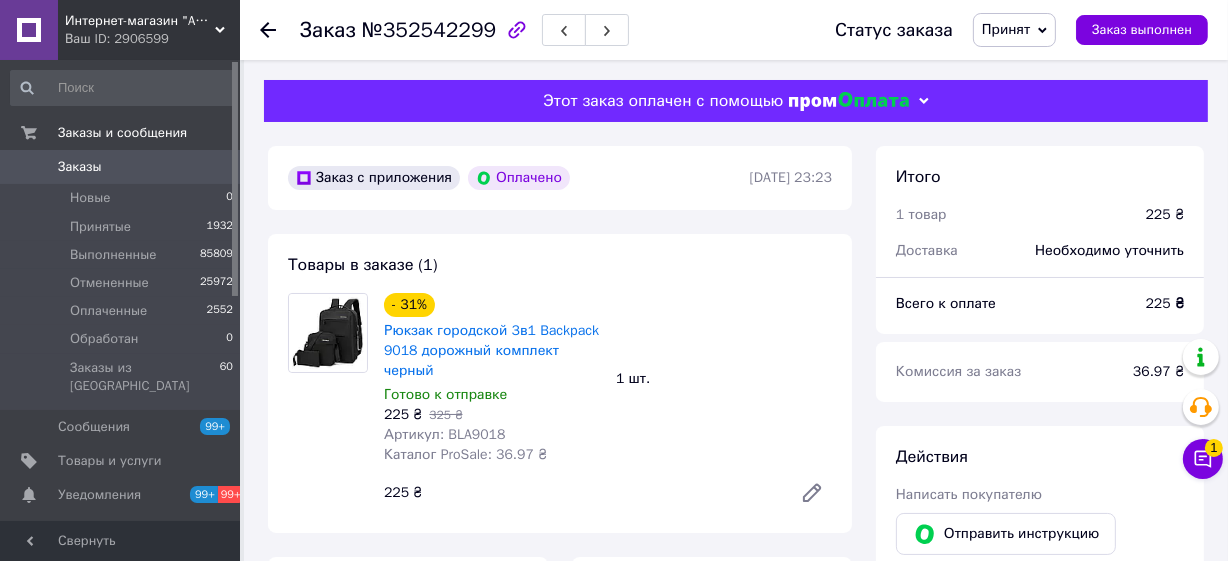 click on "0" at bounding box center (212, 167) 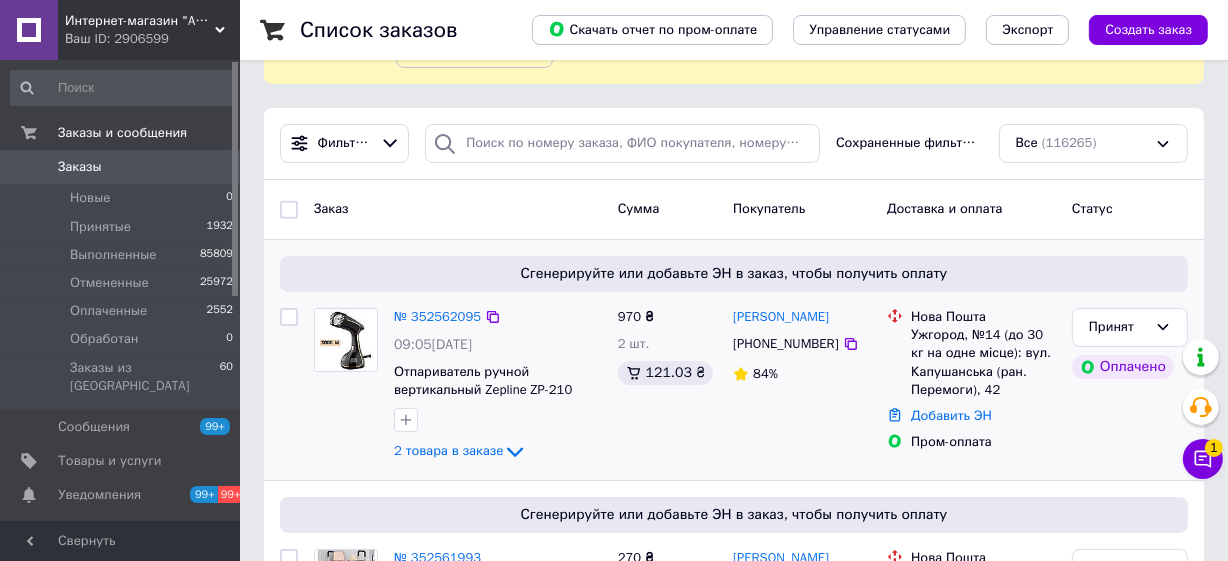 scroll, scrollTop: 302, scrollLeft: 0, axis: vertical 